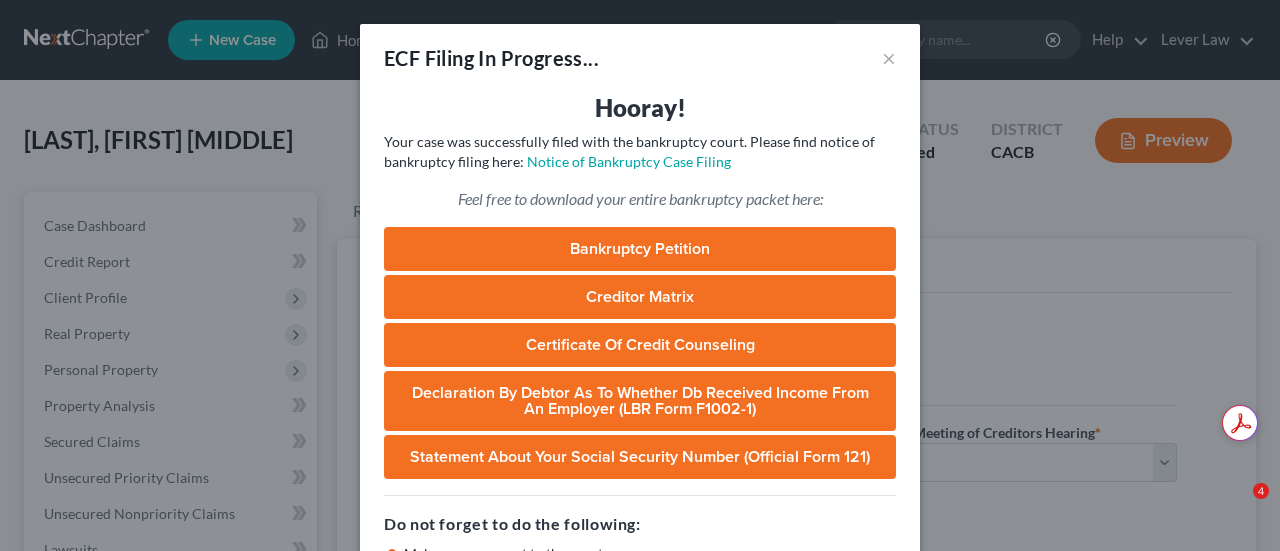 select on "2" 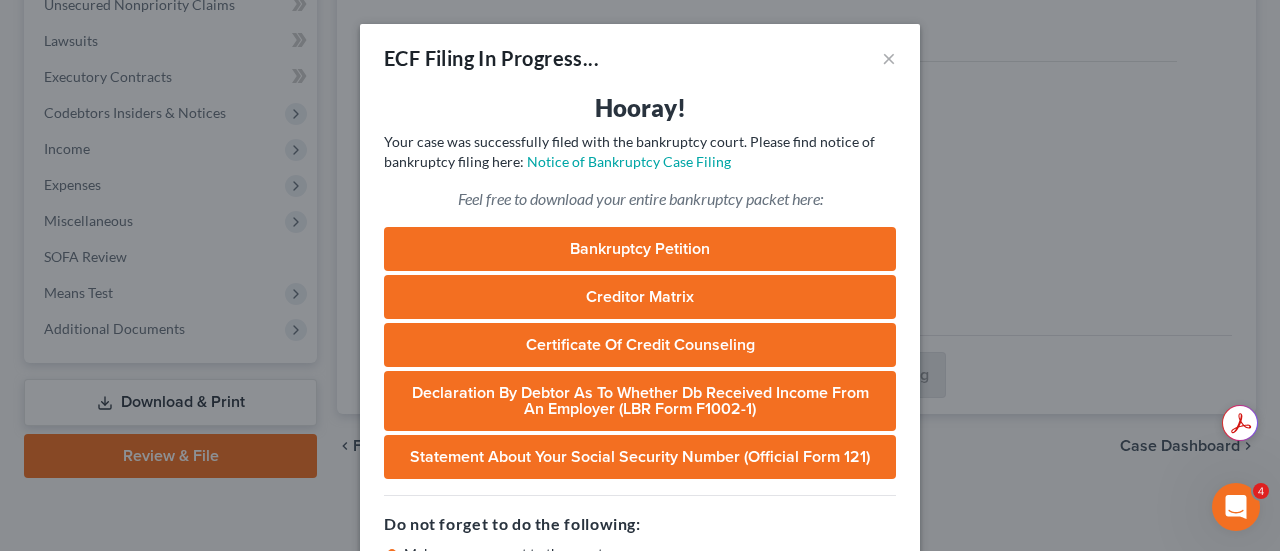 scroll, scrollTop: 0, scrollLeft: 0, axis: both 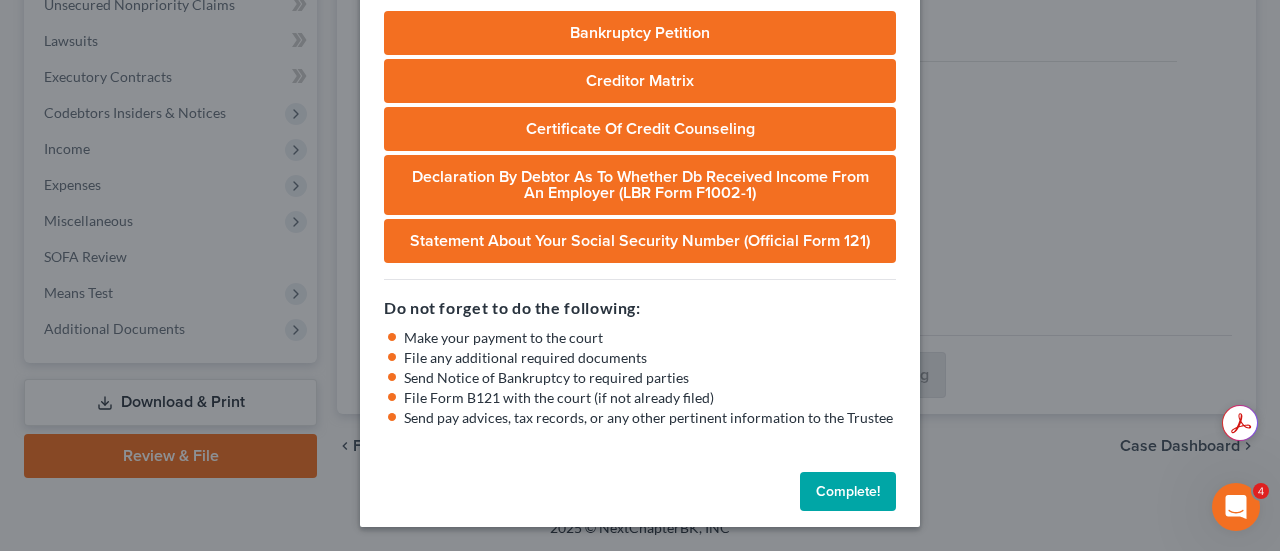 click on "Complete!" at bounding box center [848, 492] 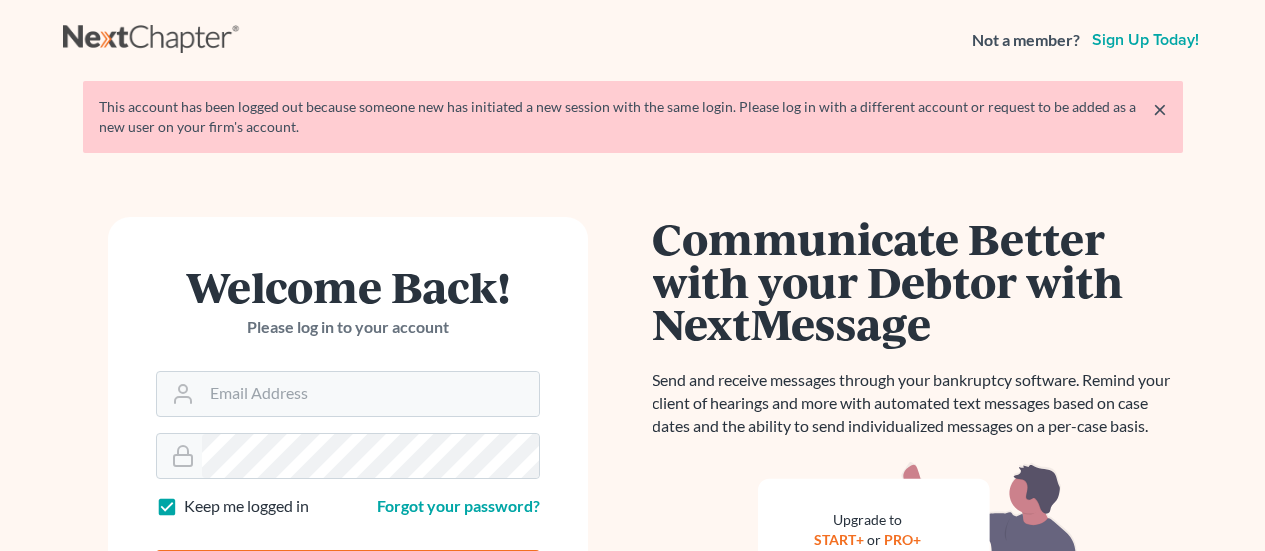 scroll, scrollTop: 0, scrollLeft: 0, axis: both 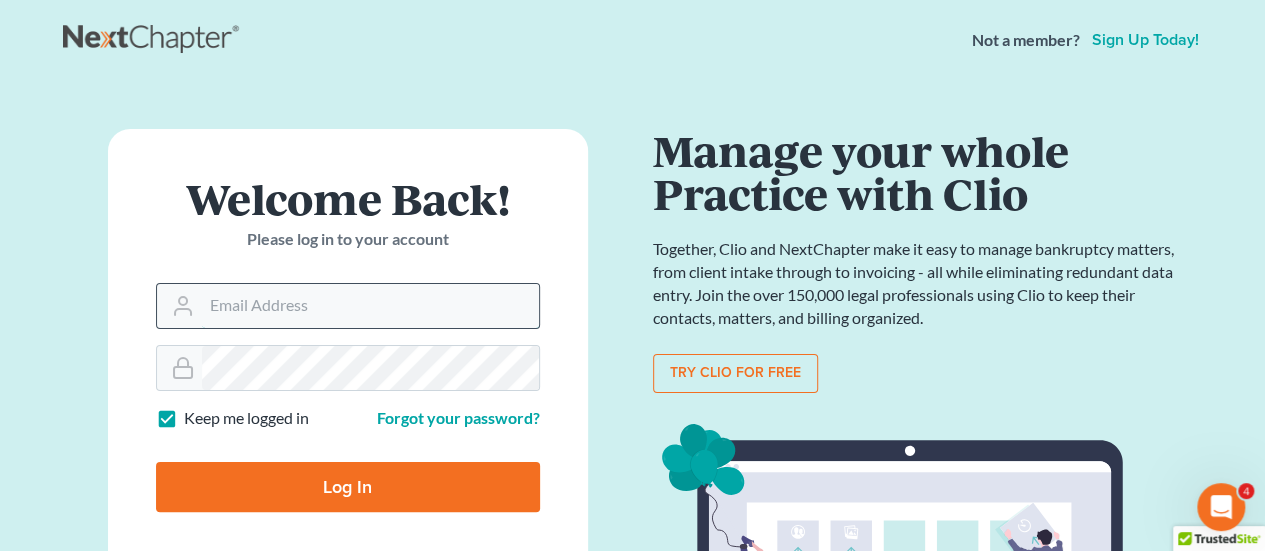 click on "Email Address" at bounding box center (370, 306) 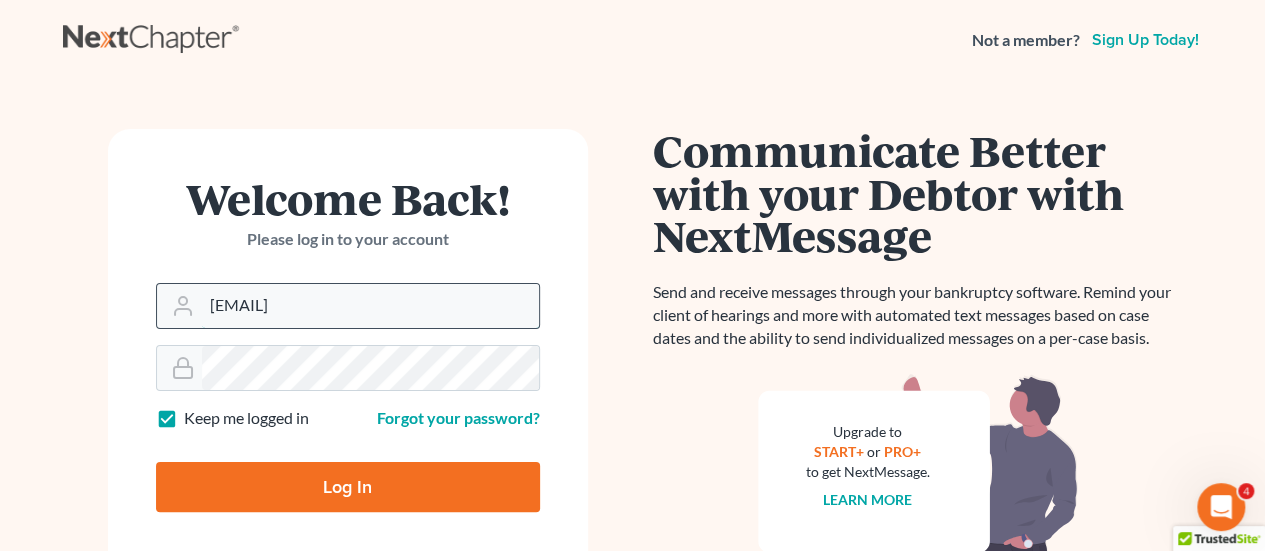 type on "jkim@leverlaw.com" 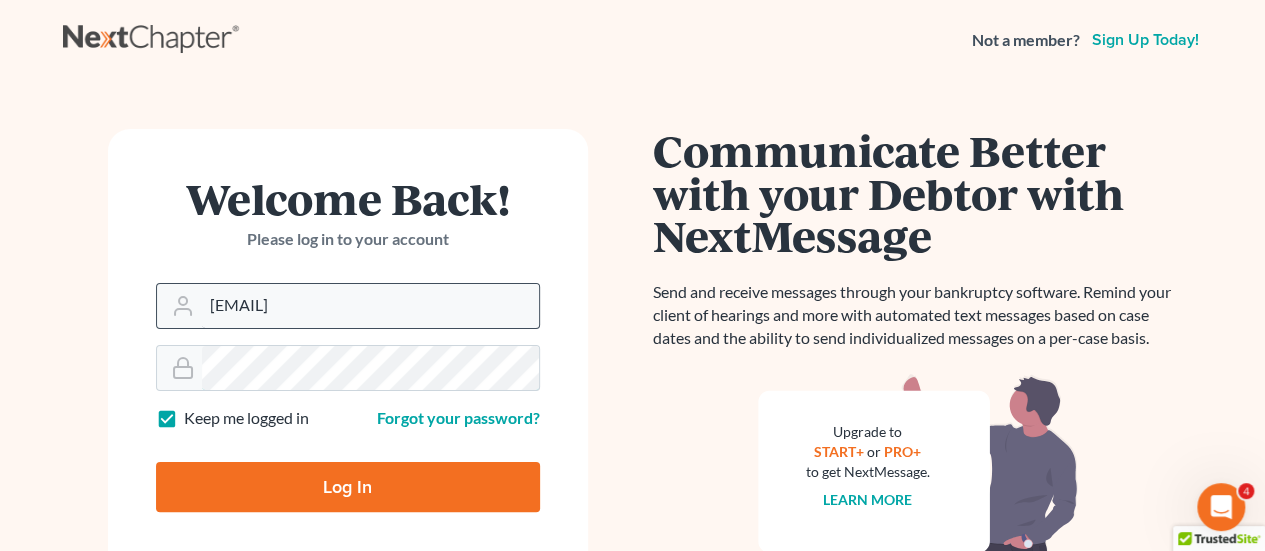 click on "Log In" at bounding box center [348, 487] 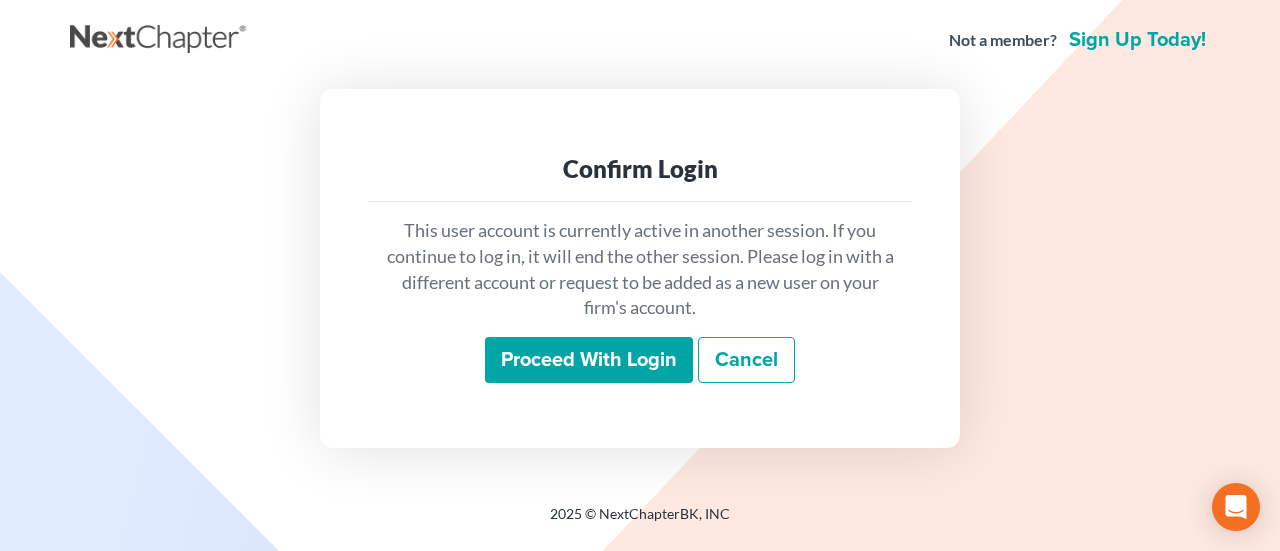 scroll, scrollTop: 0, scrollLeft: 0, axis: both 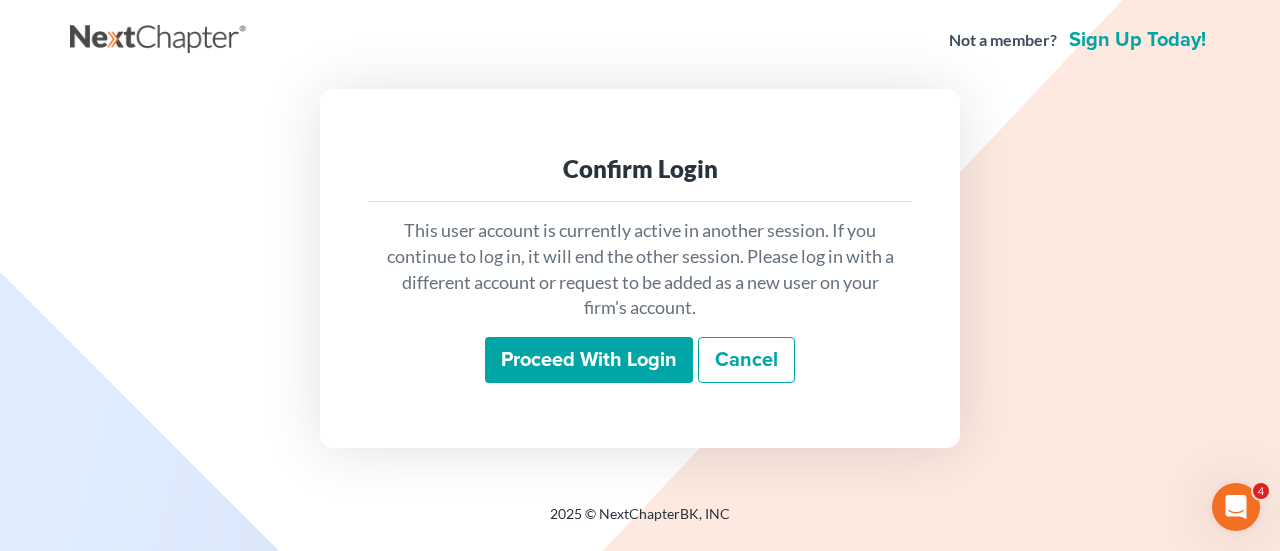 click on "Proceed with login" at bounding box center (589, 360) 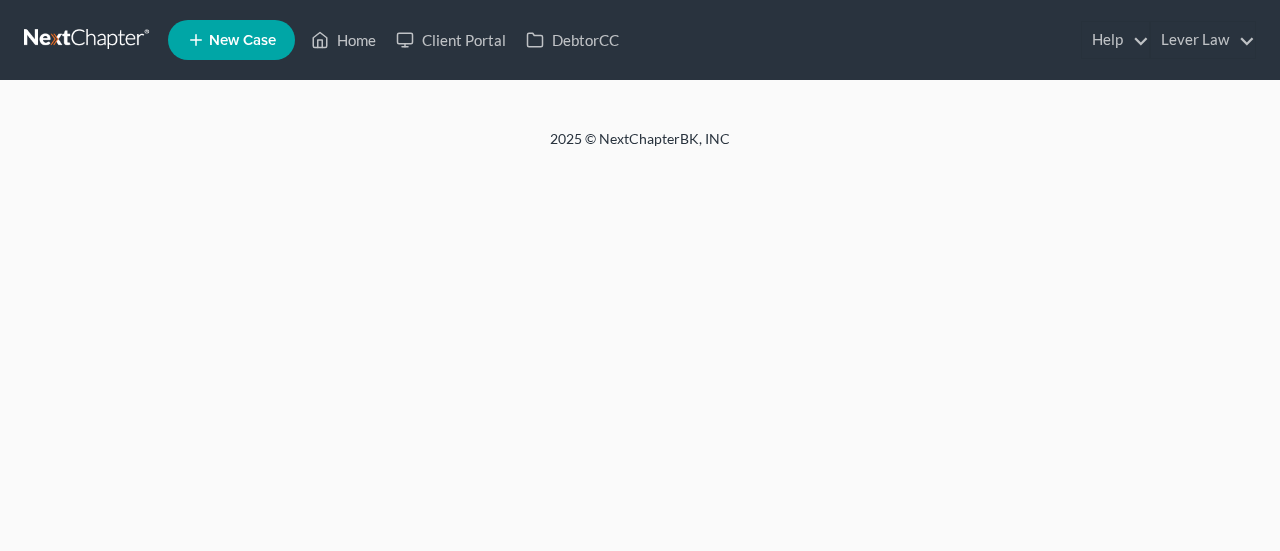scroll, scrollTop: 0, scrollLeft: 0, axis: both 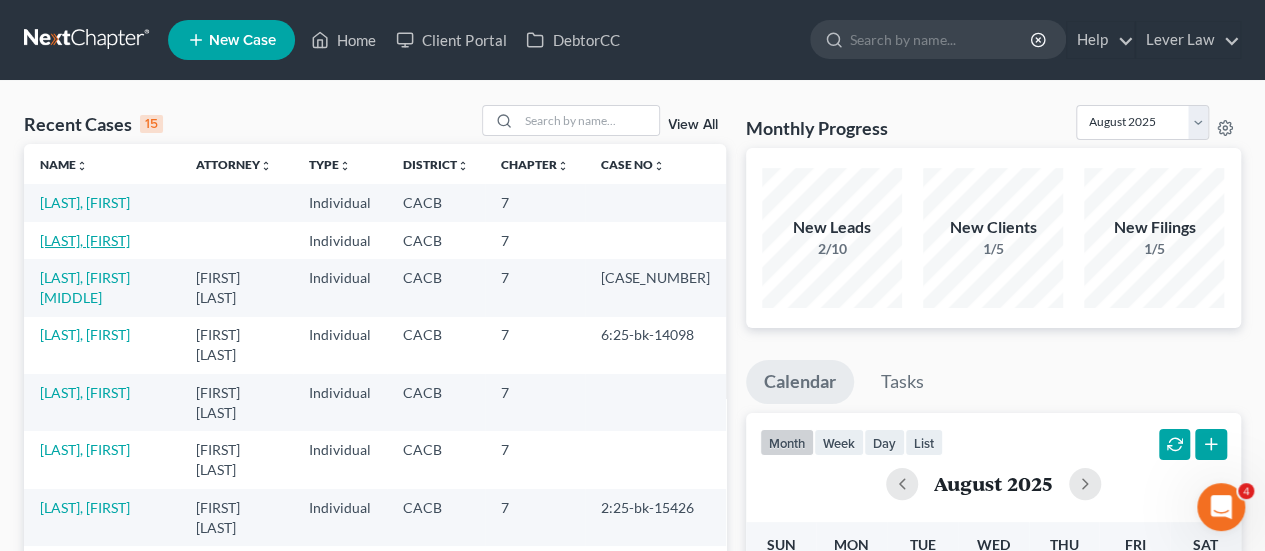 click on "[LAST], [FIRST]" at bounding box center [85, 240] 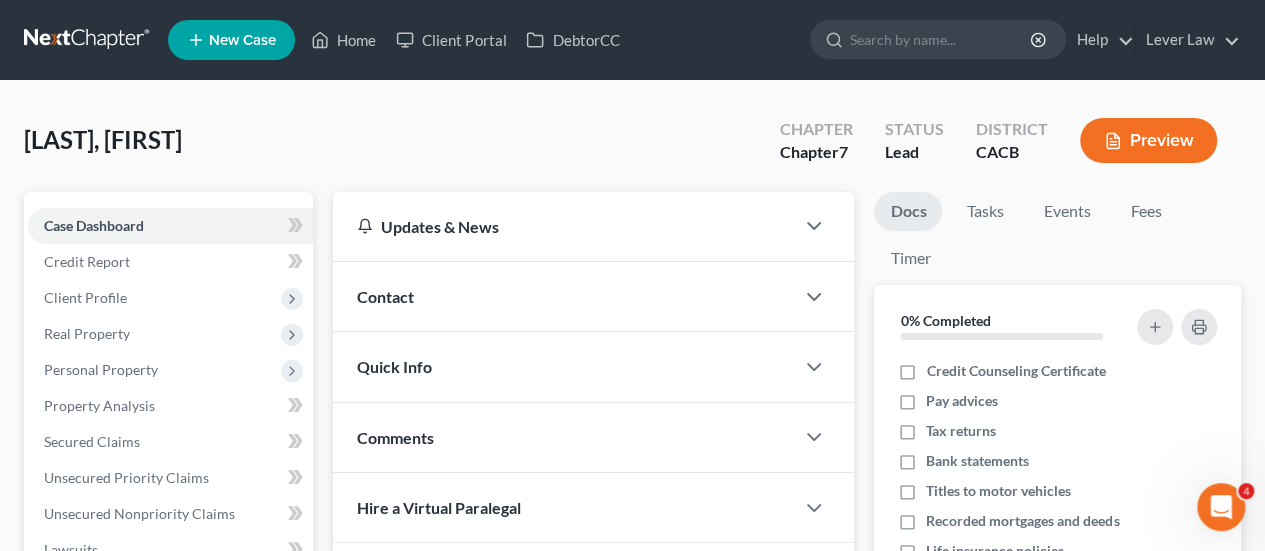 click at bounding box center (88, 40) 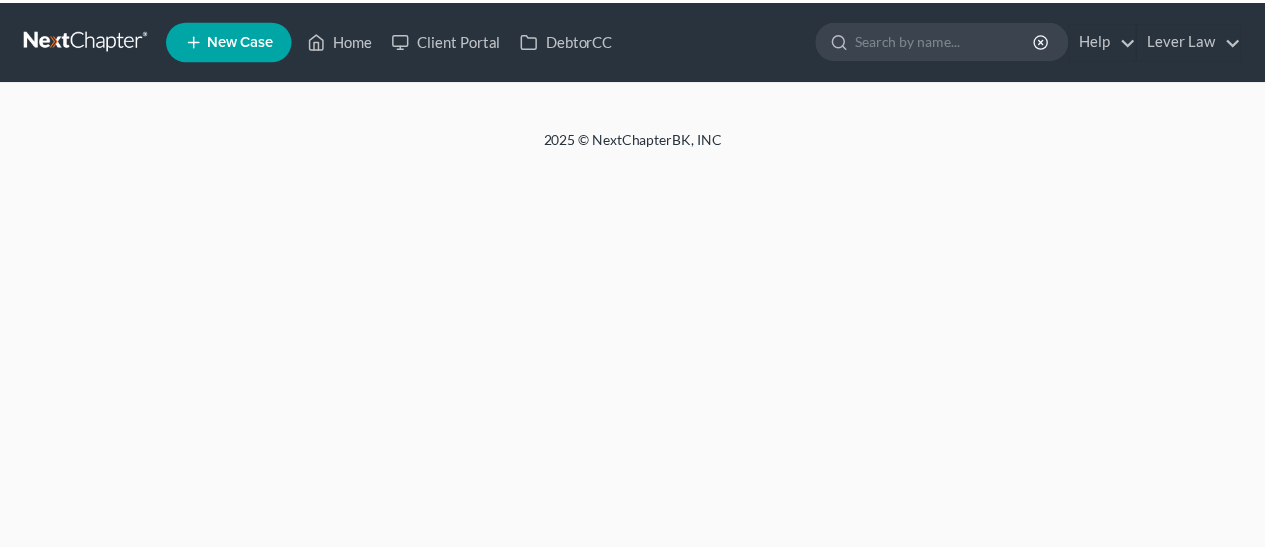 scroll, scrollTop: 0, scrollLeft: 0, axis: both 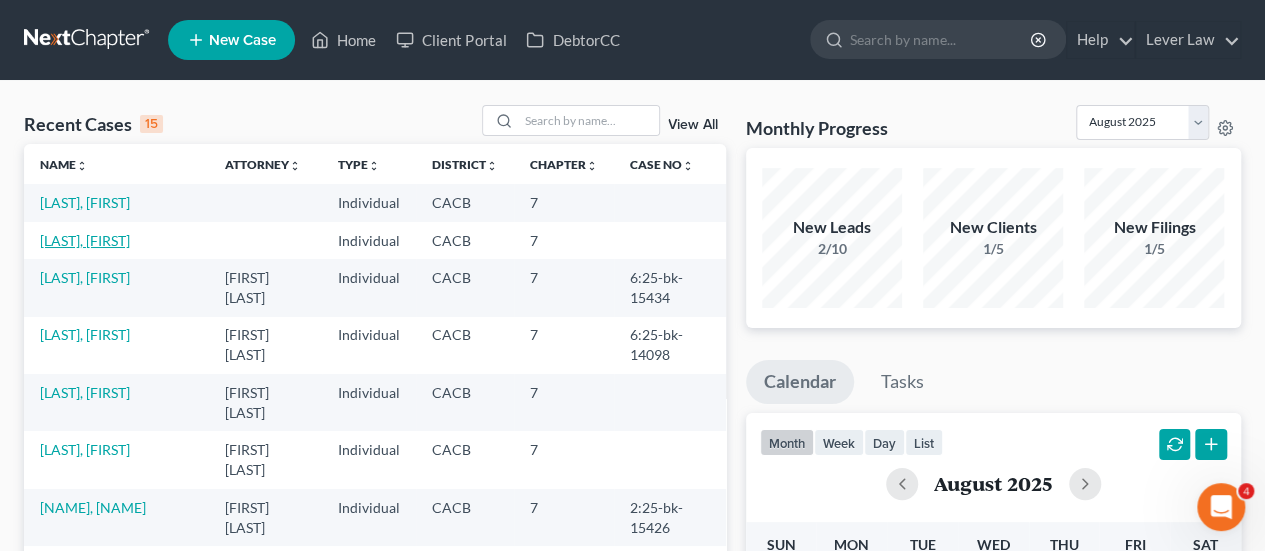 click on "[LAST], [FIRST]" at bounding box center (85, 240) 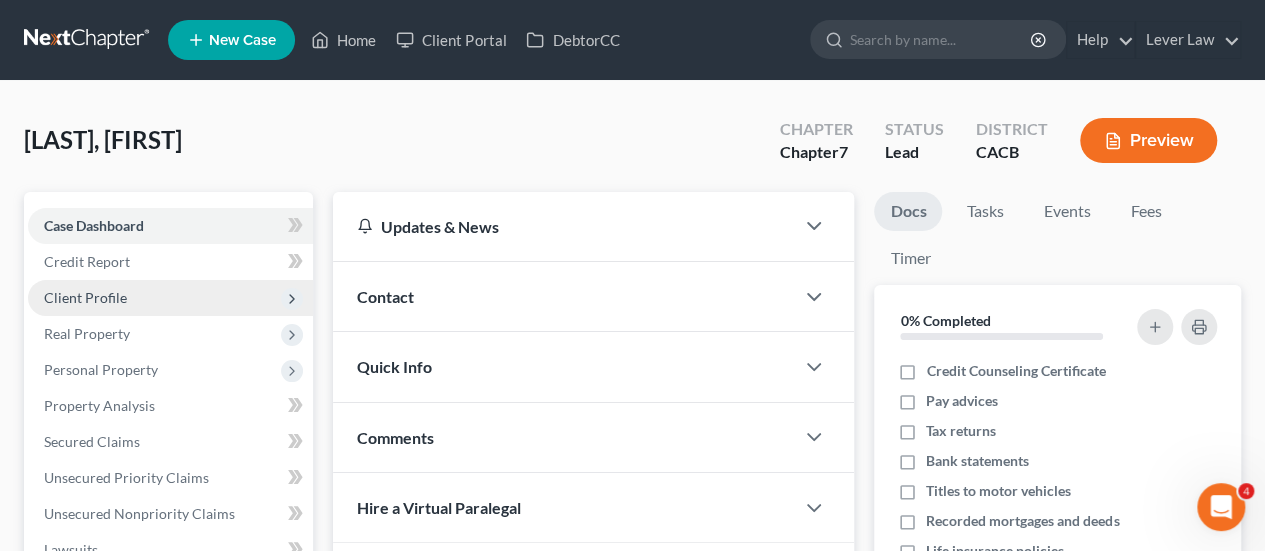 click on "Client Profile" at bounding box center [170, 298] 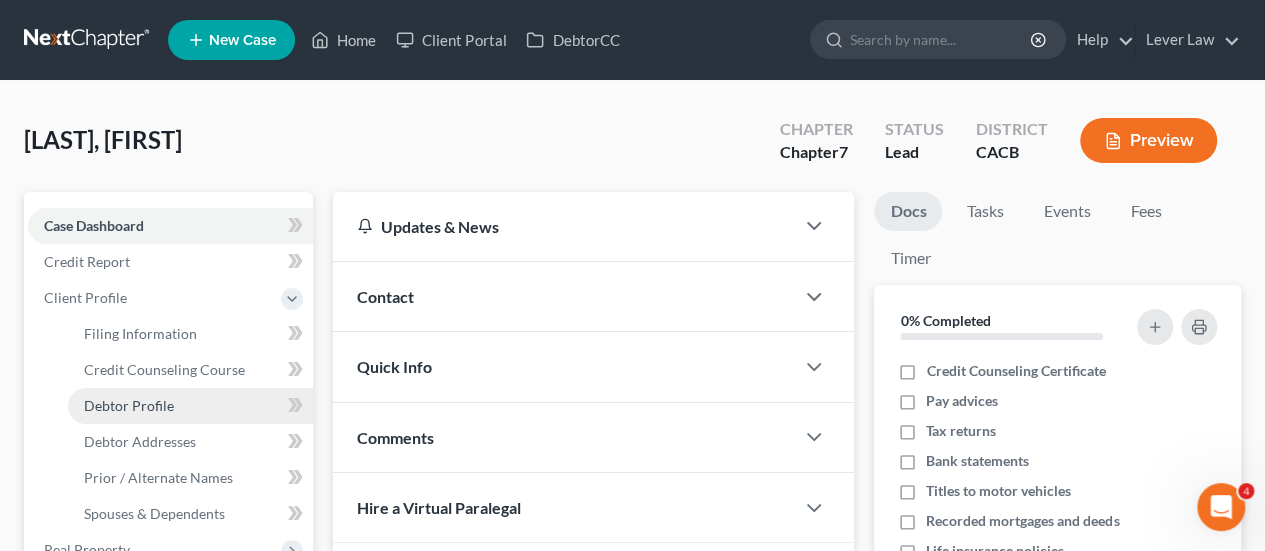 click on "Debtor Profile" at bounding box center [129, 405] 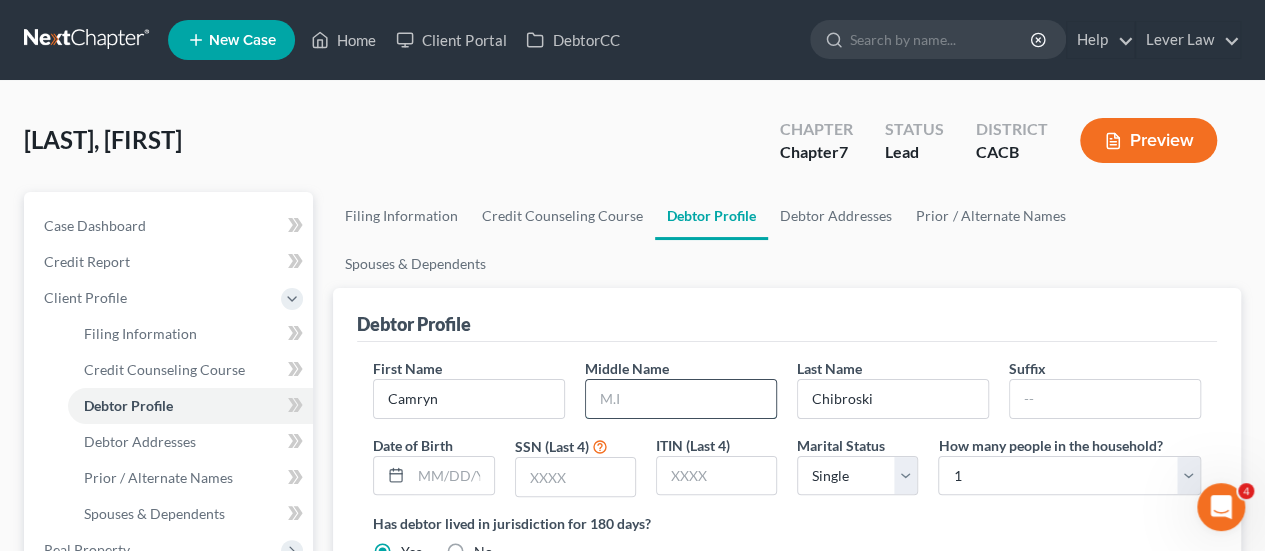 click at bounding box center [681, 399] 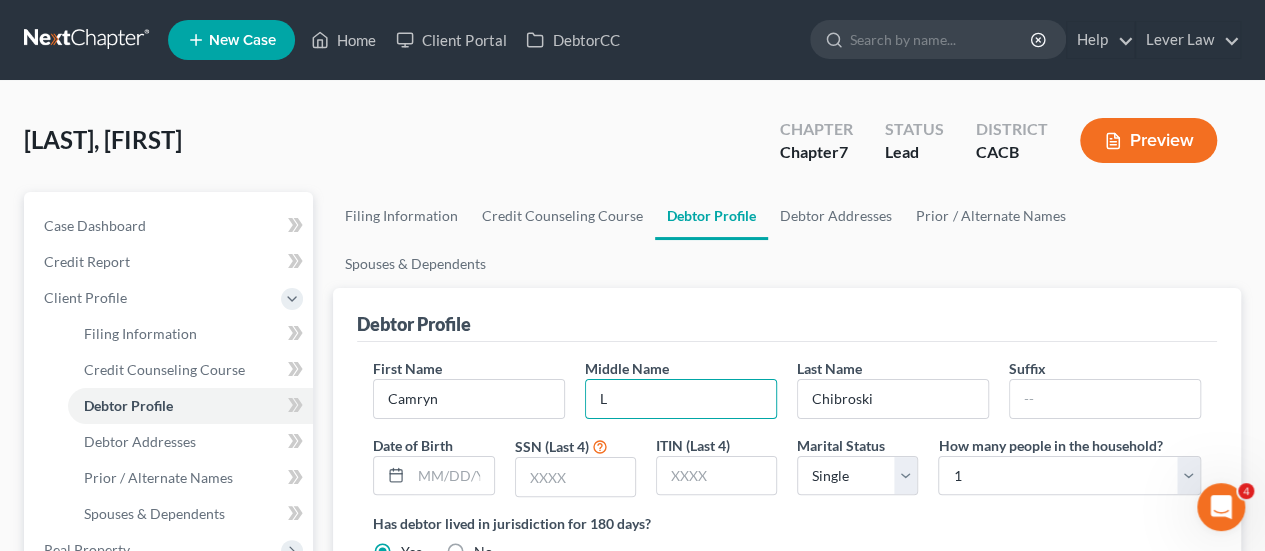 type on "L" 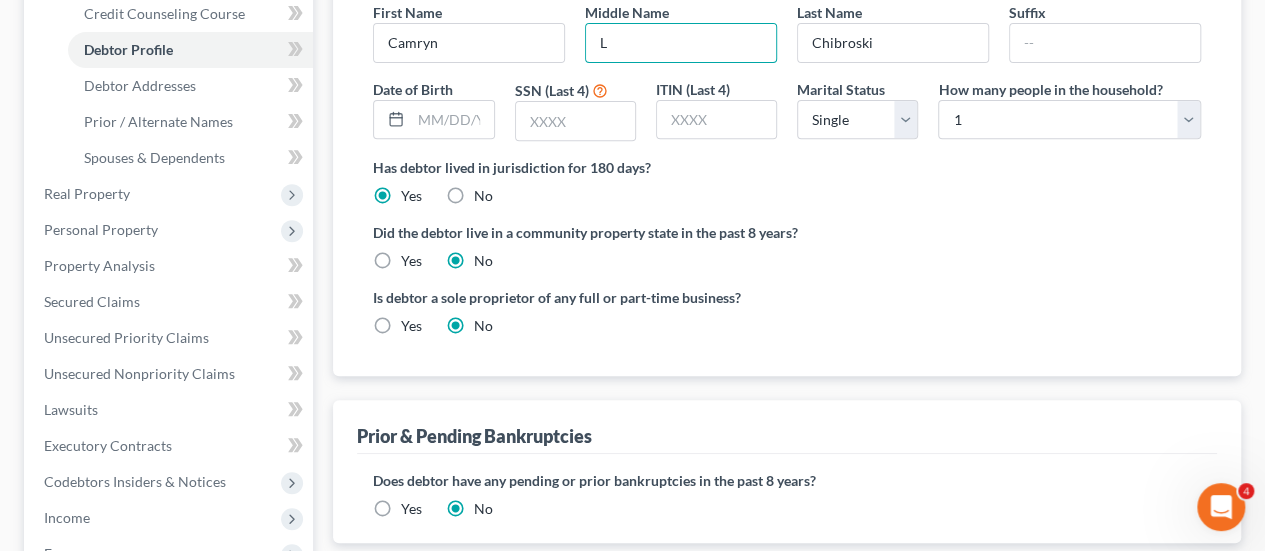 scroll, scrollTop: 700, scrollLeft: 0, axis: vertical 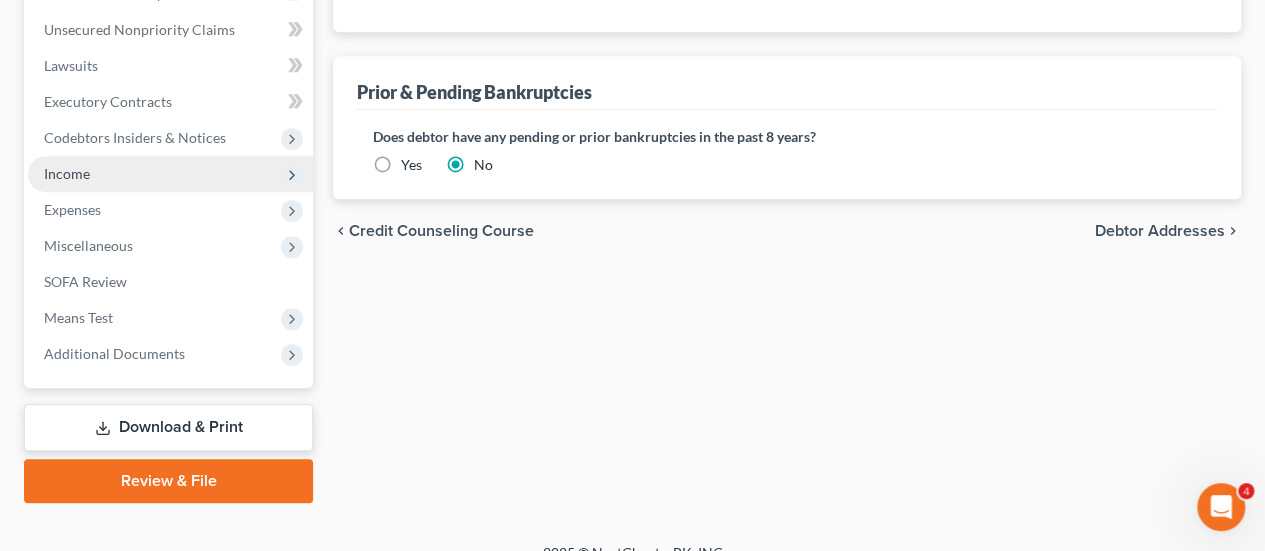 click on "Income" at bounding box center [170, 174] 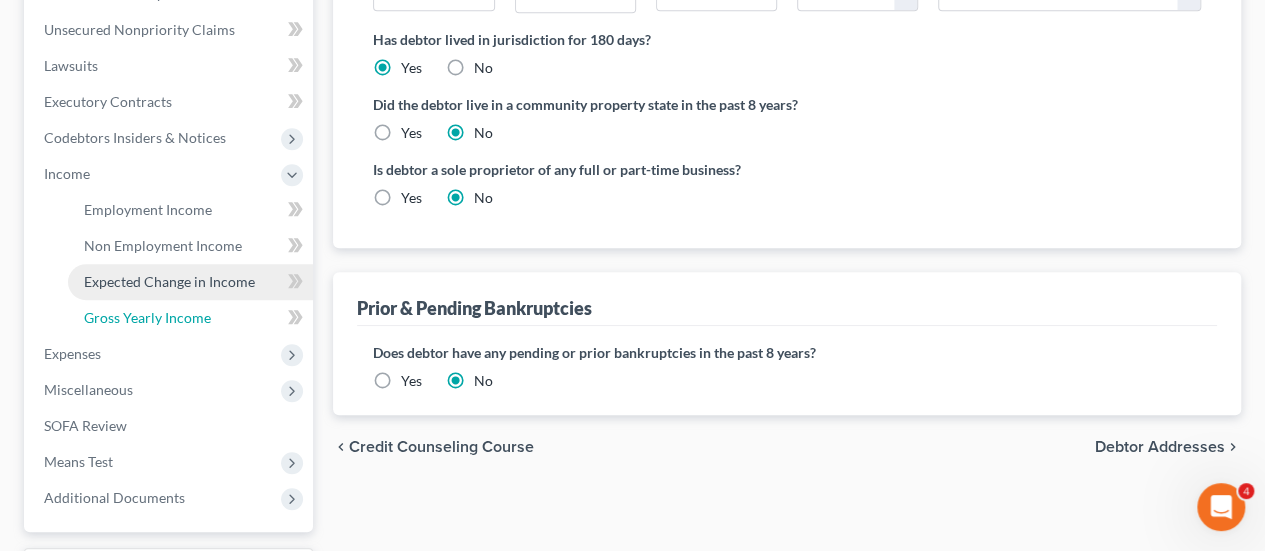 drag, startPoint x: 121, startPoint y: 312, endPoint x: 258, endPoint y: 283, distance: 140.0357 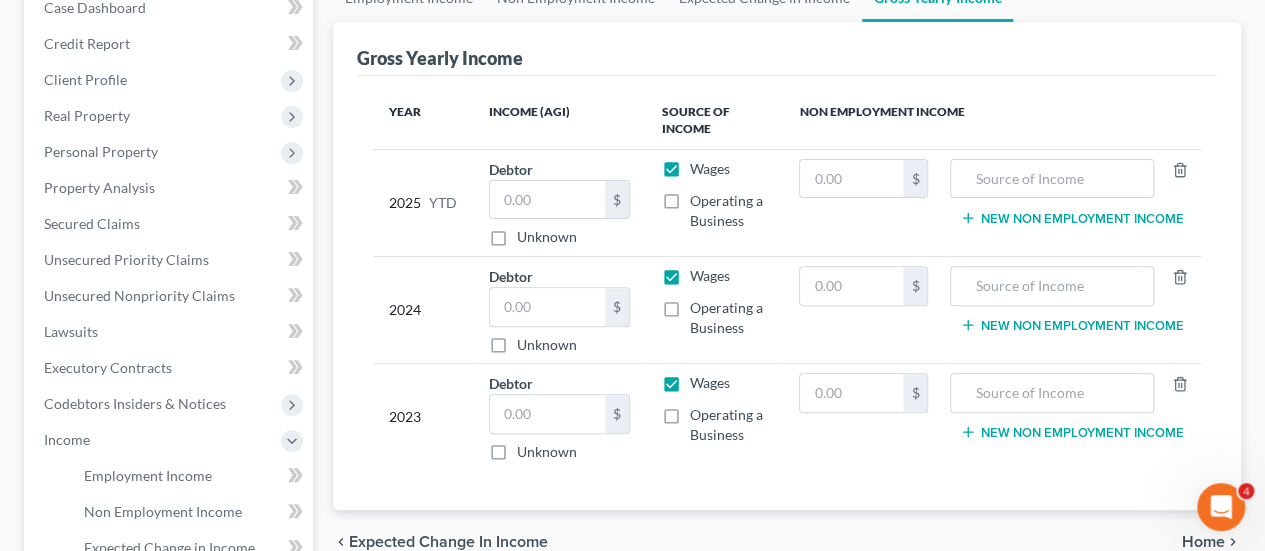 scroll, scrollTop: 300, scrollLeft: 0, axis: vertical 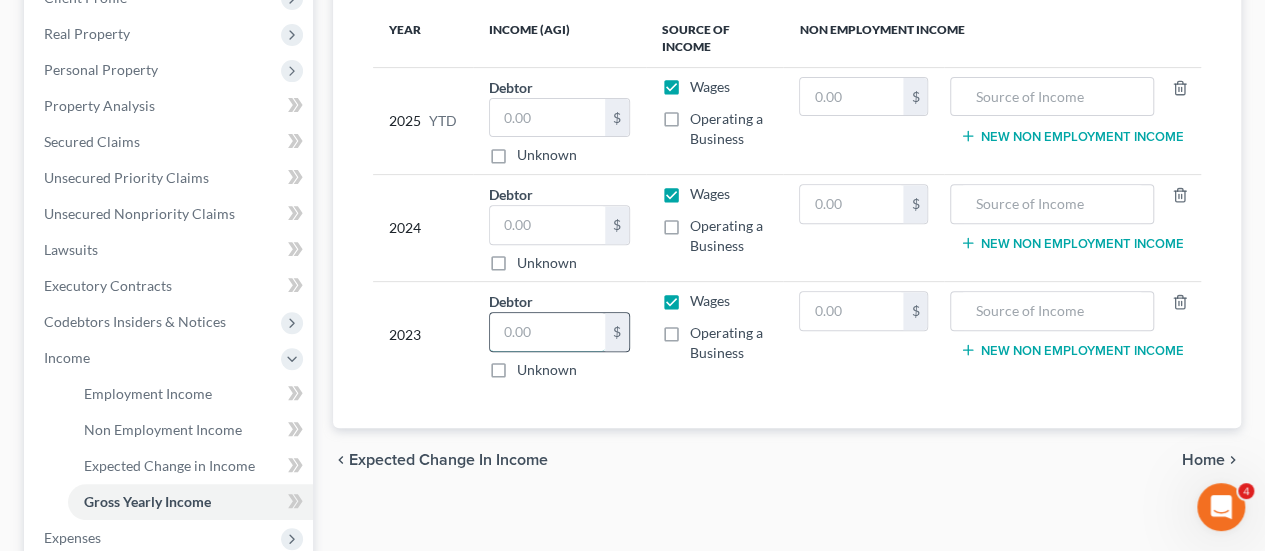 click at bounding box center (547, 332) 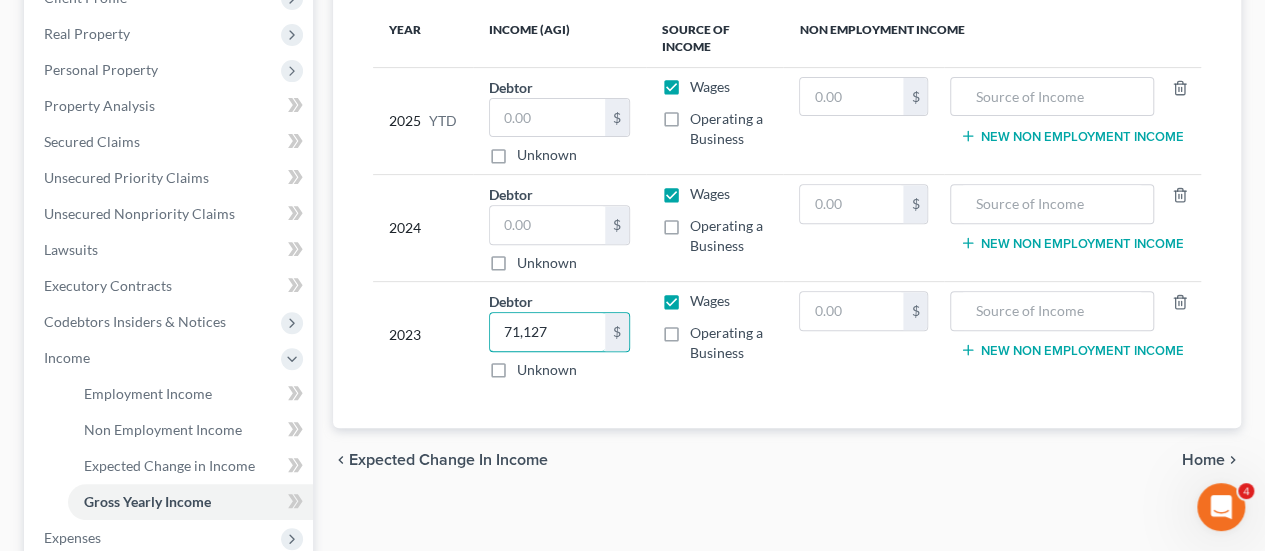 type on "71,127" 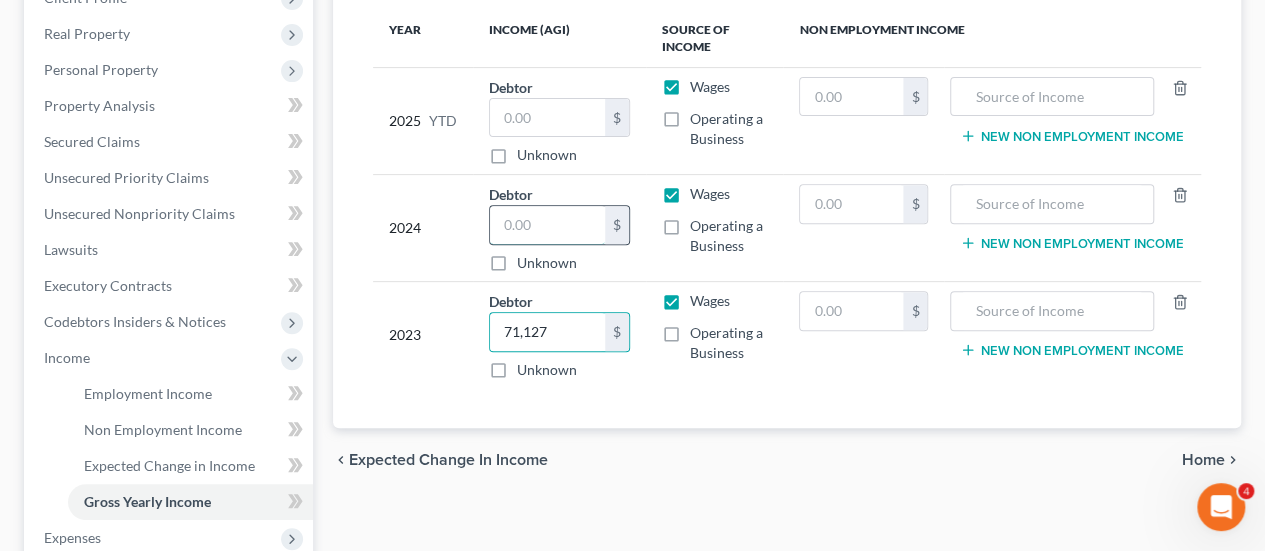 click at bounding box center (547, 225) 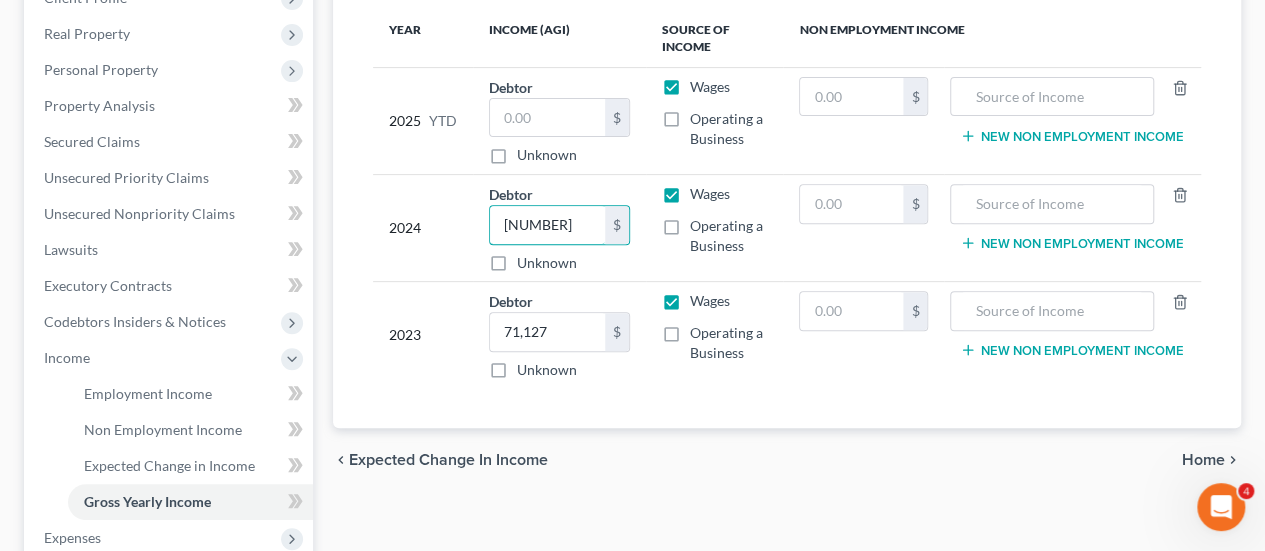 type on "[NUMBER]" 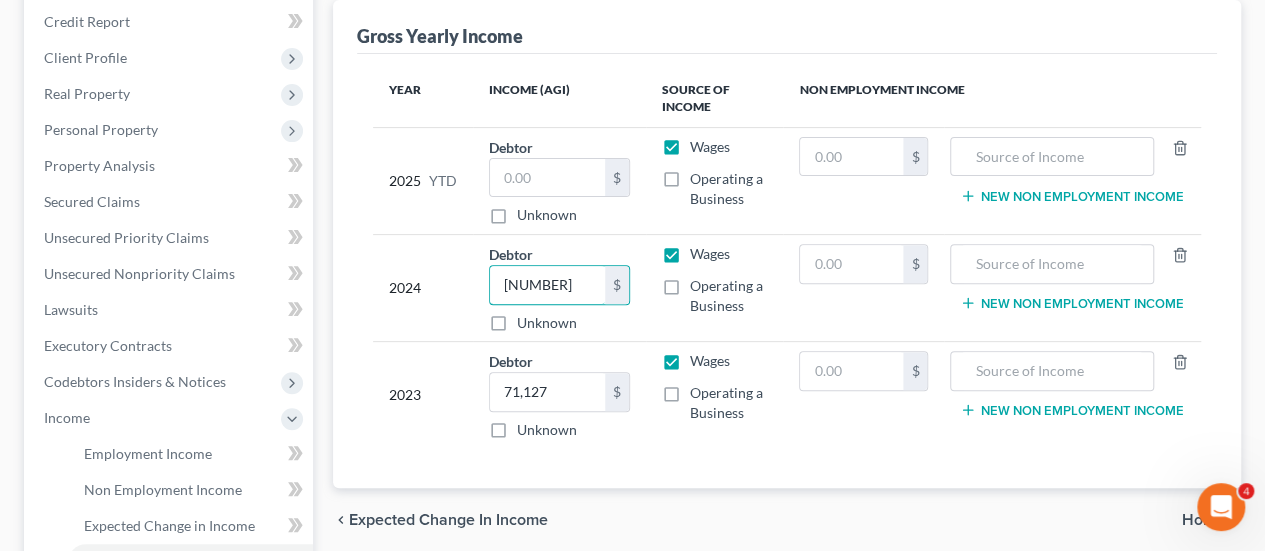 scroll, scrollTop: 200, scrollLeft: 0, axis: vertical 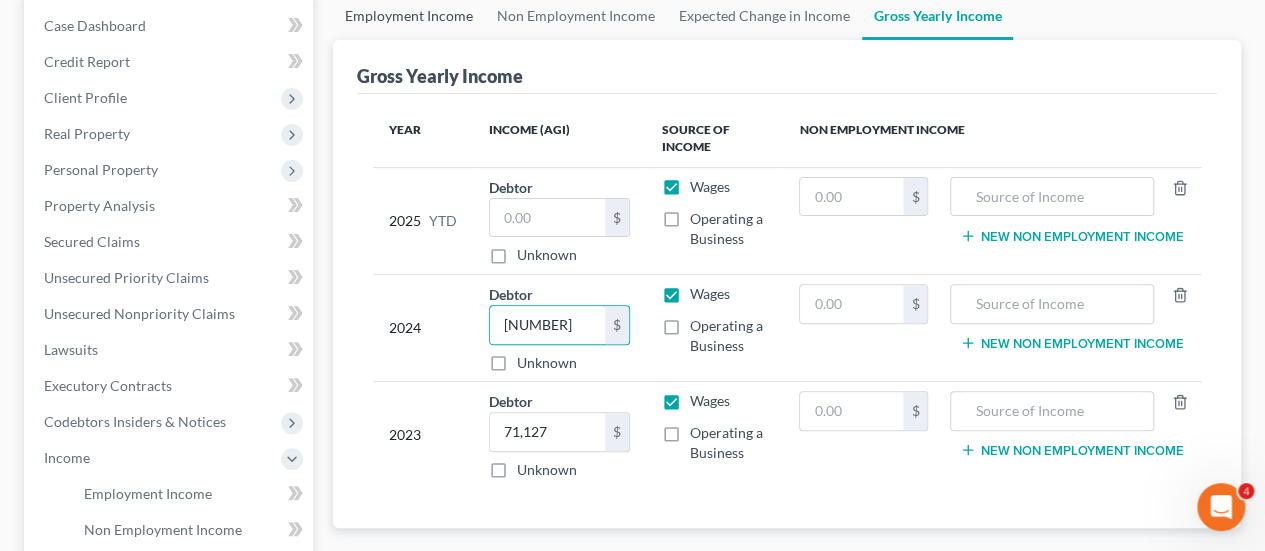click on "Employment Income" at bounding box center (409, 16) 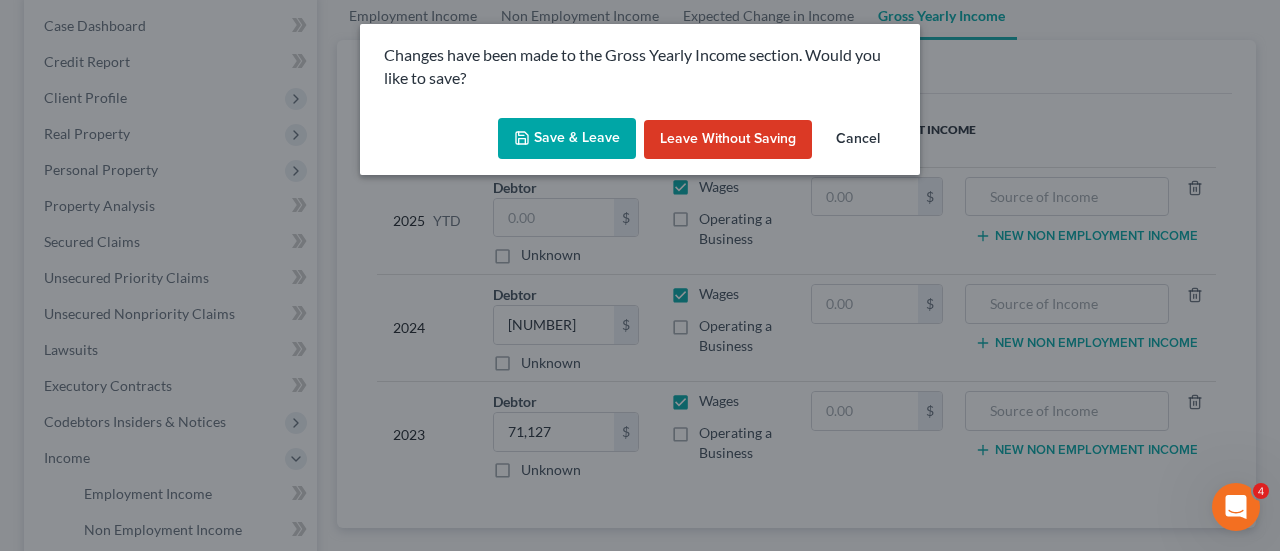 click on "Save & Leave" at bounding box center (567, 139) 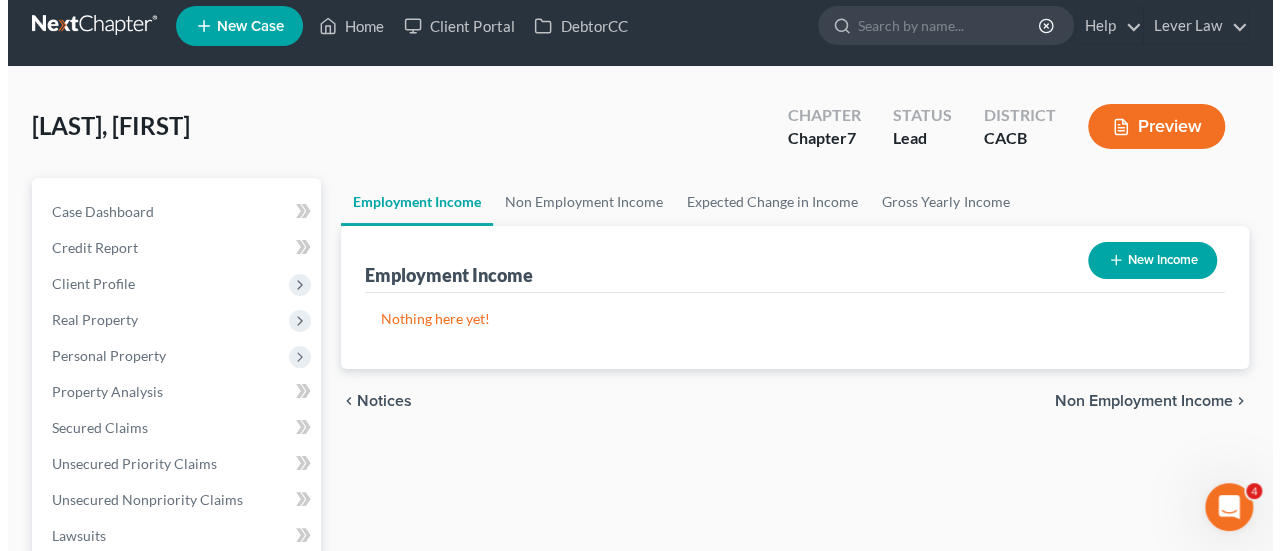 scroll, scrollTop: 0, scrollLeft: 0, axis: both 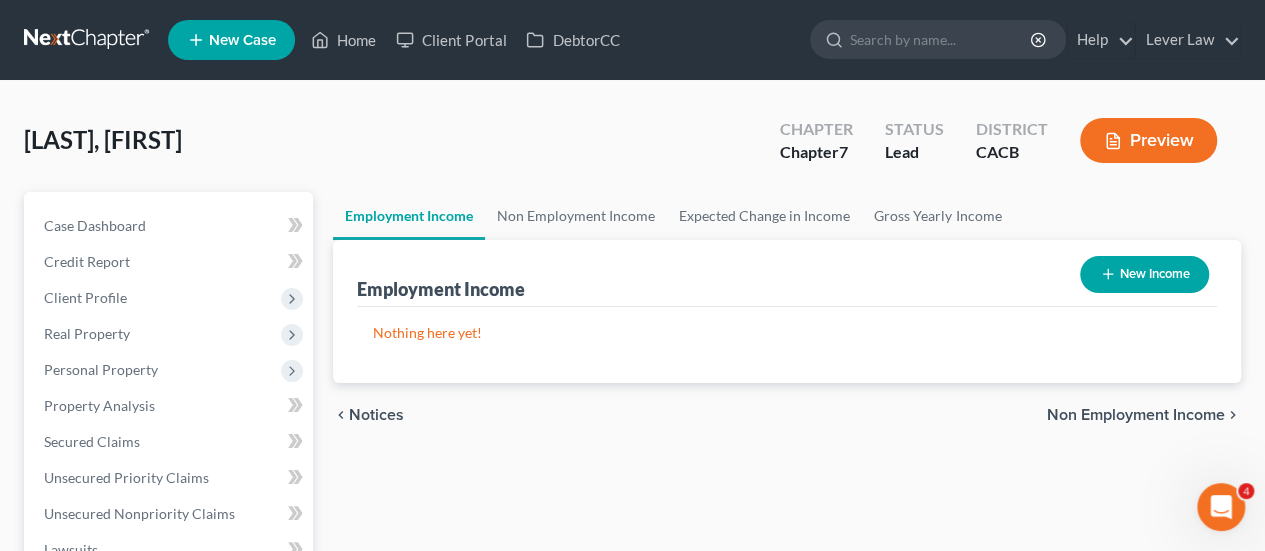 click on "Nothing here yet!
Income Source
Type
For
Current Monthly Income
Sorting..." at bounding box center [787, 345] 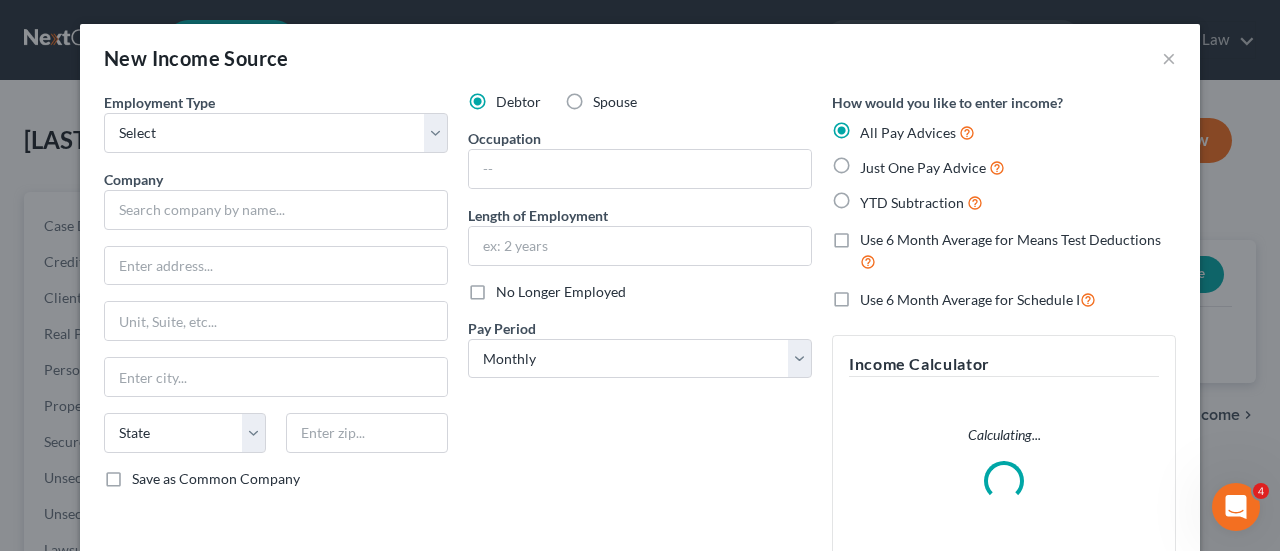 click on "YTD Subtraction" at bounding box center [912, 202] 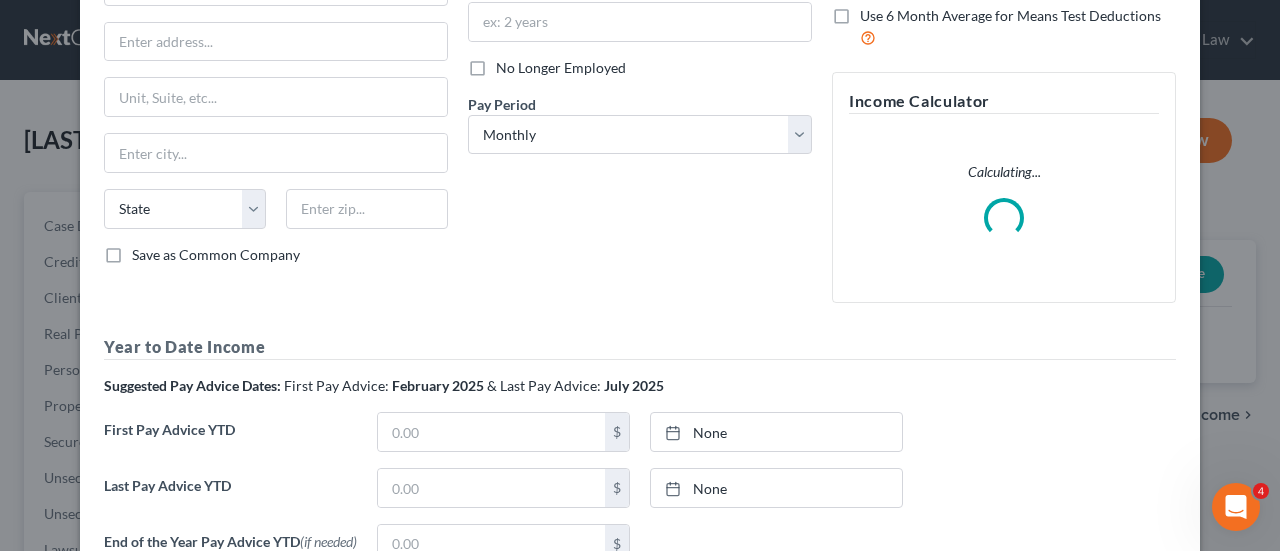 scroll, scrollTop: 300, scrollLeft: 0, axis: vertical 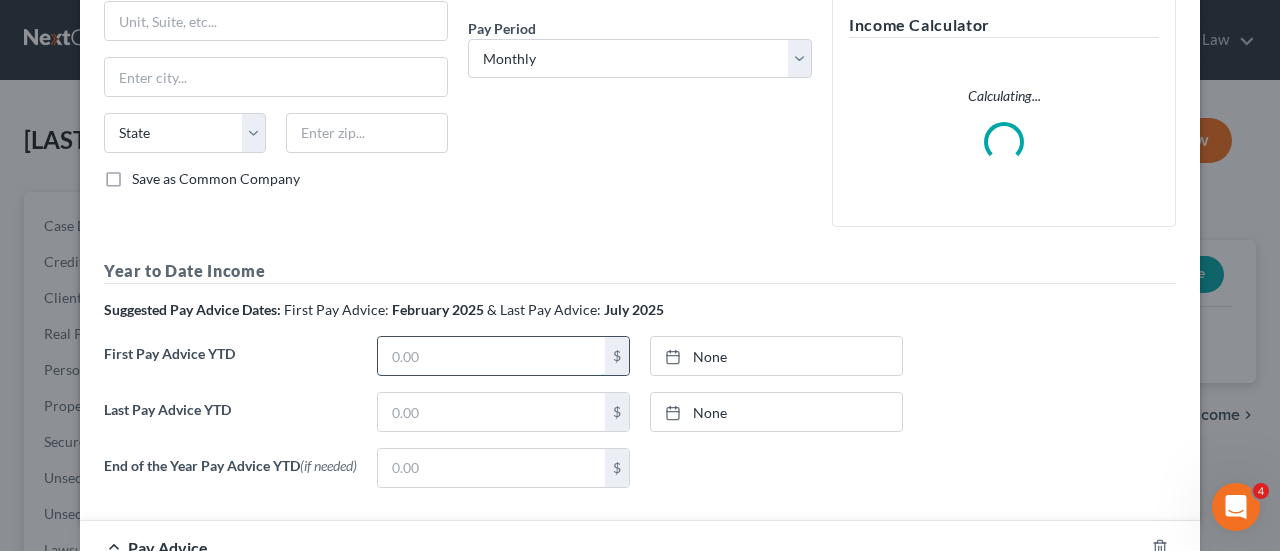 click at bounding box center [491, 356] 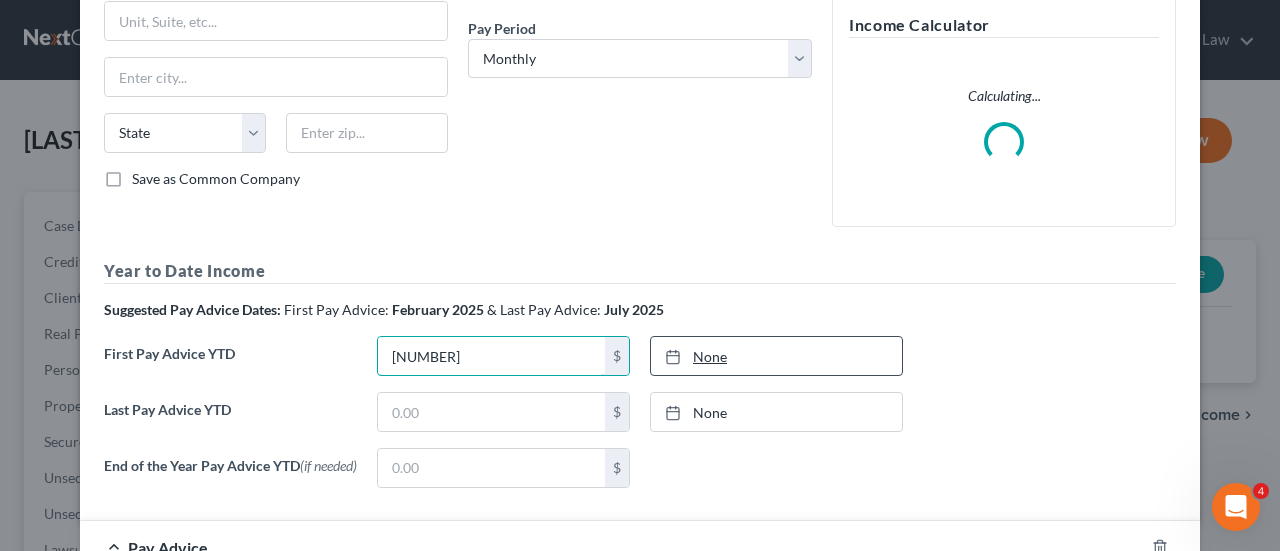 type on "[NUMBER]" 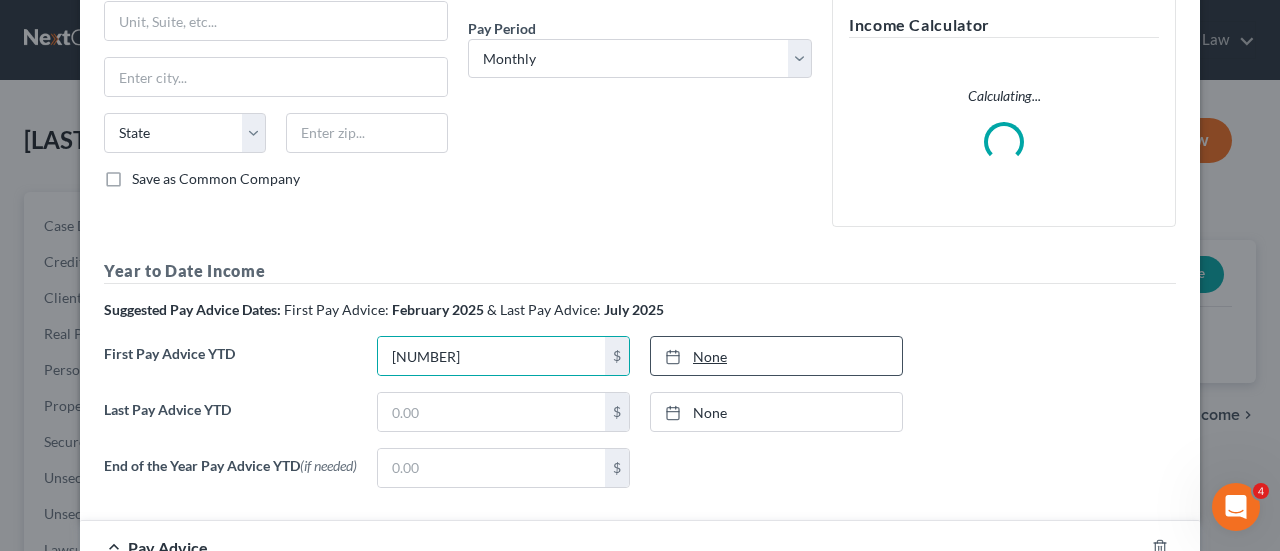 click on "None" at bounding box center [776, 356] 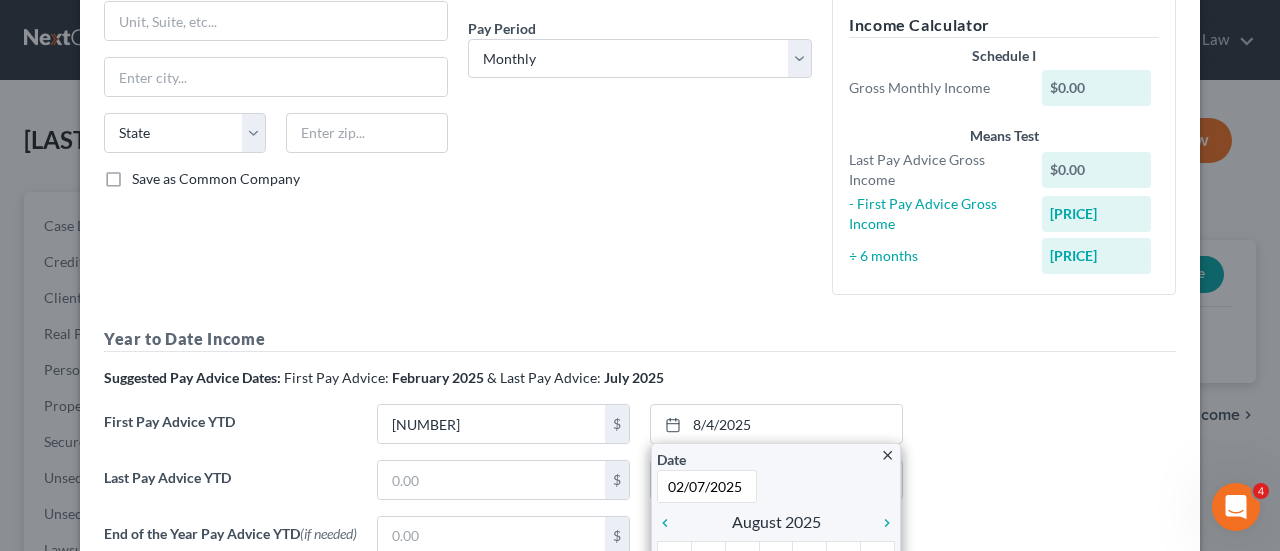 type on "2/7/2025" 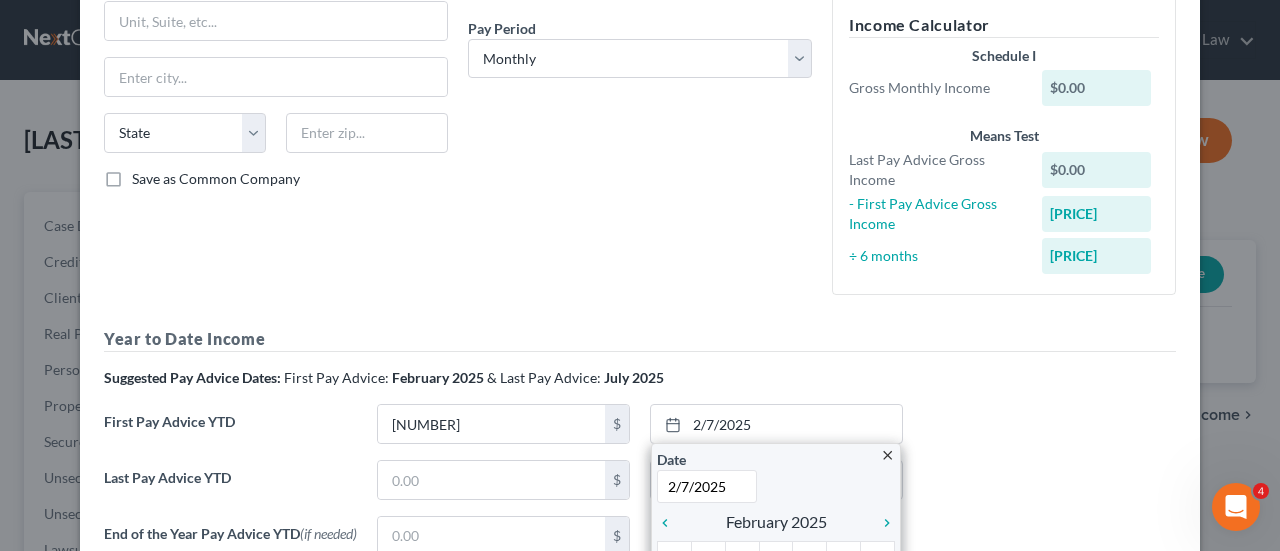 click on "Year to Date Income" at bounding box center (640, 339) 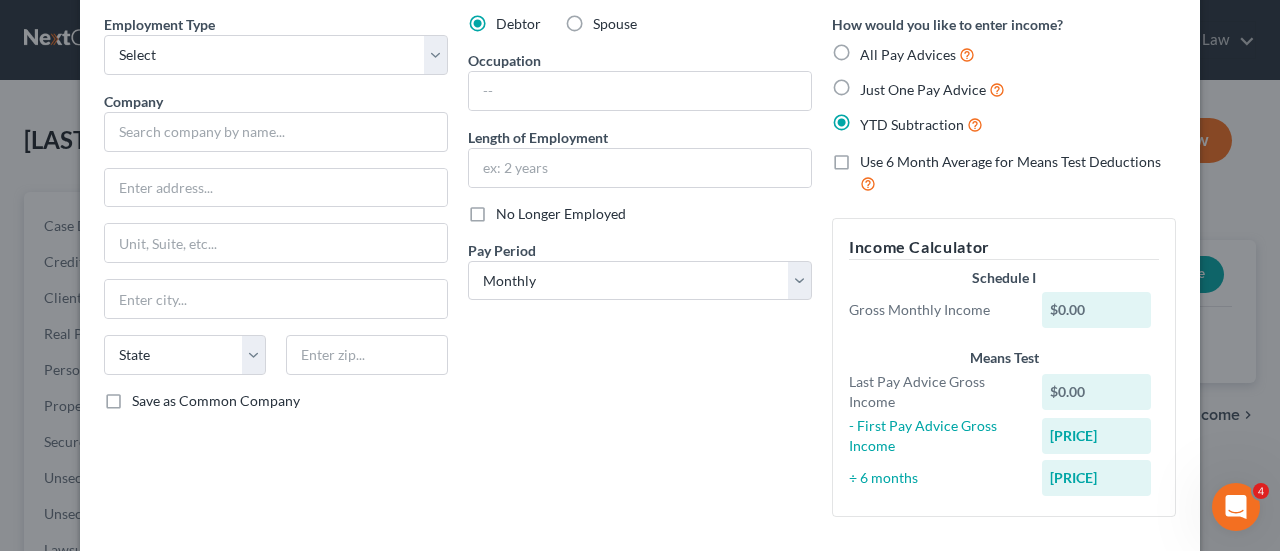 scroll, scrollTop: 0, scrollLeft: 0, axis: both 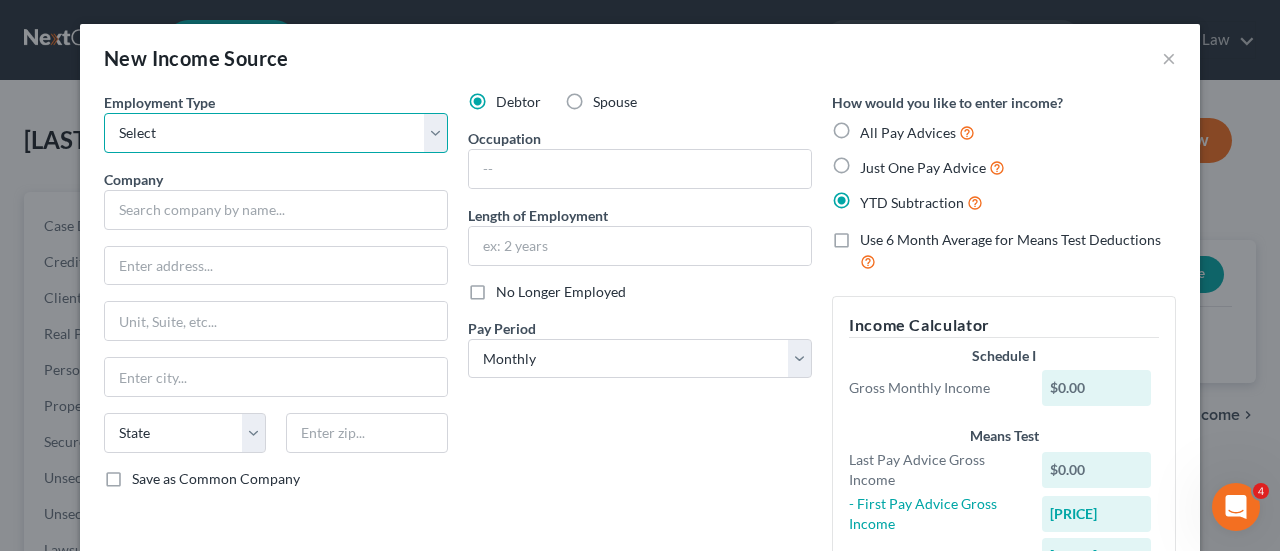 click on "Select Full or Part Time Employment Self Employment" at bounding box center [276, 133] 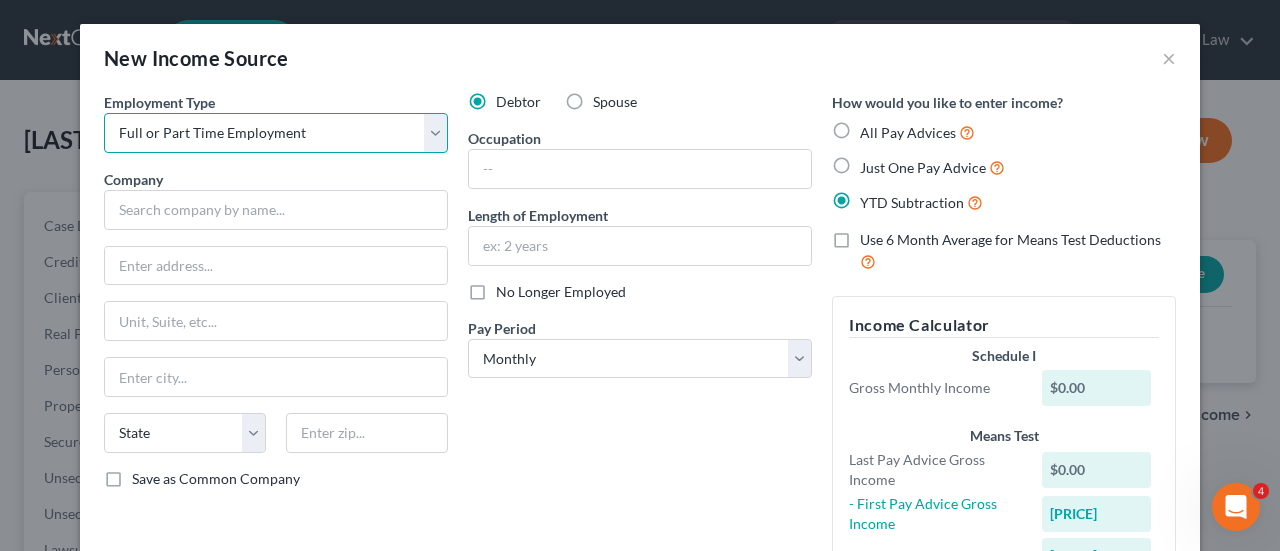 click on "Select Full or Part Time Employment Self Employment" at bounding box center [276, 133] 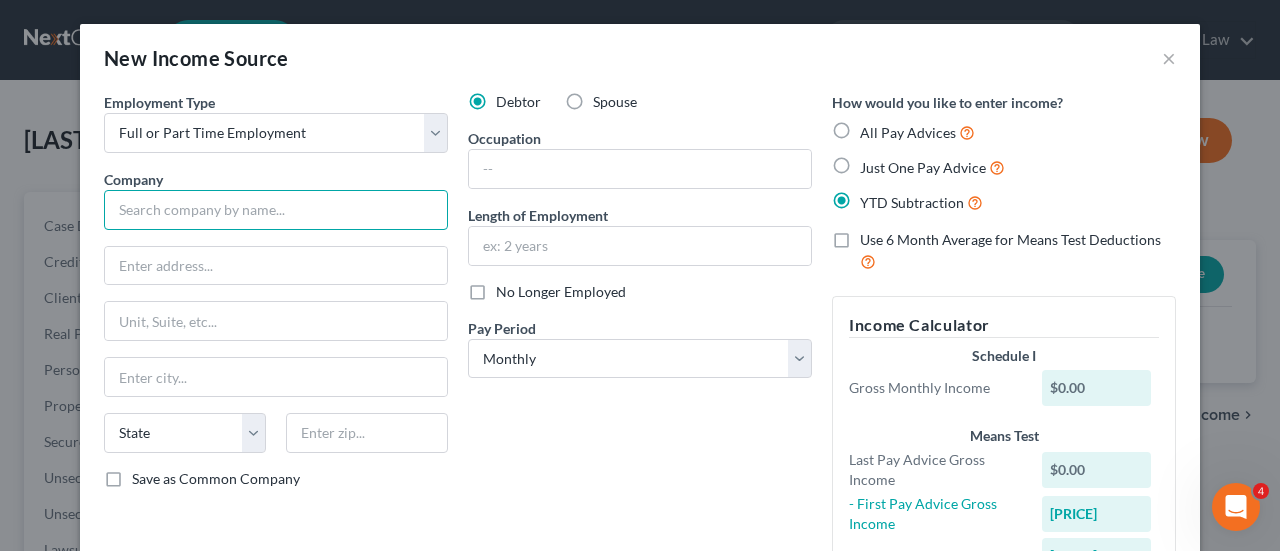 drag, startPoint x: 289, startPoint y: 203, endPoint x: 302, endPoint y: 203, distance: 13 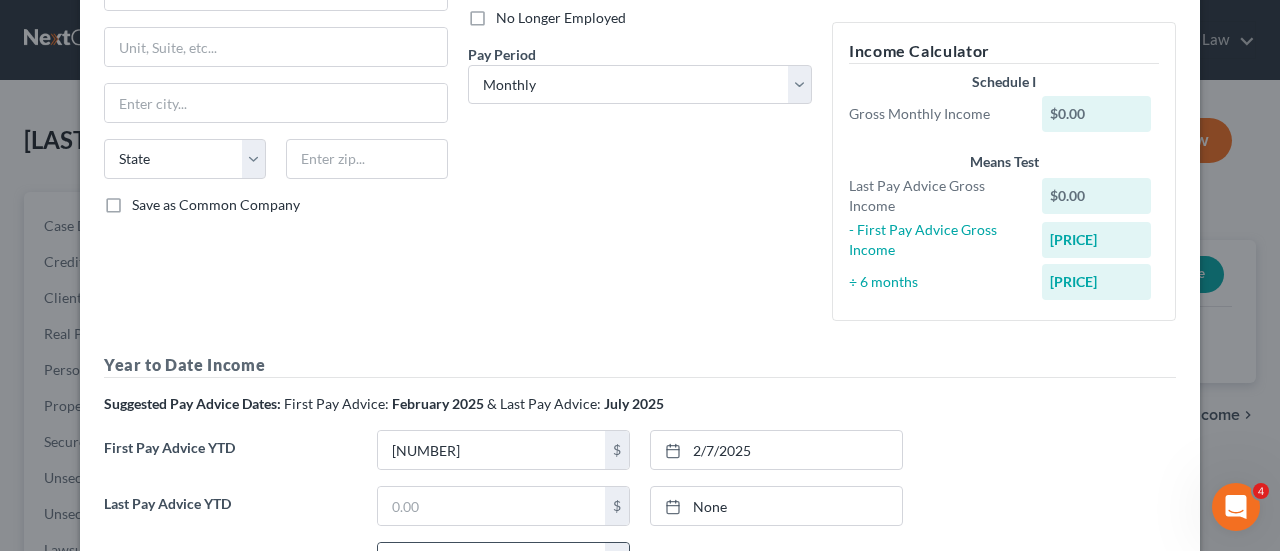 scroll, scrollTop: 400, scrollLeft: 0, axis: vertical 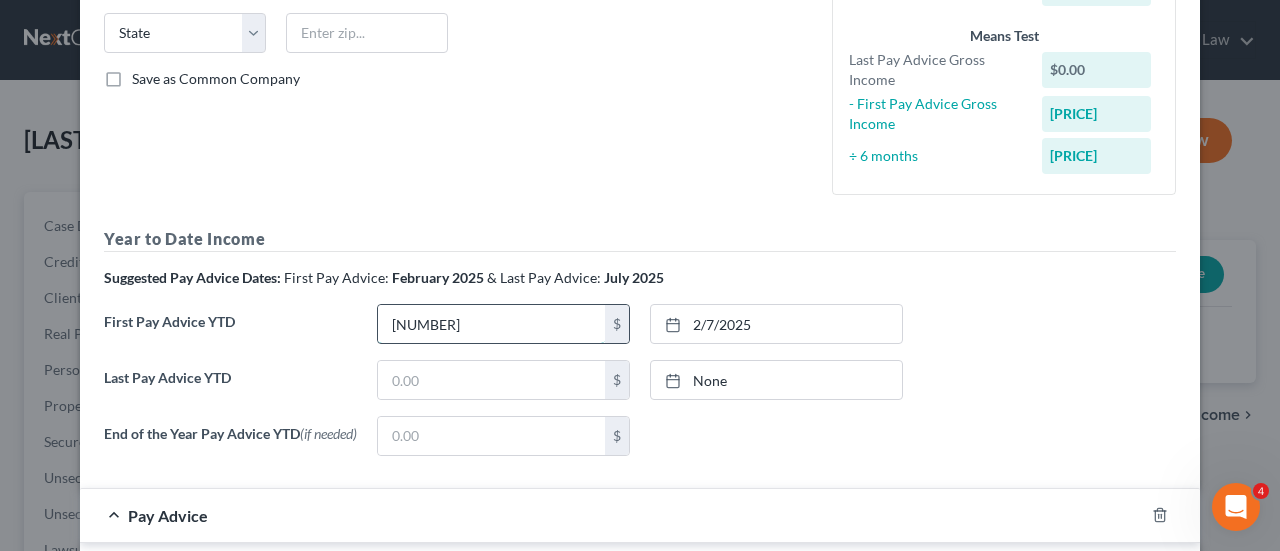 click on "[NUMBER]" at bounding box center (491, 324) 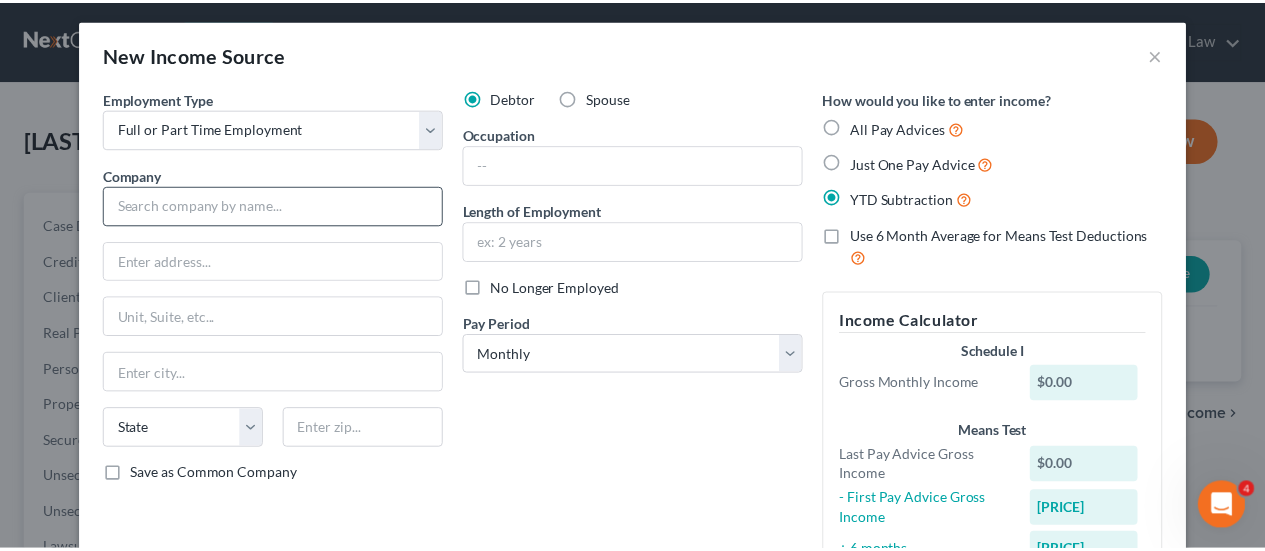 scroll, scrollTop: 0, scrollLeft: 0, axis: both 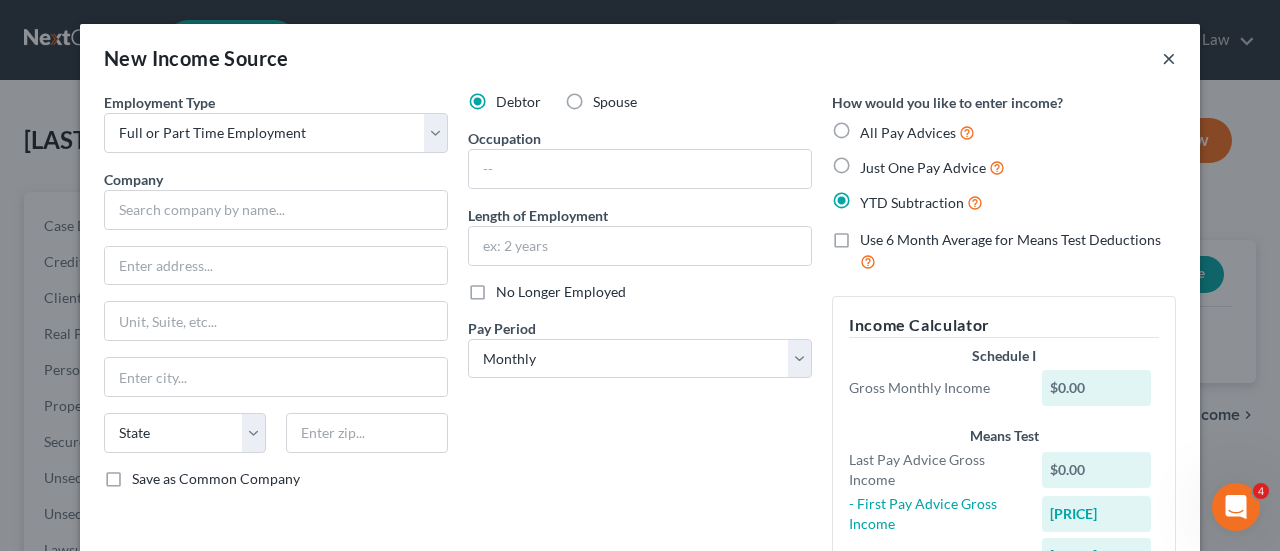 click on "×" at bounding box center (1169, 58) 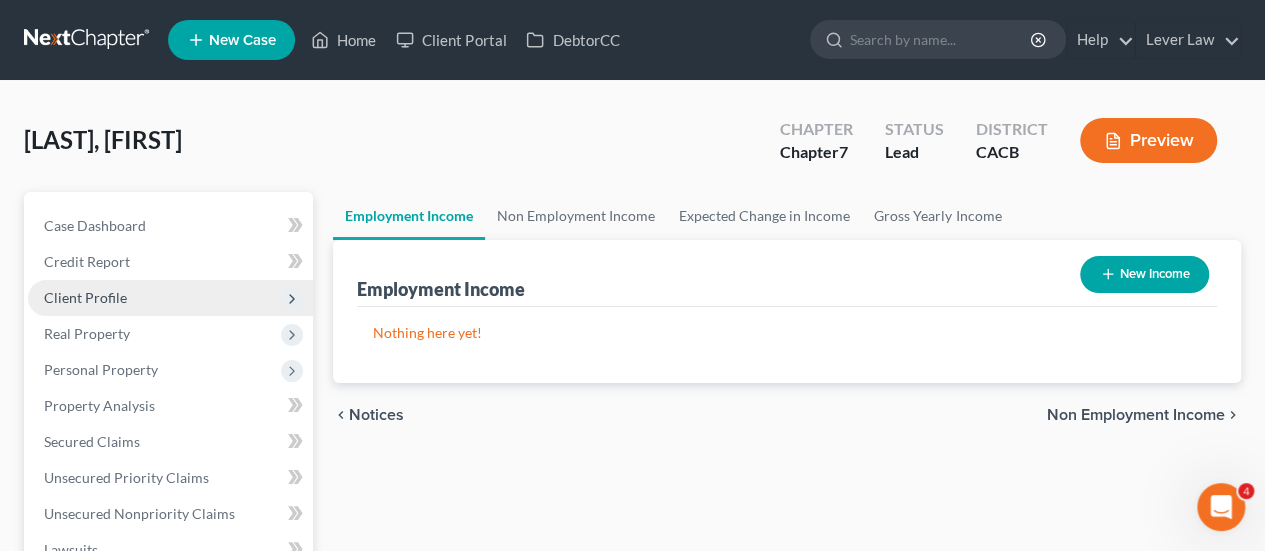 click on "Client Profile" at bounding box center [85, 297] 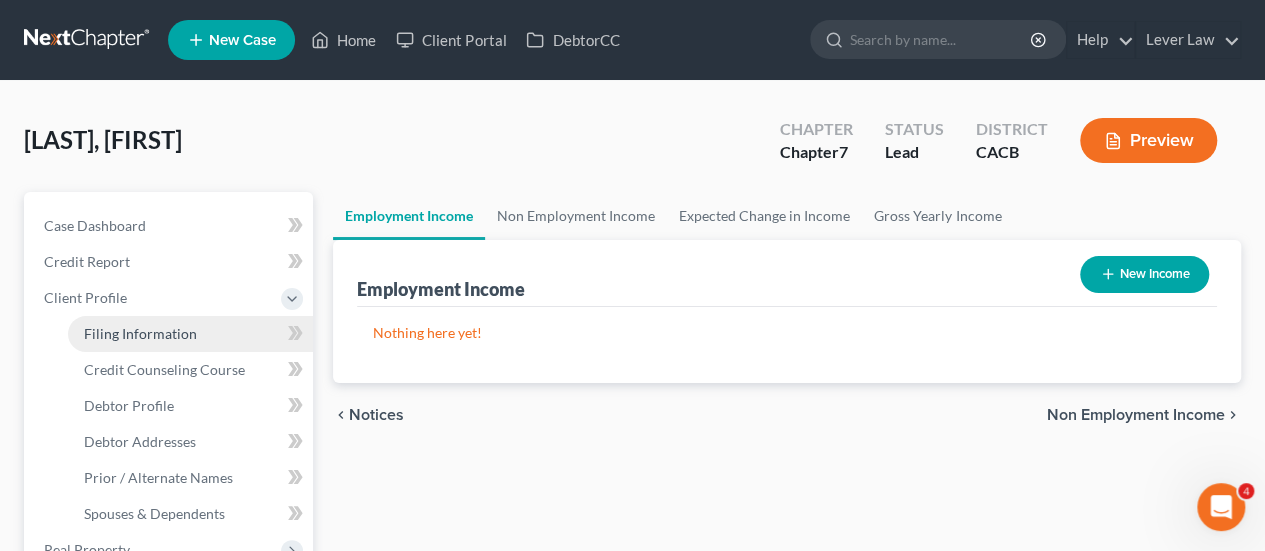 drag, startPoint x: 154, startPoint y: 335, endPoint x: 169, endPoint y: 335, distance: 15 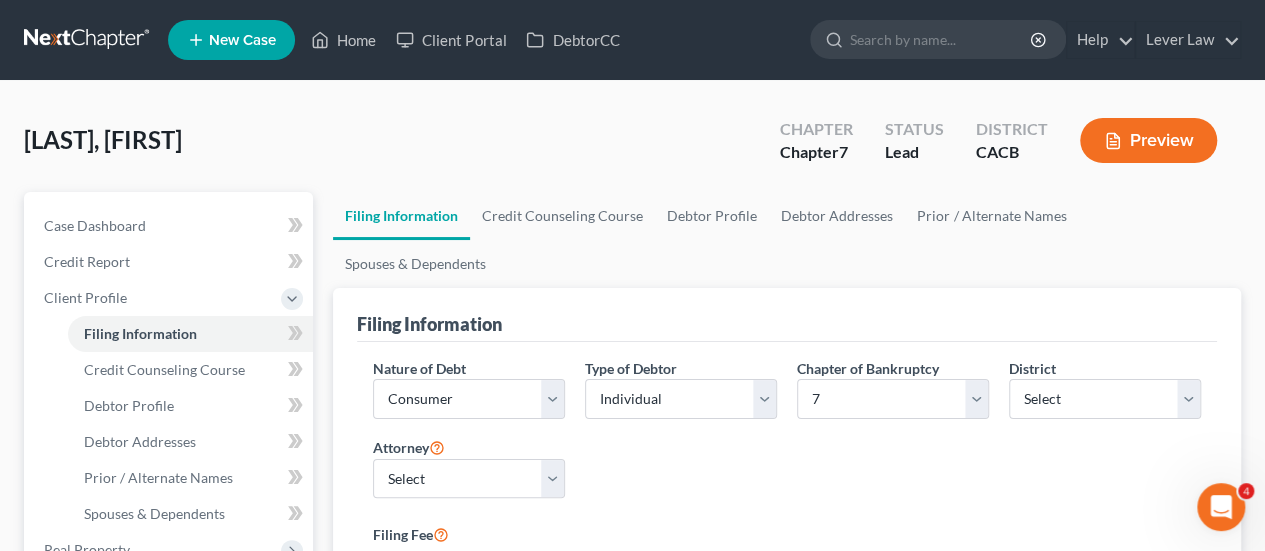scroll, scrollTop: 100, scrollLeft: 0, axis: vertical 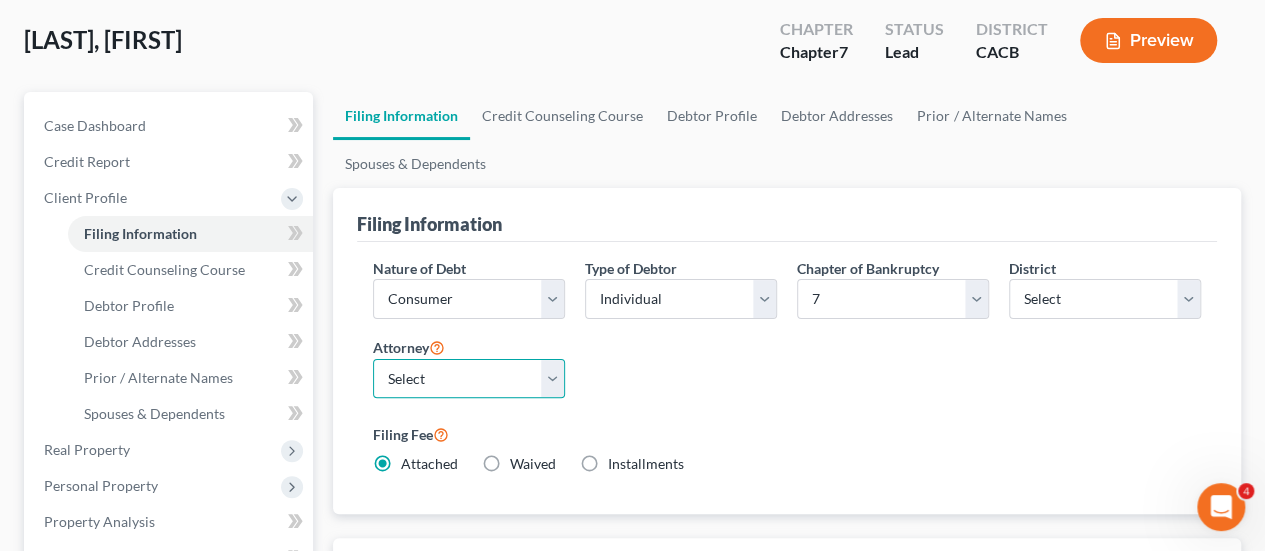 click on "Select [FIRST]  [LAST] - CACB" at bounding box center (469, 379) 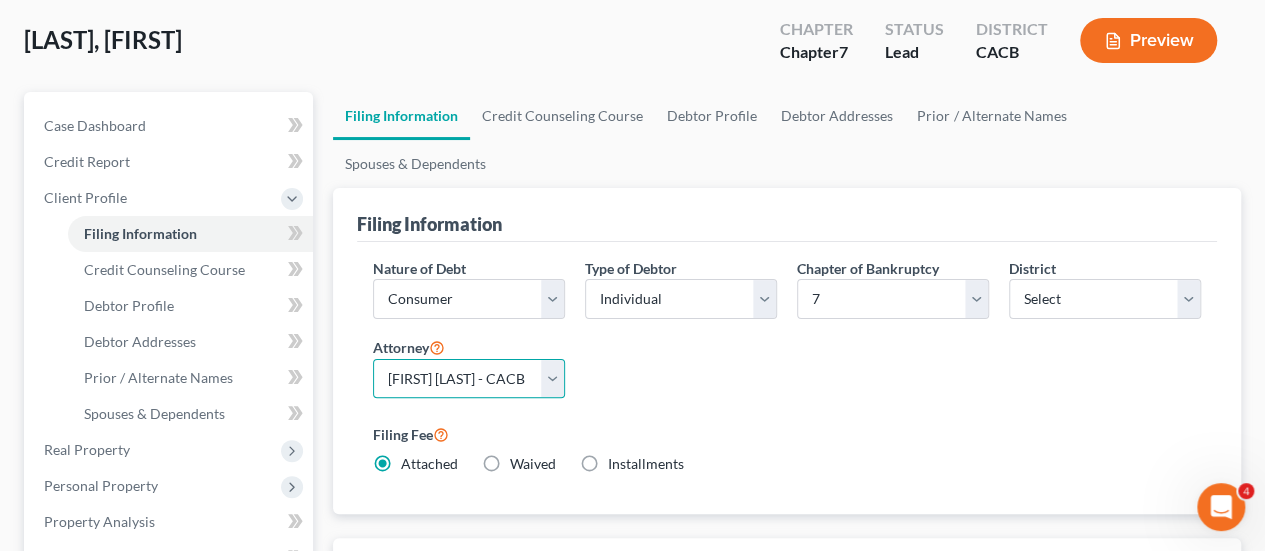 click on "Select [FIRST]  [LAST] - CACB" at bounding box center (469, 379) 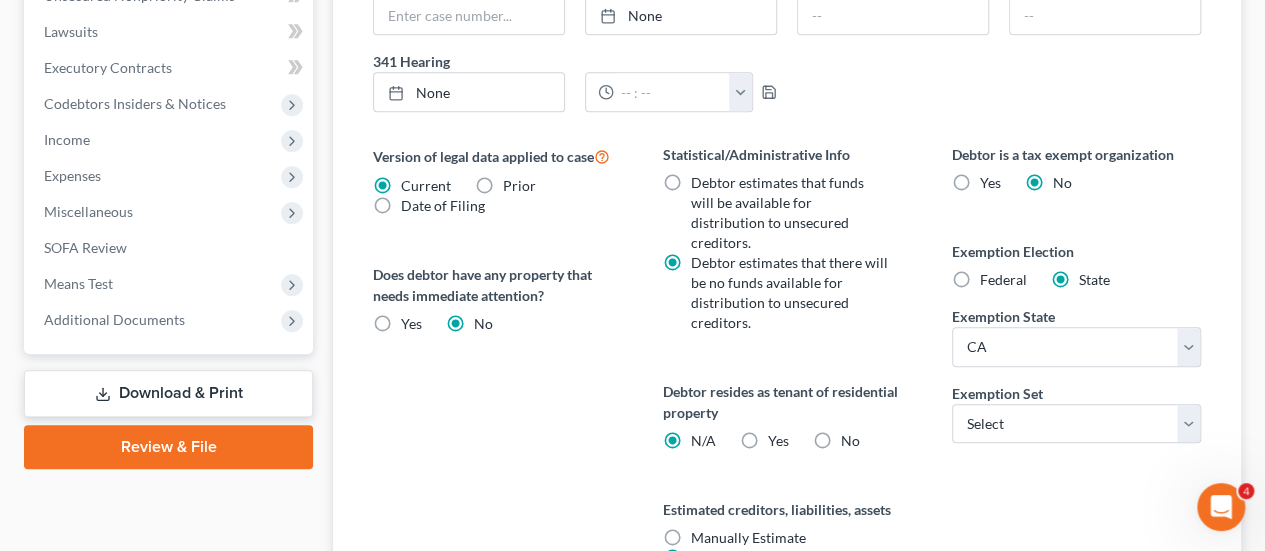 scroll, scrollTop: 866, scrollLeft: 0, axis: vertical 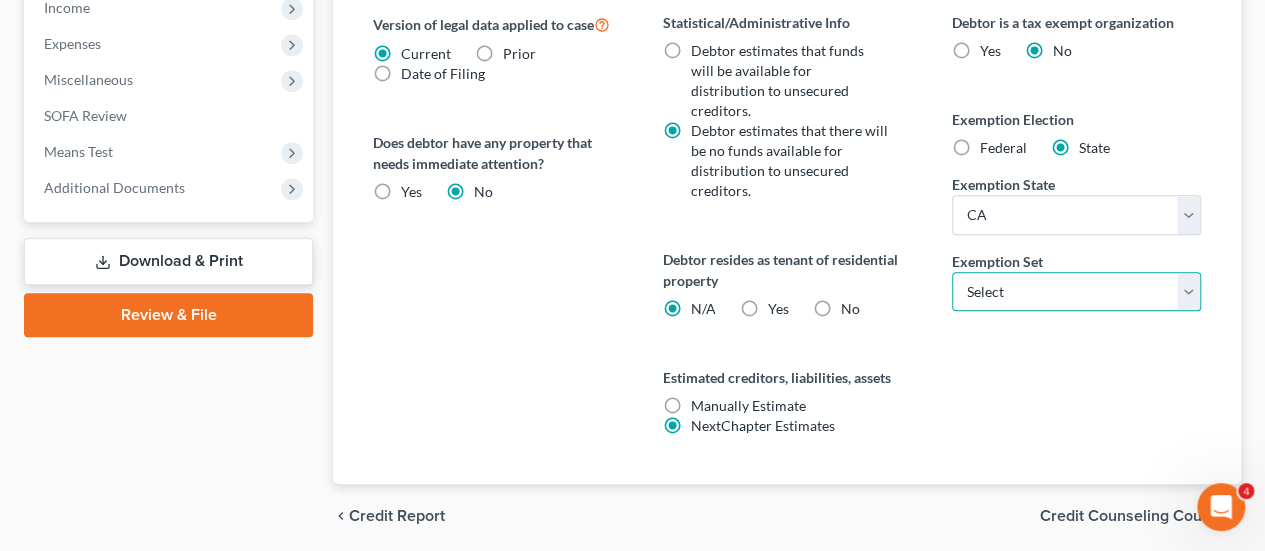 click on "Select 703 704" at bounding box center (1076, 292) 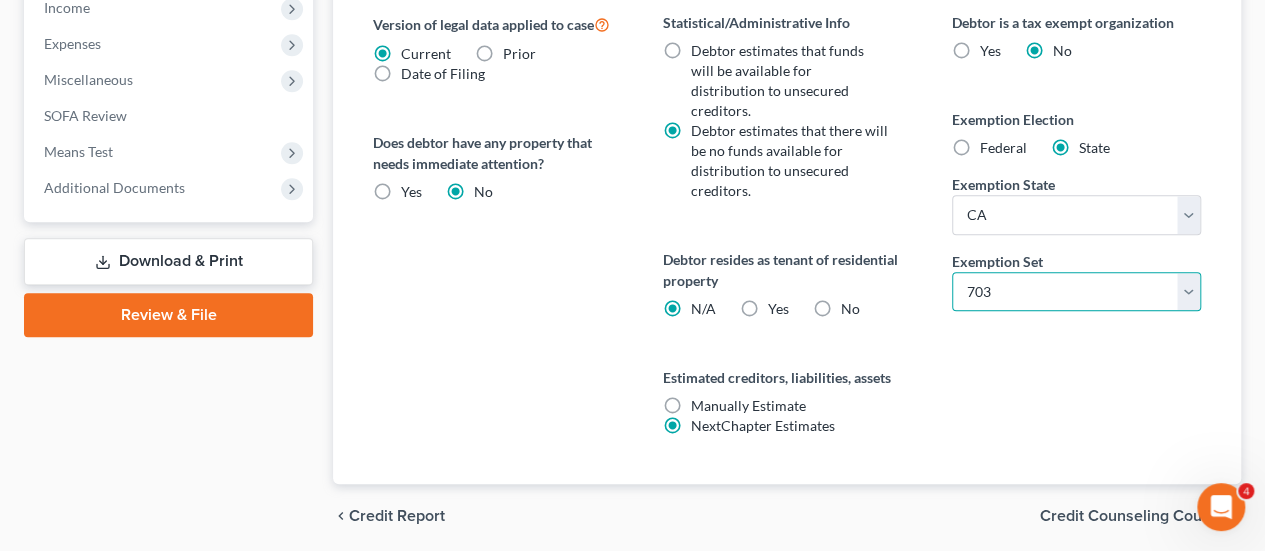 click on "Select 703 704" at bounding box center [1076, 292] 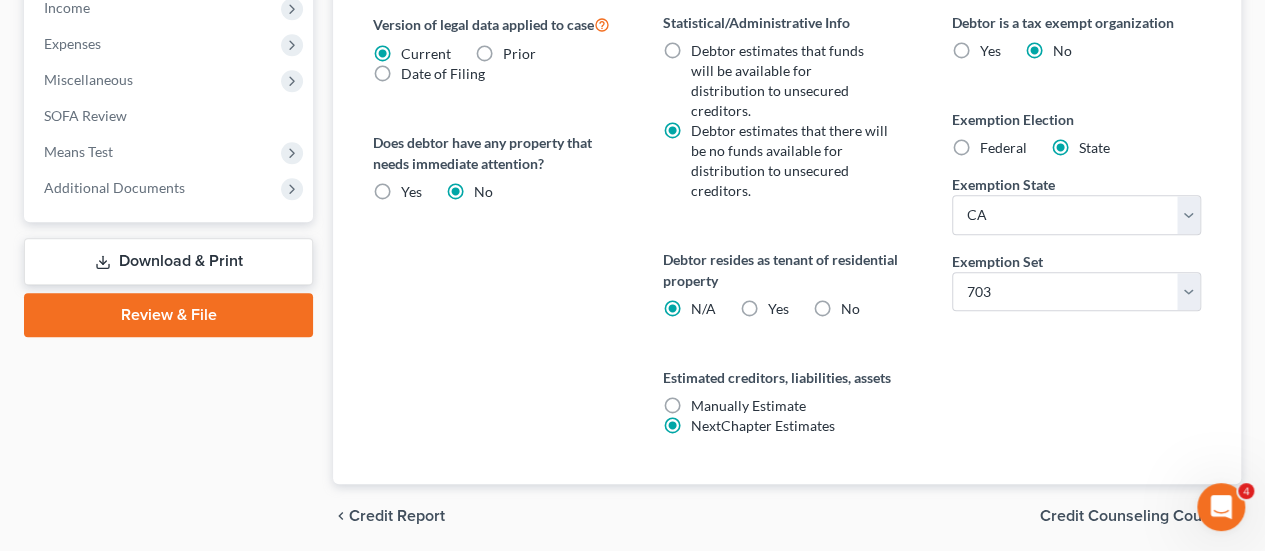 click on "Yes Yes" at bounding box center [763, 309] 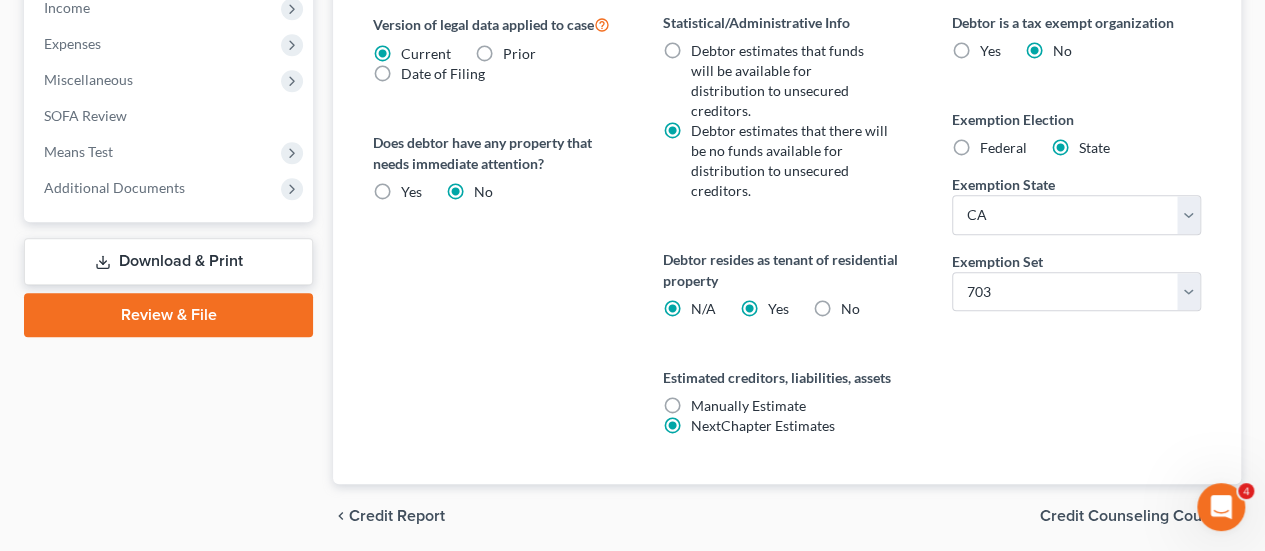 radio on "false" 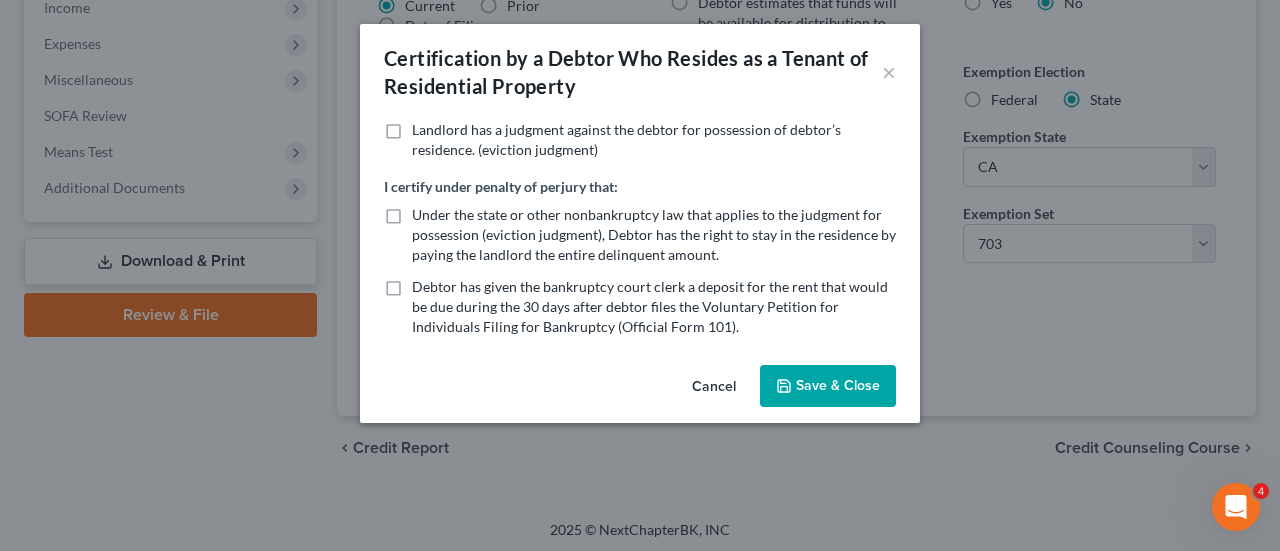 click 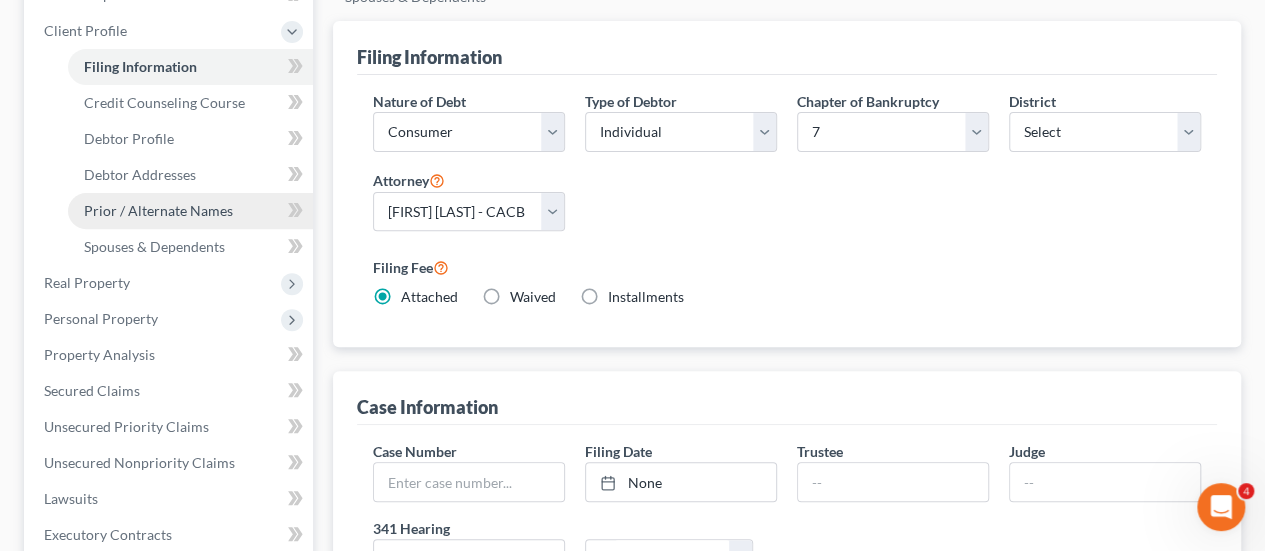 scroll, scrollTop: 266, scrollLeft: 0, axis: vertical 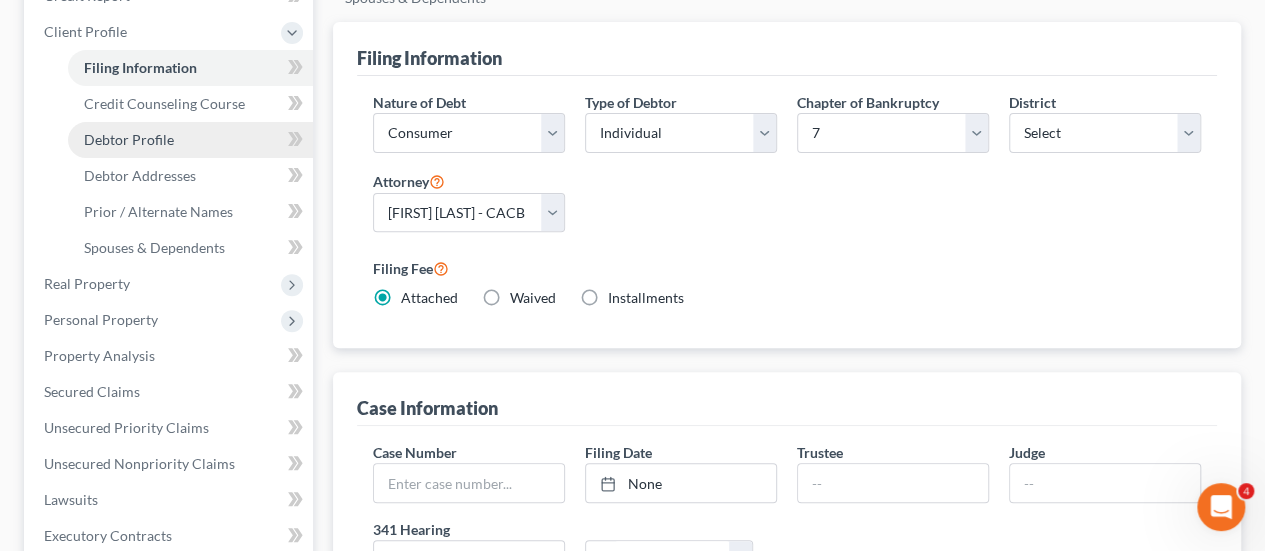 click on "Debtor Profile" at bounding box center (190, 140) 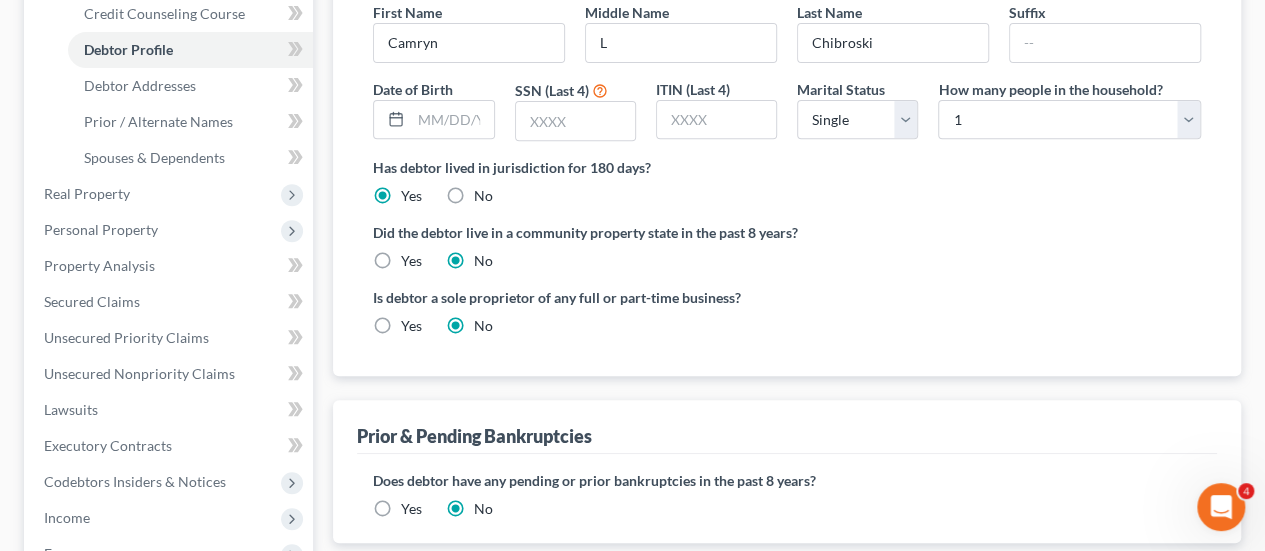 scroll, scrollTop: 400, scrollLeft: 0, axis: vertical 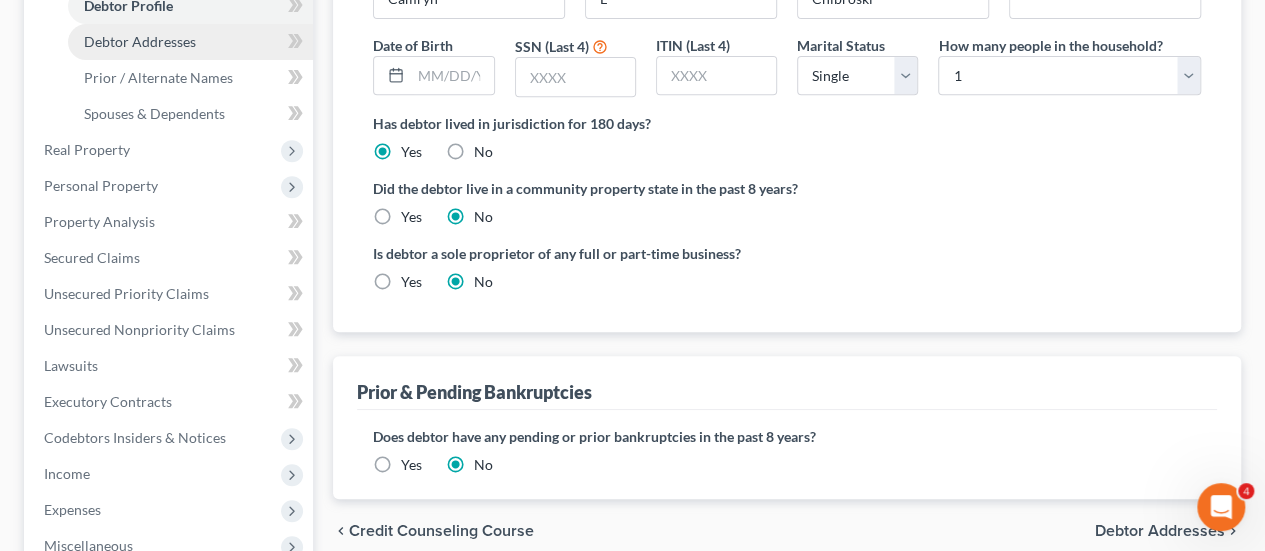 click on "Debtor Addresses" at bounding box center (190, 42) 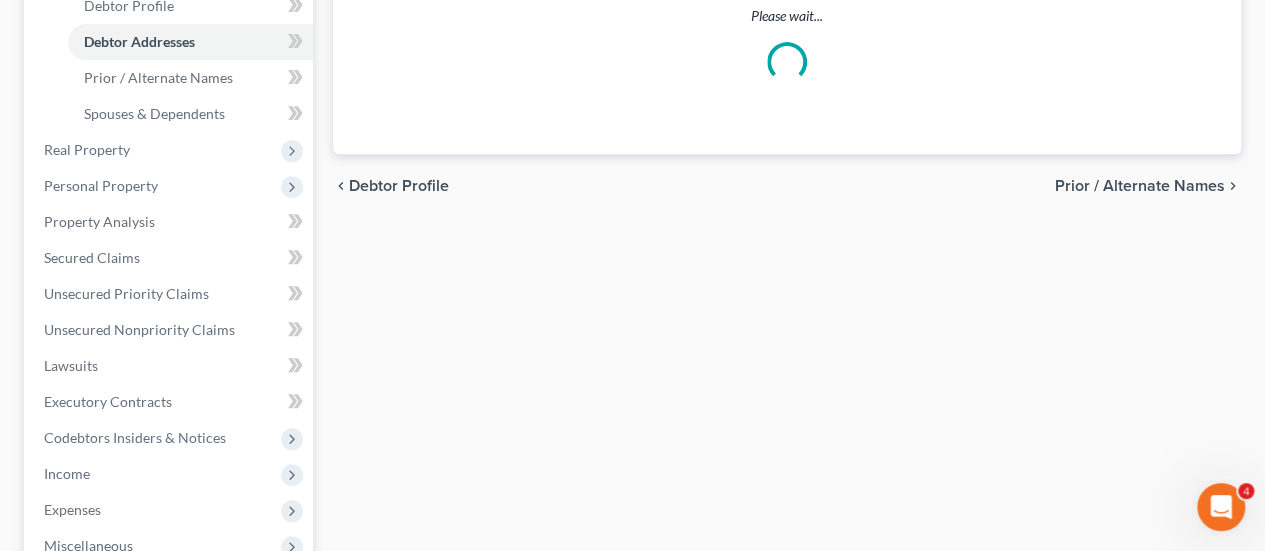 scroll, scrollTop: 366, scrollLeft: 0, axis: vertical 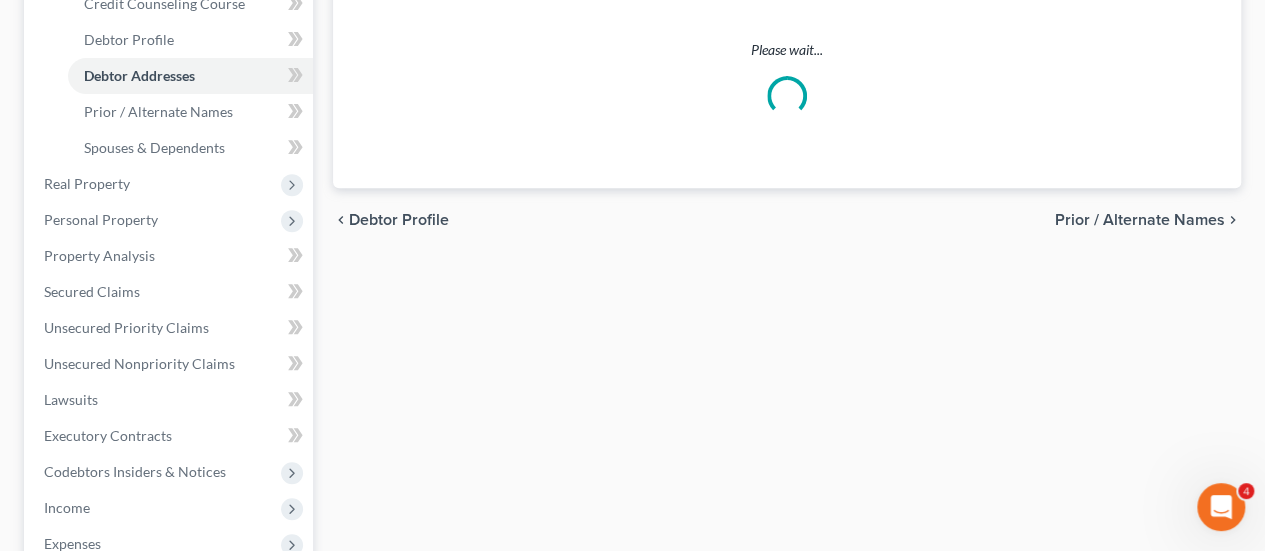 select on "0" 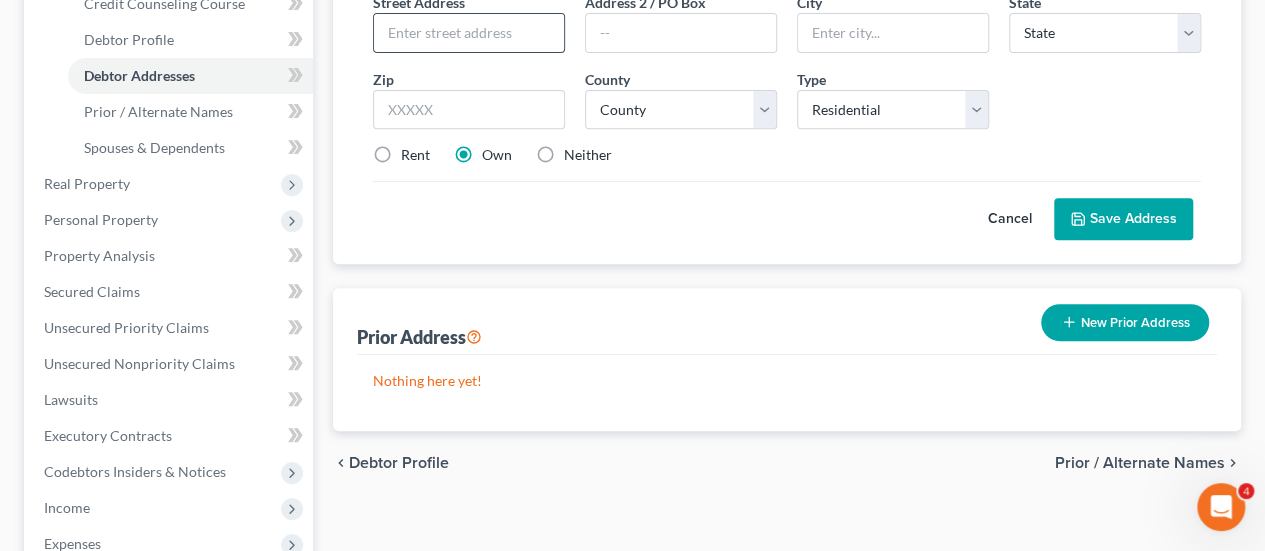 scroll, scrollTop: 0, scrollLeft: 0, axis: both 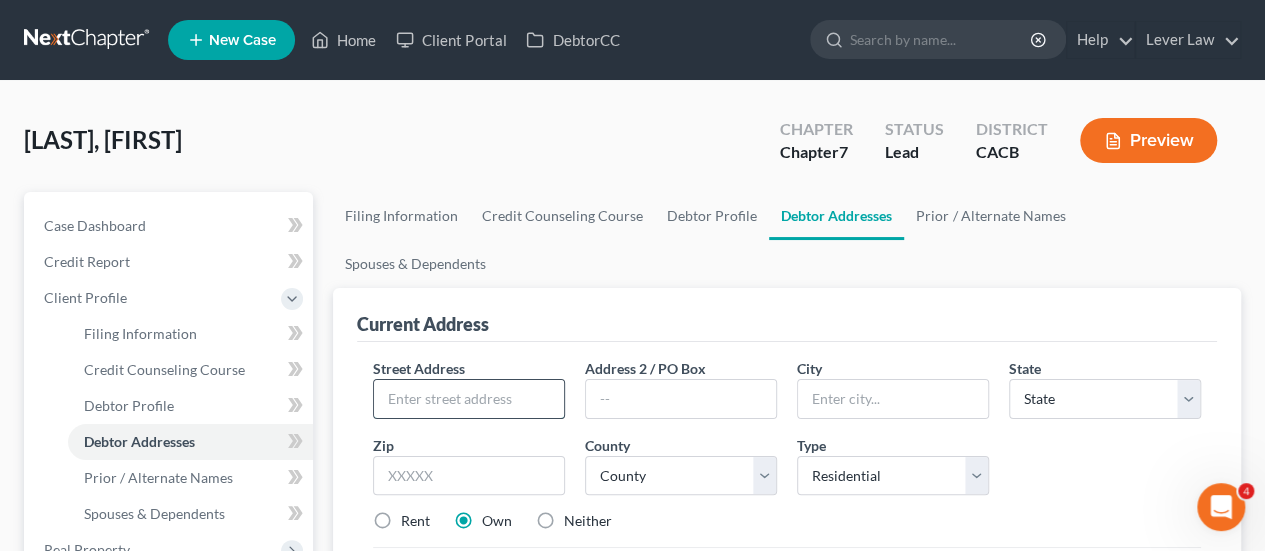 click at bounding box center [469, 399] 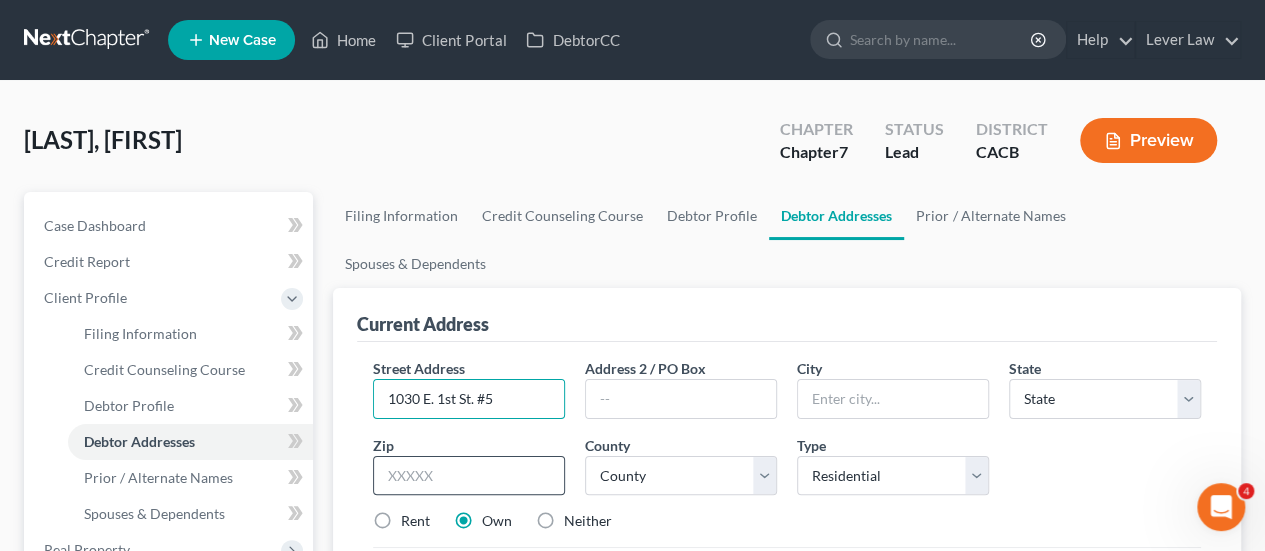 type on "1030 E. 1st St. #5" 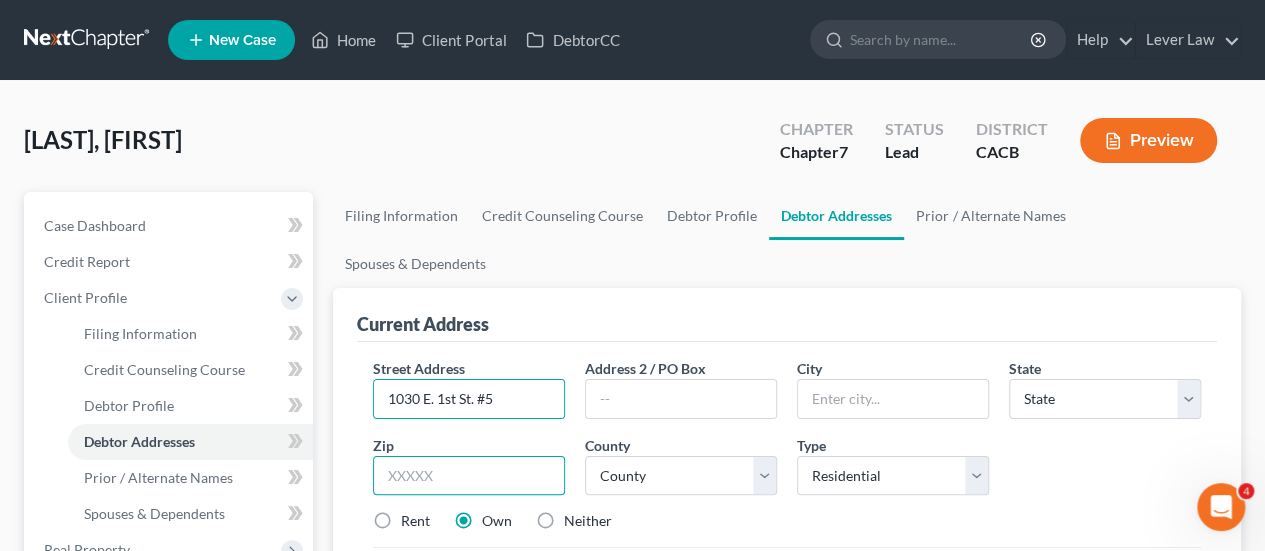 click at bounding box center [469, 476] 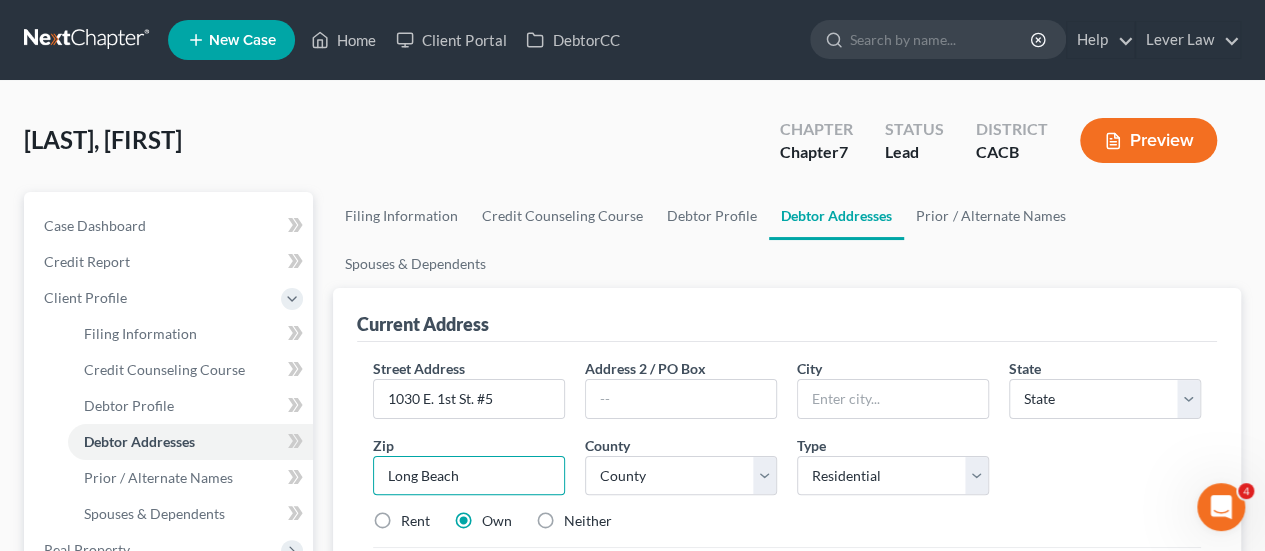 type on "Long Beach" 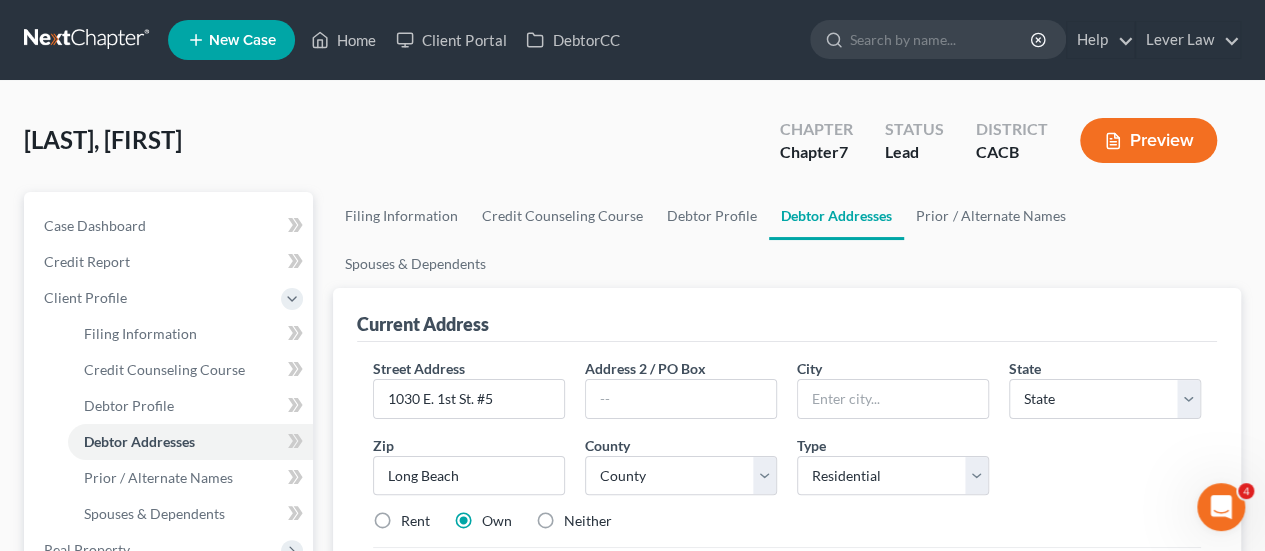 drag, startPoint x: 413, startPoint y: 473, endPoint x: 580, endPoint y: 455, distance: 167.96725 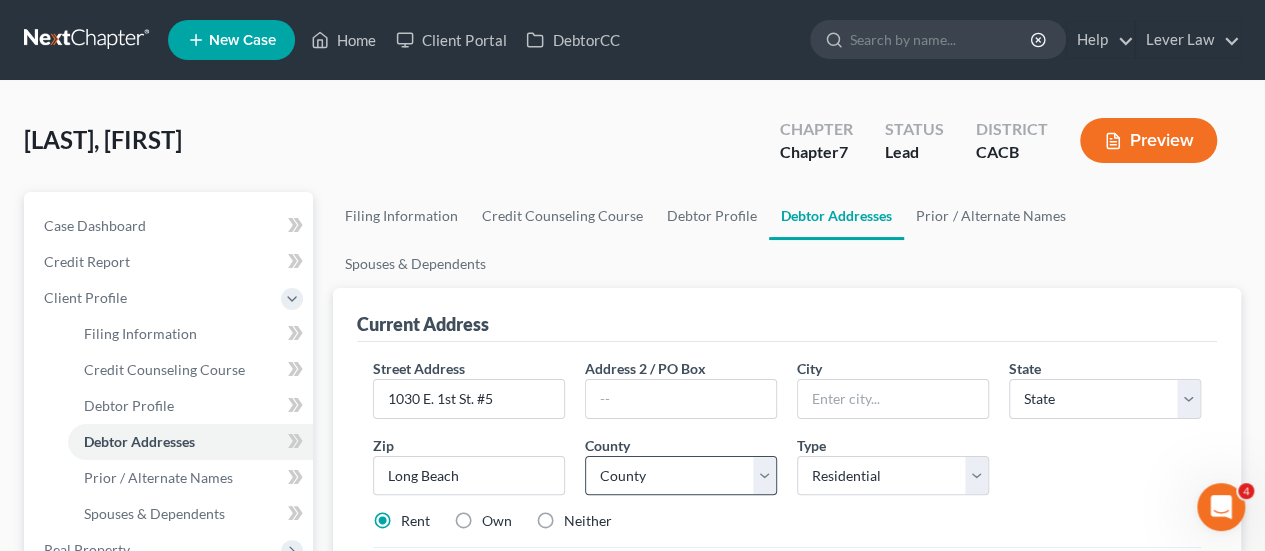 drag, startPoint x: 666, startPoint y: 447, endPoint x: 668, endPoint y: 435, distance: 12.165525 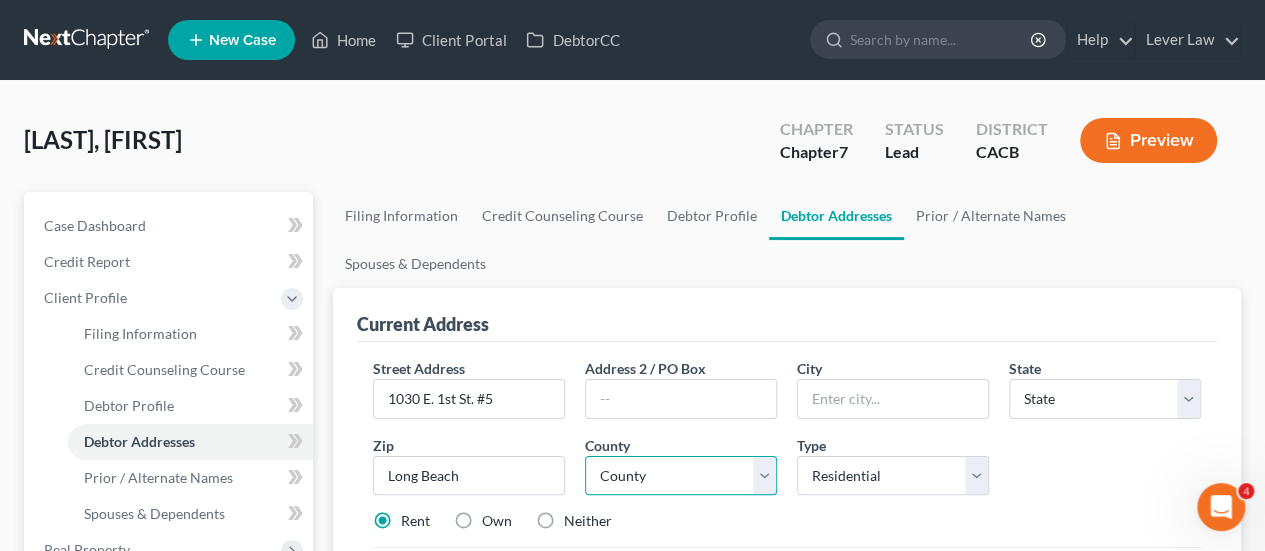 click on "County" at bounding box center [681, 476] 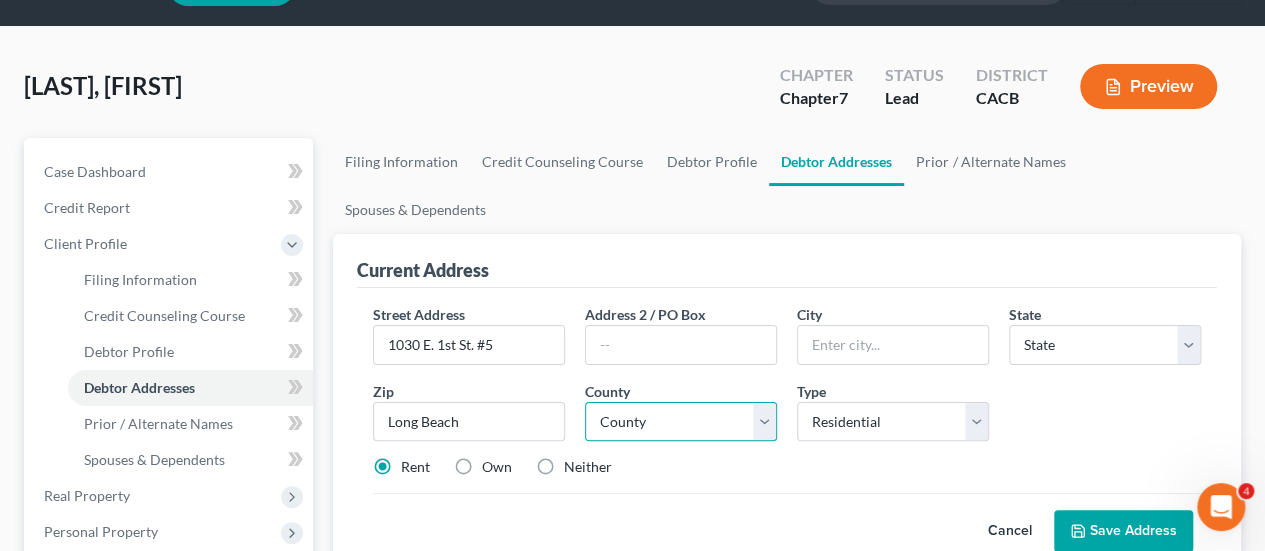 scroll, scrollTop: 100, scrollLeft: 0, axis: vertical 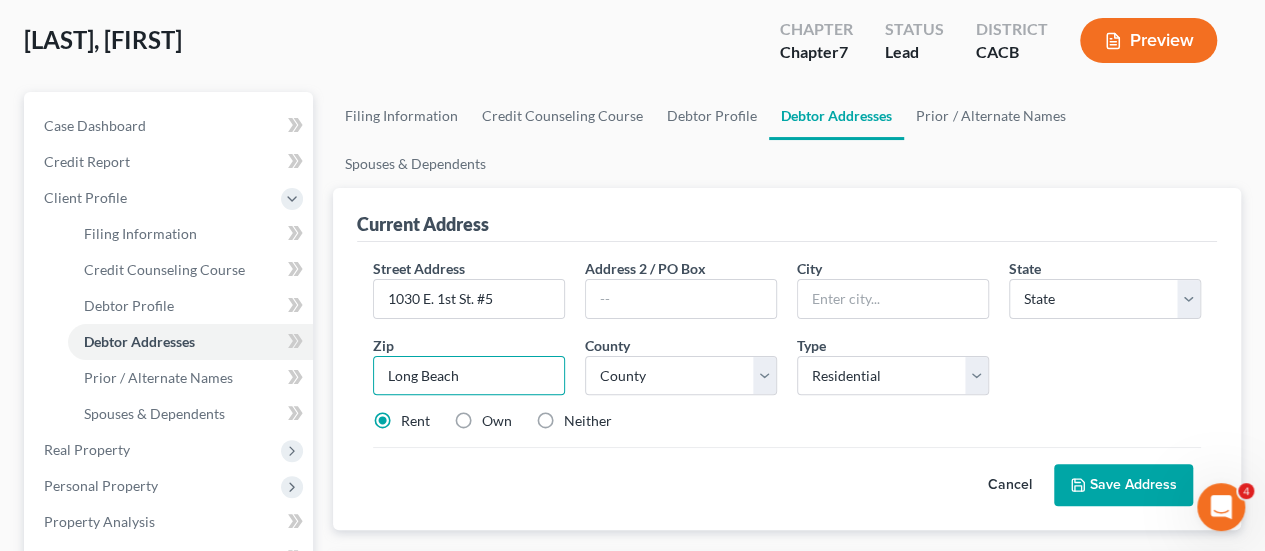 drag, startPoint x: 534, startPoint y: 335, endPoint x: 348, endPoint y: 335, distance: 186 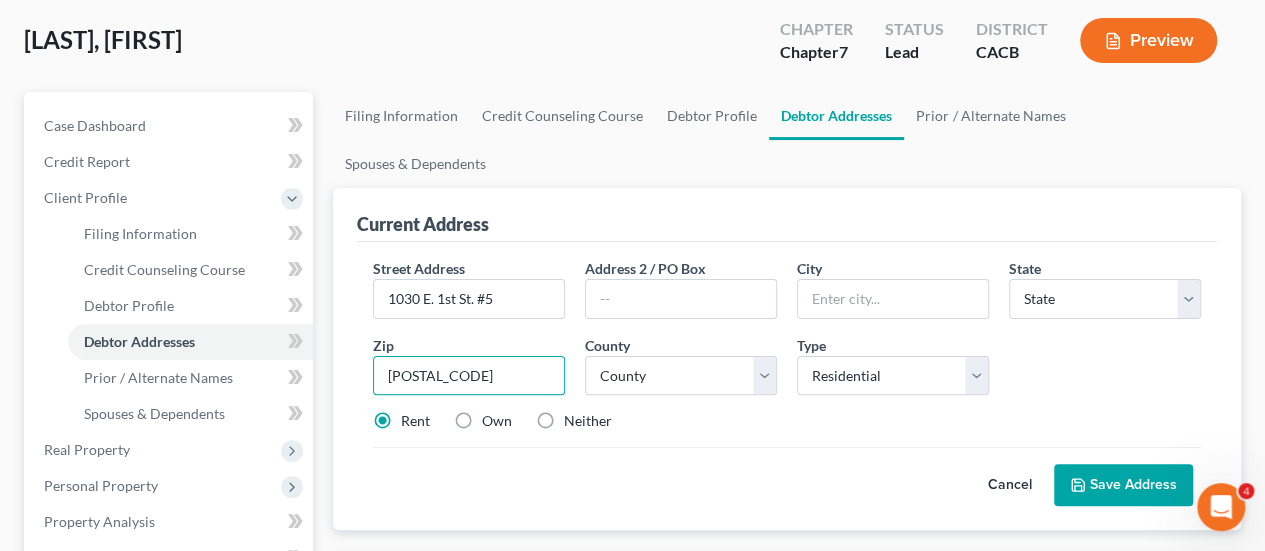 type on "[POSTAL_CODE]" 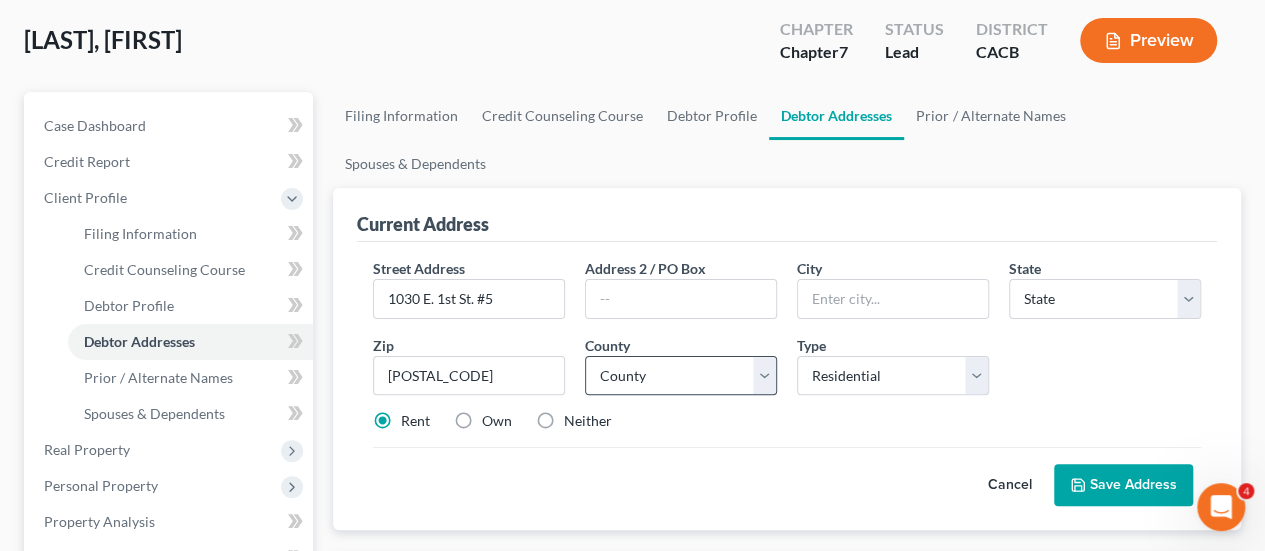 drag, startPoint x: 630, startPoint y: 385, endPoint x: 650, endPoint y: 329, distance: 59.464275 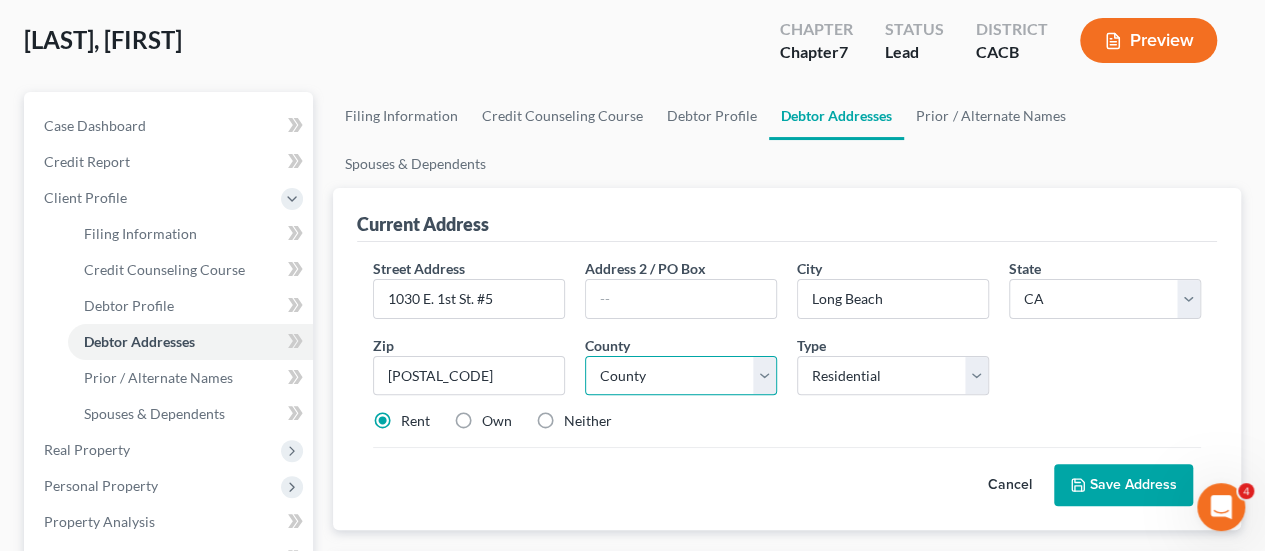 click on "County" at bounding box center [681, 376] 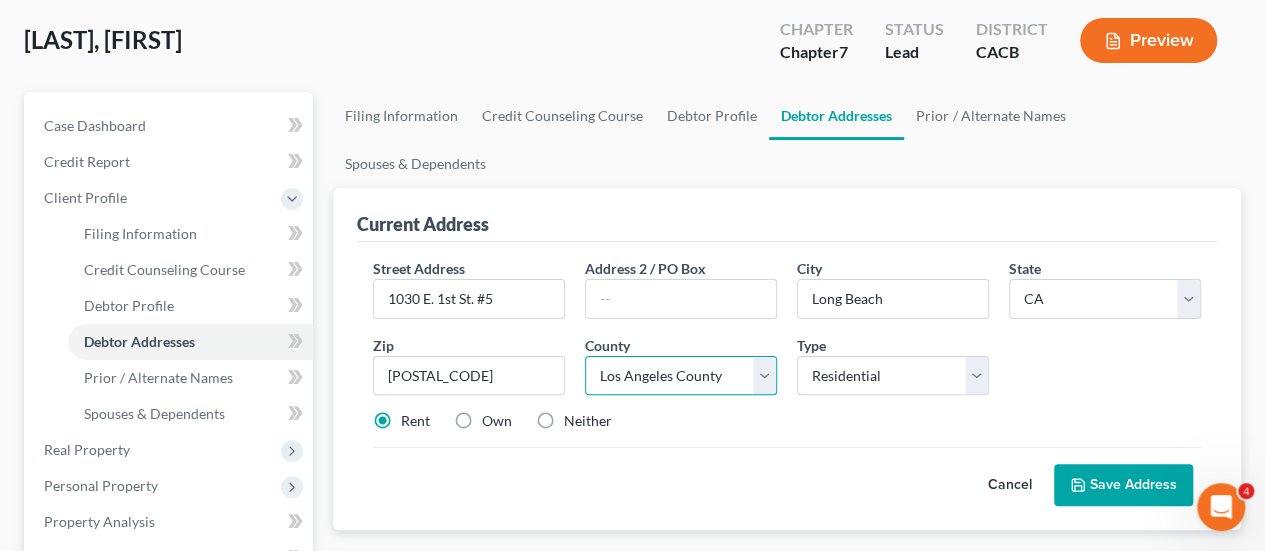 click on "County Alameda County Alpine County Amador County Butte County Calaveras County Colusa County Contra Costa County Del Norte County El Dorado County Fresno County Glenn County Humboldt County Imperial County Inyo County Kern County Kings County Lake County Lassen County Los Angeles County Madera County Marin County Mariposa County Mendocino County Merced County Modoc County Mono County Monterey County Napa County Nevada County Orange County Placer County Plumas County Riverside County Sacramento County San Benito County San Bernardino County San Diego County San Francisco County San Joaquin County San Luis Obispo County San Mateo County Santa Barbara County Santa Clara County Santa Cruz County Shasta County Sierra County Siskiyou County Solano County Sonoma County Stanislaus County Sutter County Tehama County Trinity County Tulare County Tuolumne County Ventura County Yolo County Yuba County" at bounding box center (681, 376) 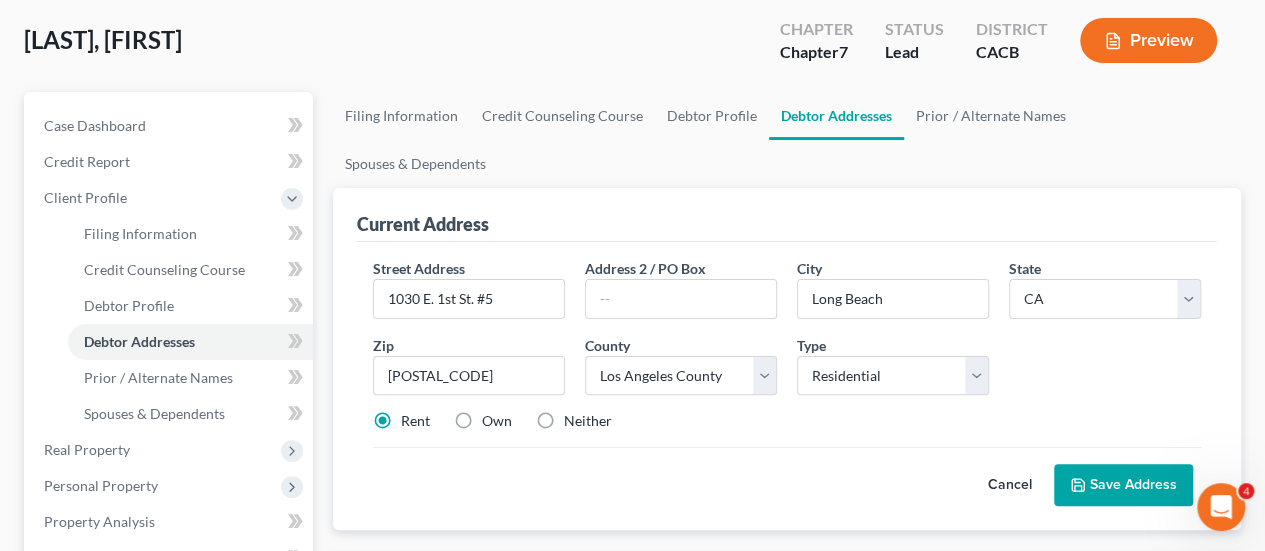 drag, startPoint x: 1176, startPoint y: 431, endPoint x: 1155, endPoint y: 425, distance: 21.84033 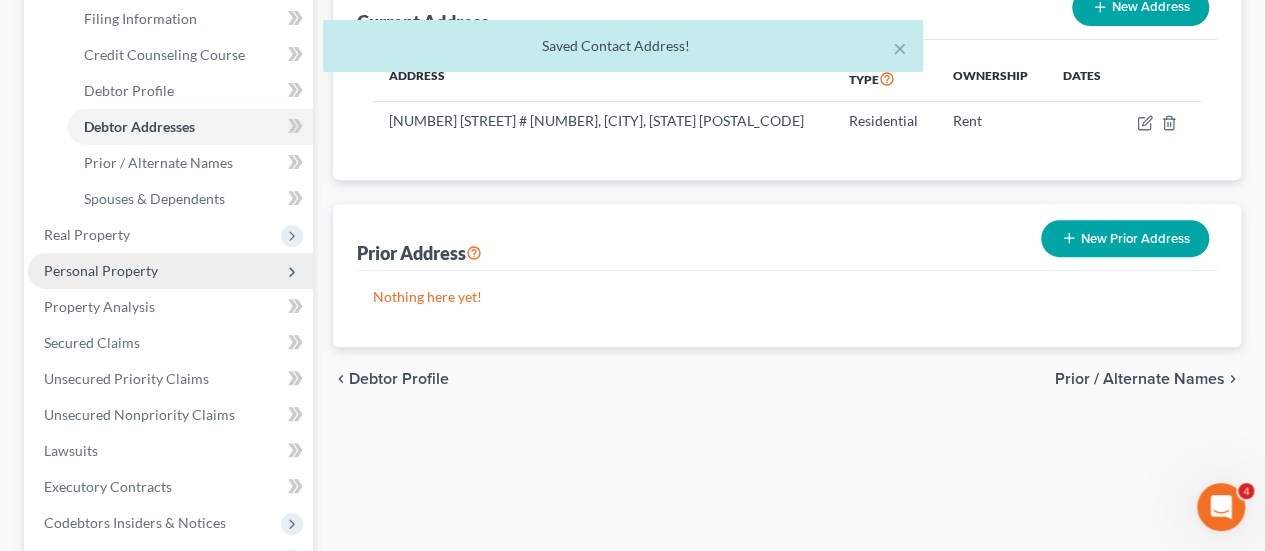 scroll, scrollTop: 400, scrollLeft: 0, axis: vertical 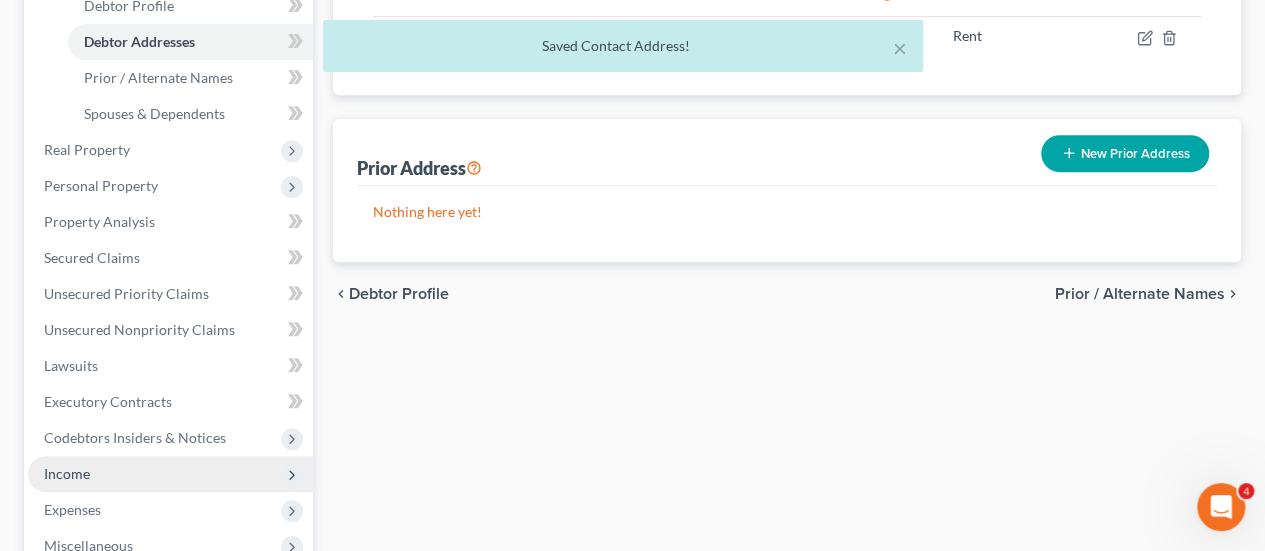 click on "Income" at bounding box center (170, 474) 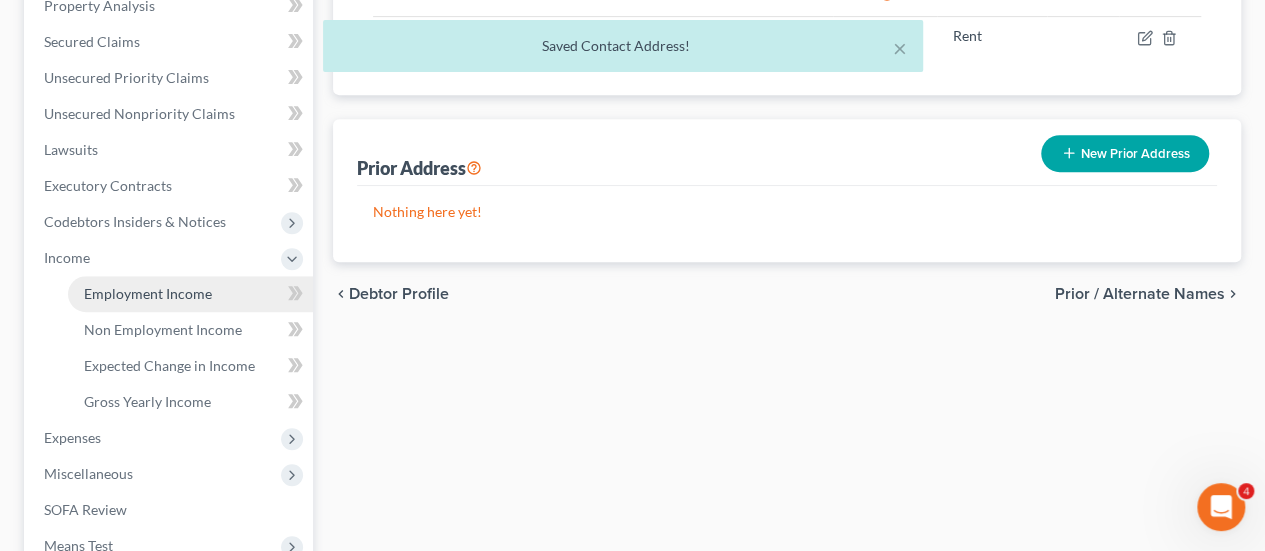 click on "Employment Income" at bounding box center (148, 293) 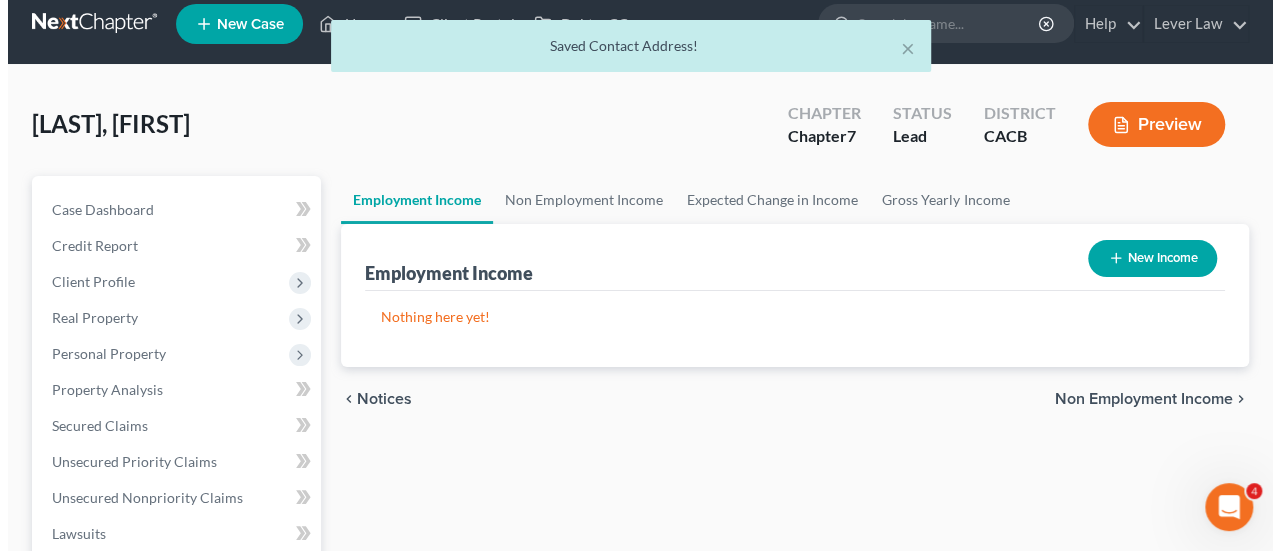 scroll, scrollTop: 0, scrollLeft: 0, axis: both 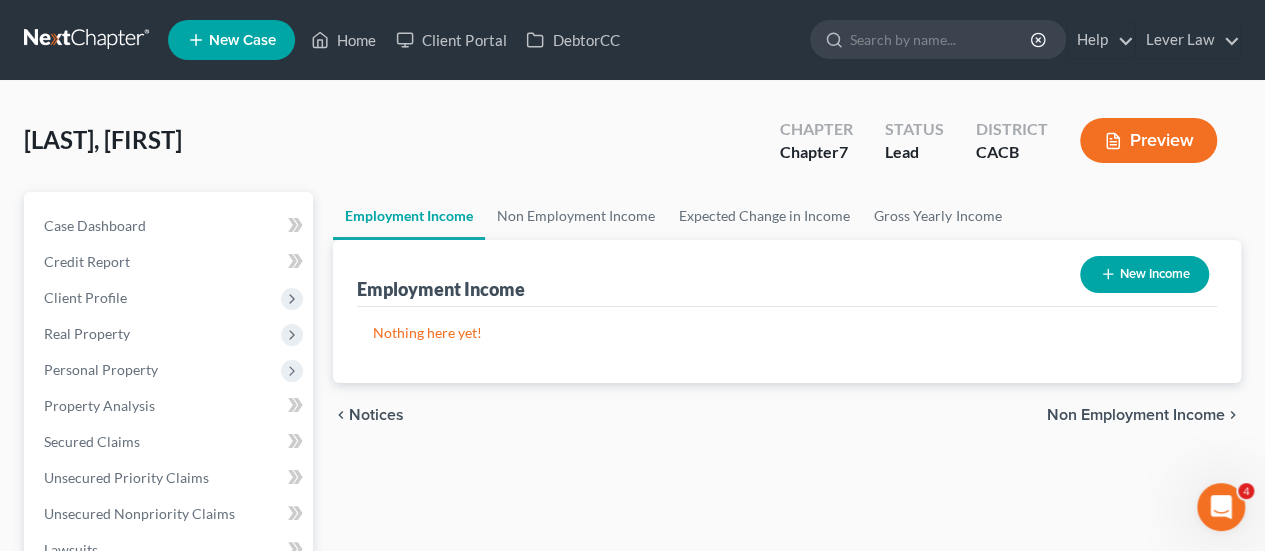 click on "New Income" at bounding box center (1144, 274) 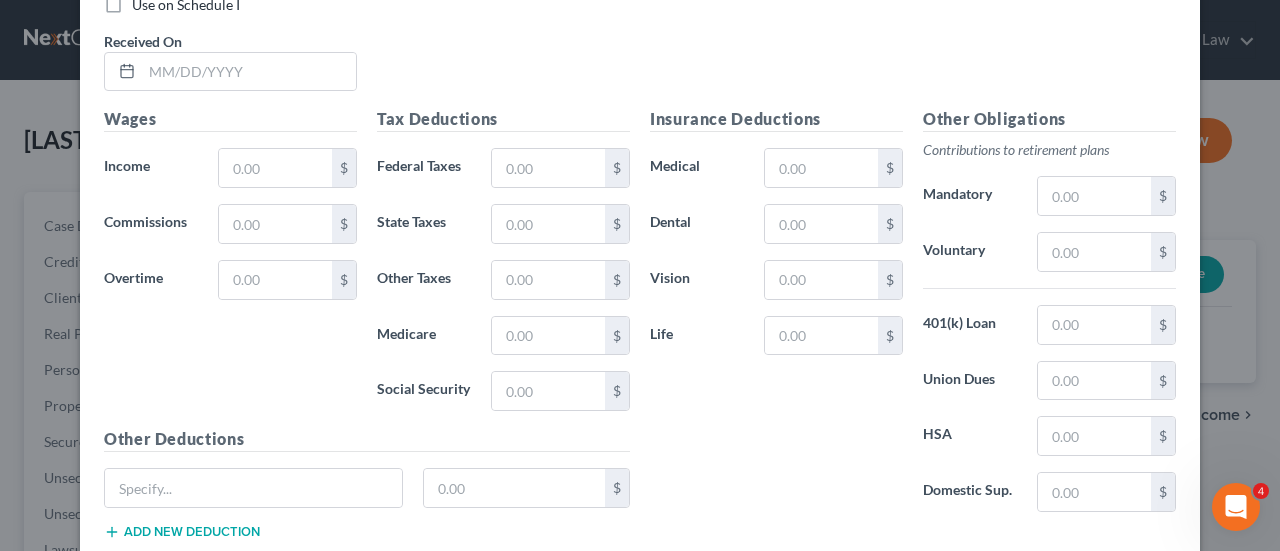 scroll, scrollTop: 823, scrollLeft: 0, axis: vertical 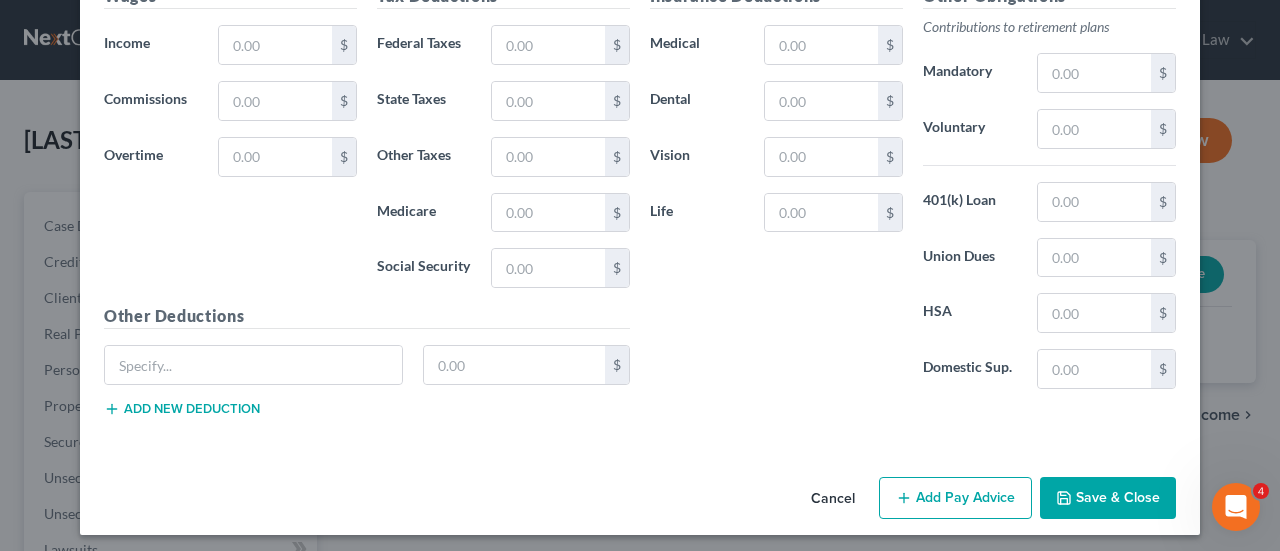 click on "Save & Close" at bounding box center [1108, 498] 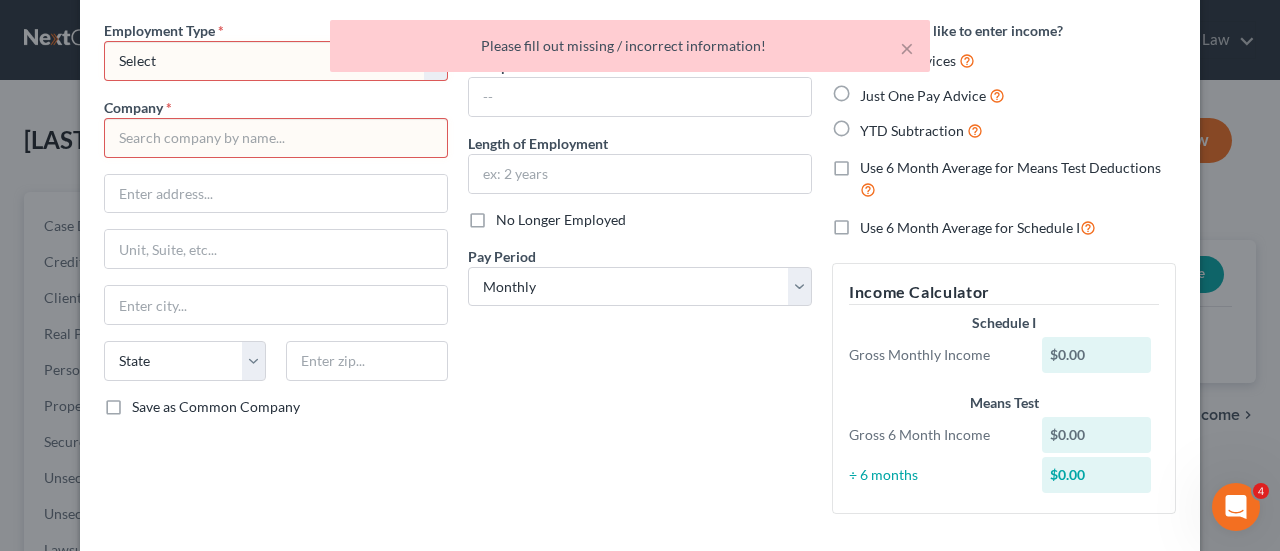 scroll, scrollTop: 0, scrollLeft: 0, axis: both 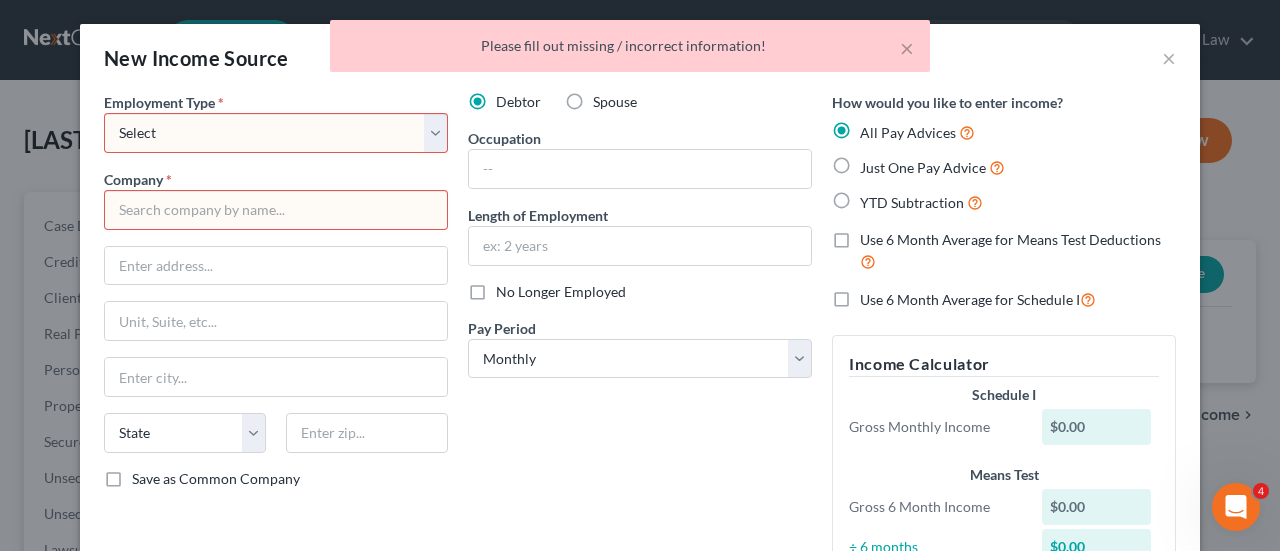 click on "YTD Subtraction" at bounding box center [912, 202] 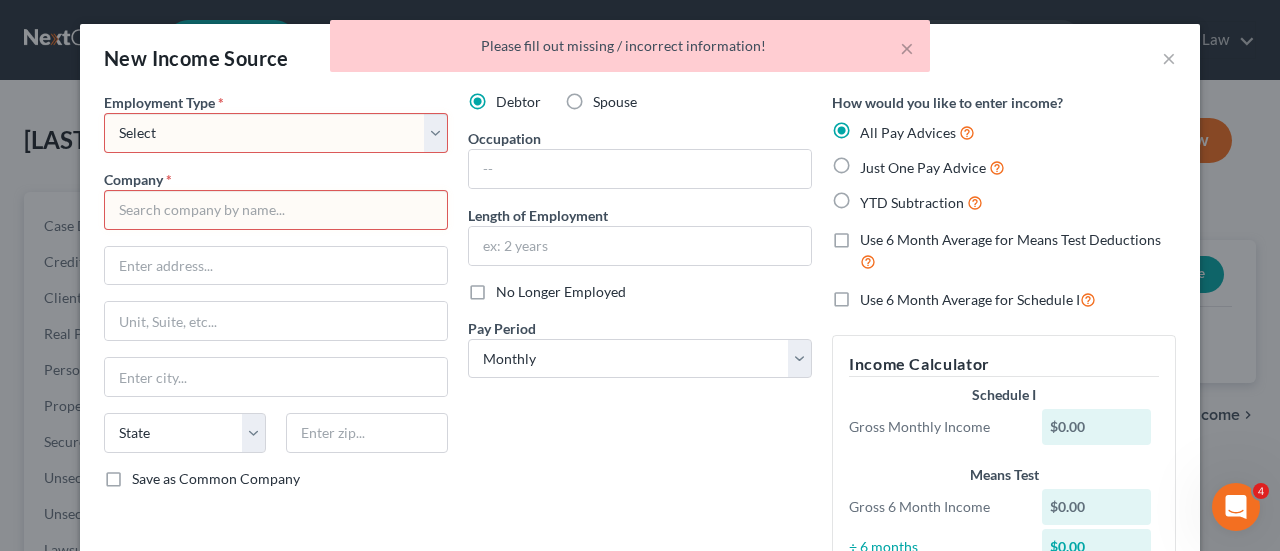 click on "YTD Subtraction" at bounding box center (874, 197) 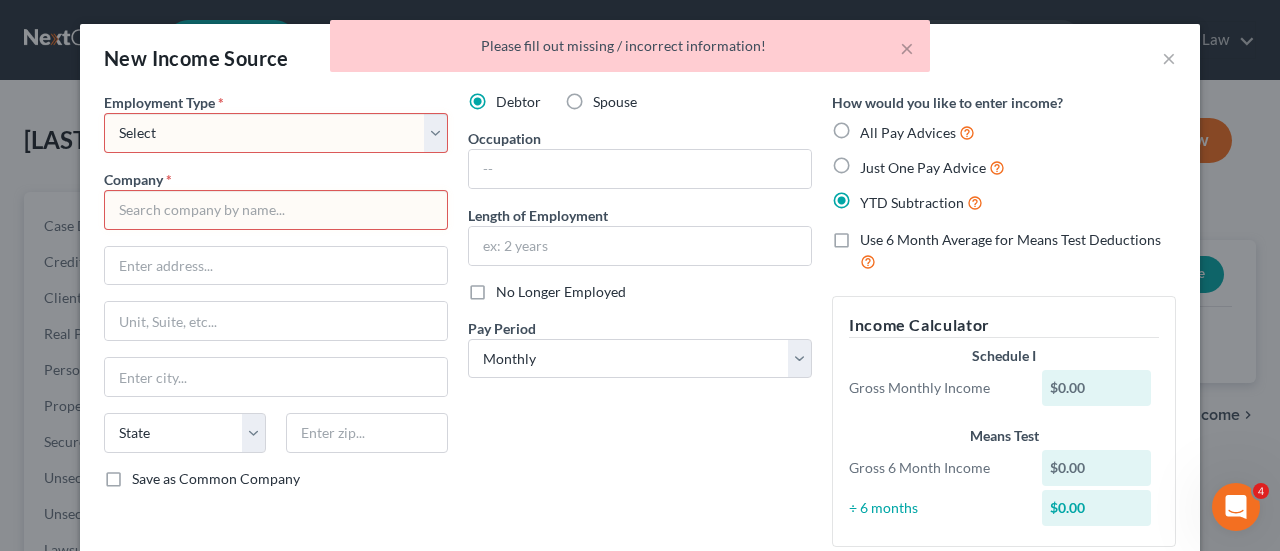 drag, startPoint x: 235, startPoint y: 129, endPoint x: 222, endPoint y: 149, distance: 23.853722 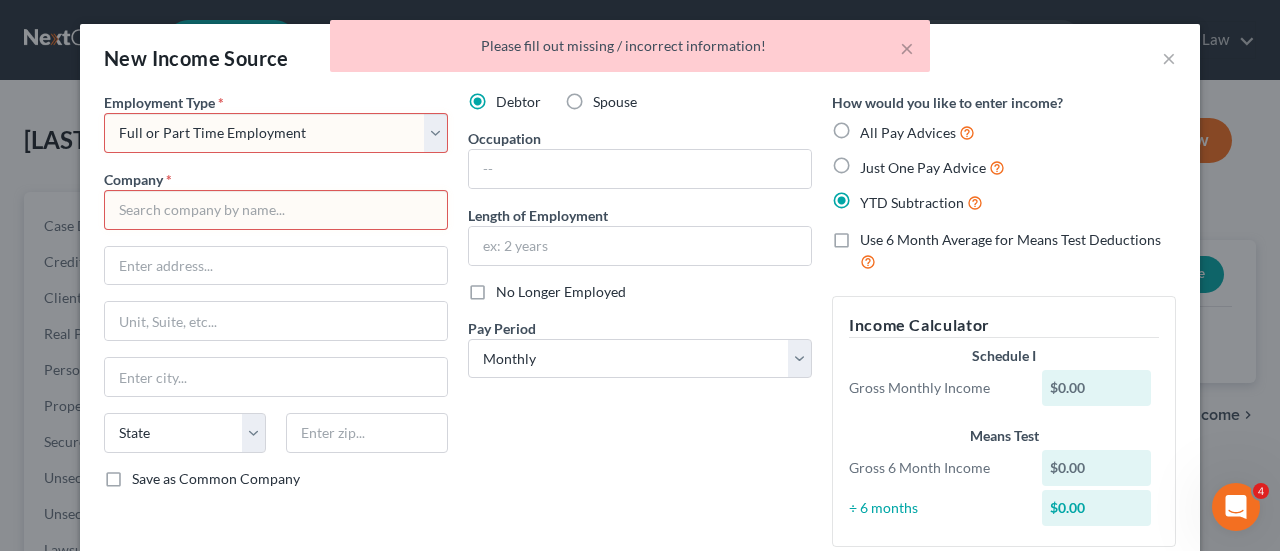 click on "Select Full or Part Time Employment Self Employment" at bounding box center (276, 133) 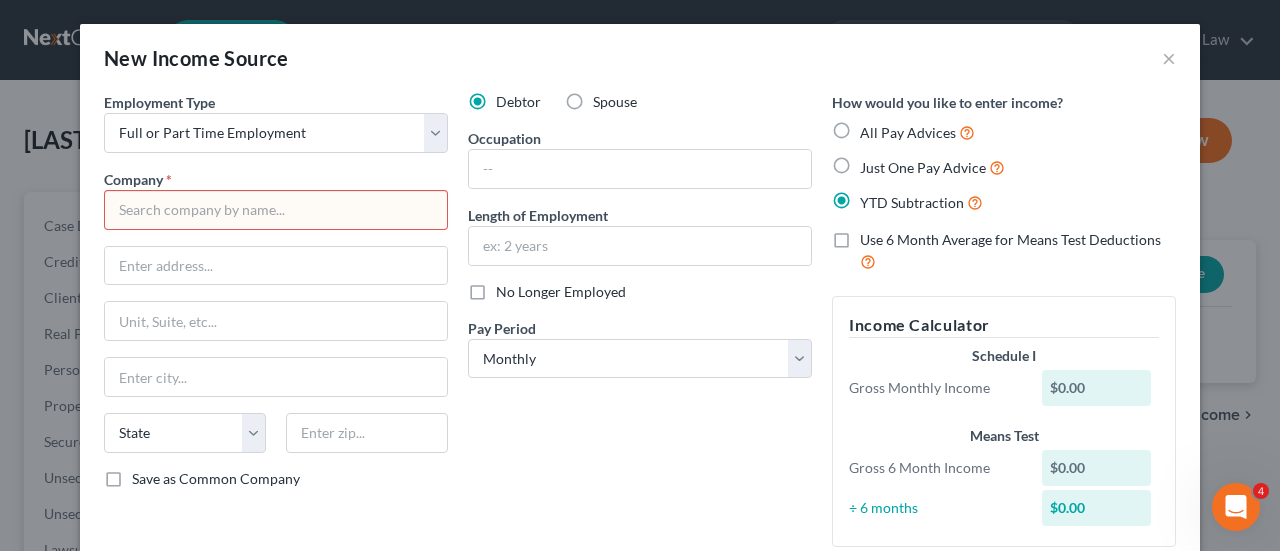 click at bounding box center (276, 210) 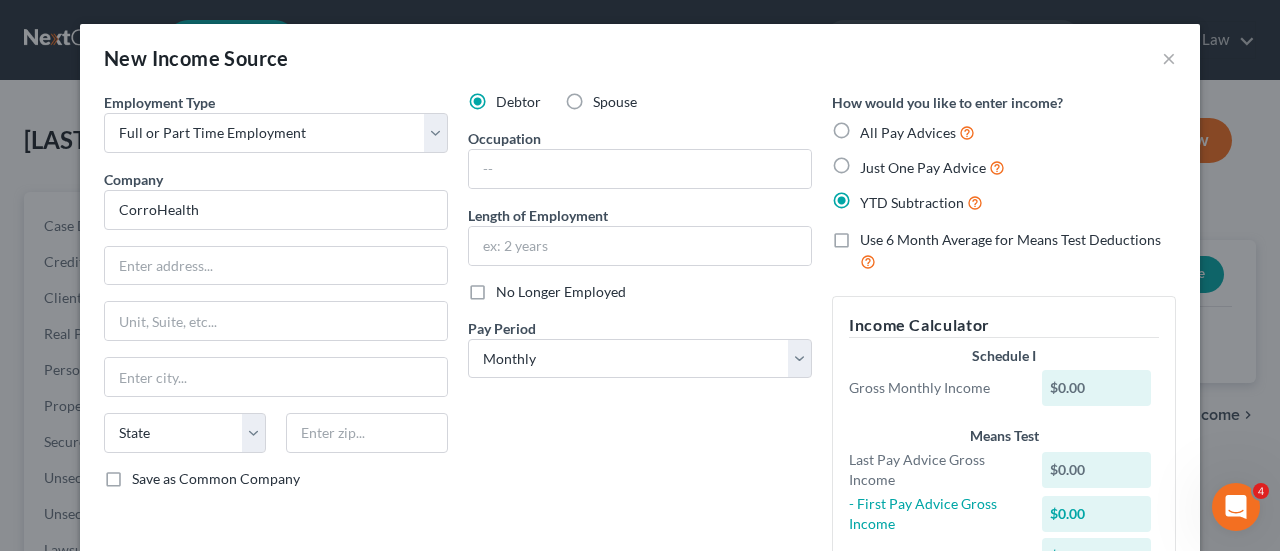 click on "Debtor Spouse Occupation Length of Employment No Longer Employed
Pay Period
*
Select Monthly Twice Monthly Every Other Week Weekly" at bounding box center (640, 351) 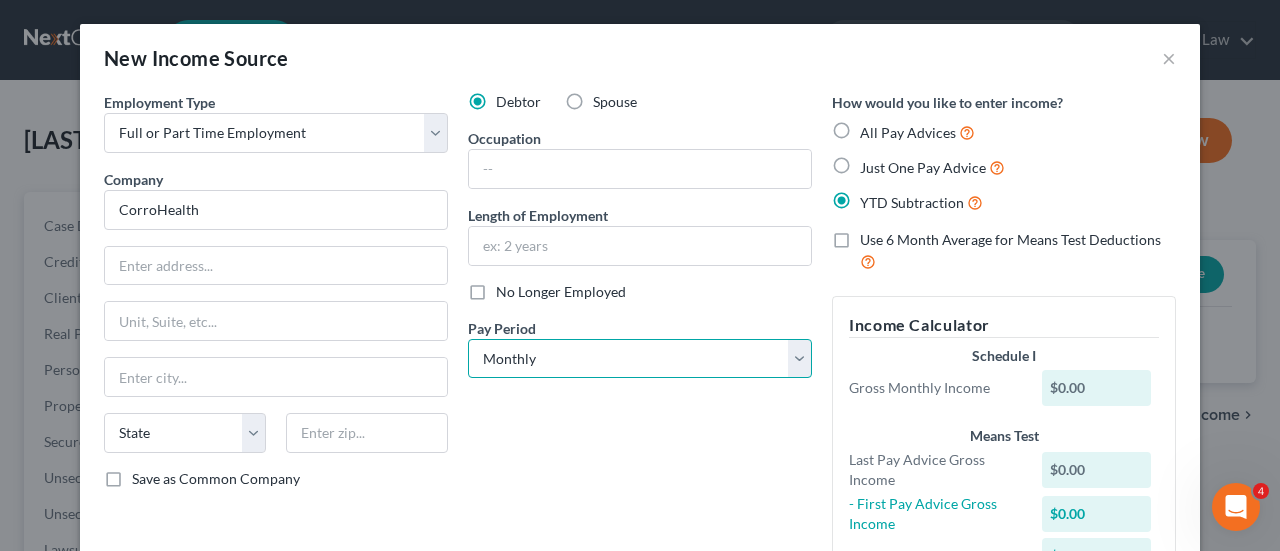 click on "Select Monthly Twice Monthly Every Other Week Weekly" at bounding box center [640, 359] 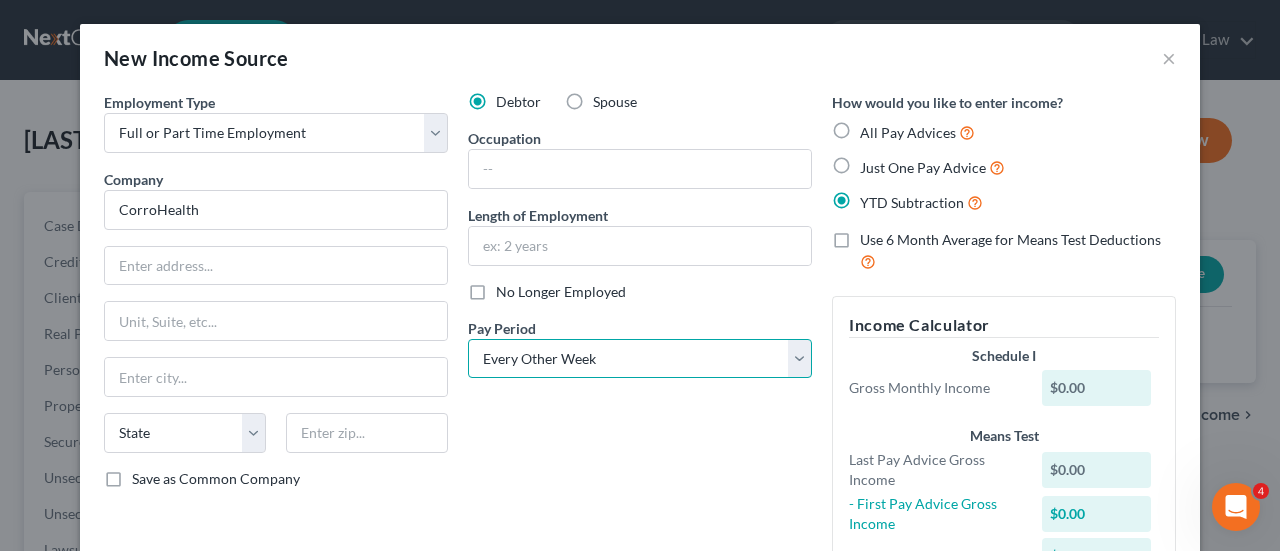 click on "Select Monthly Twice Monthly Every Other Week Weekly" at bounding box center [640, 359] 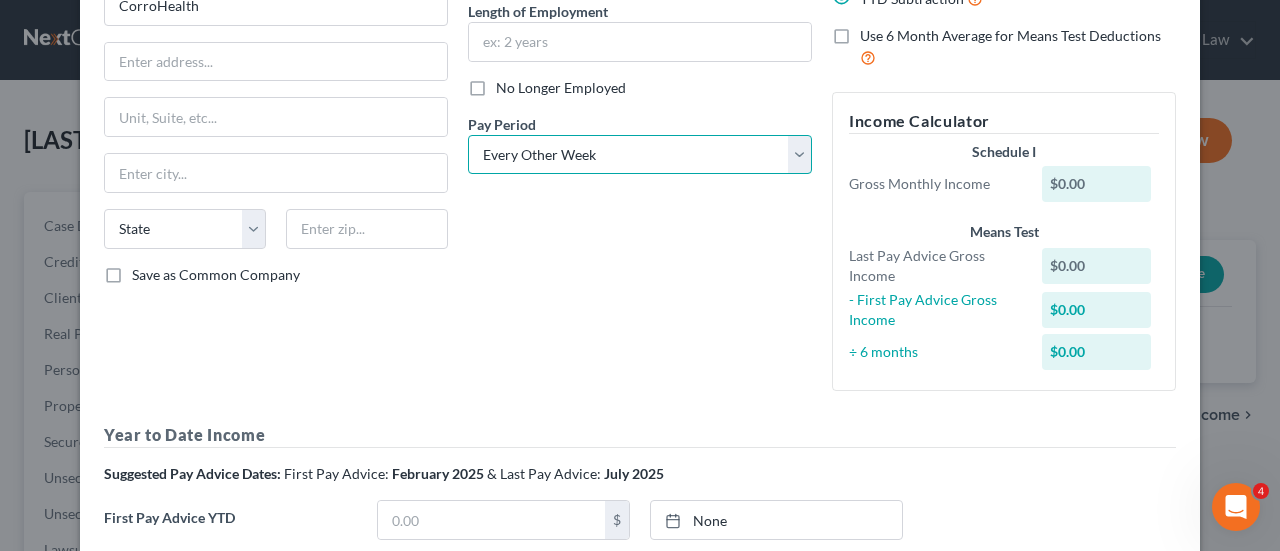 scroll, scrollTop: 400, scrollLeft: 0, axis: vertical 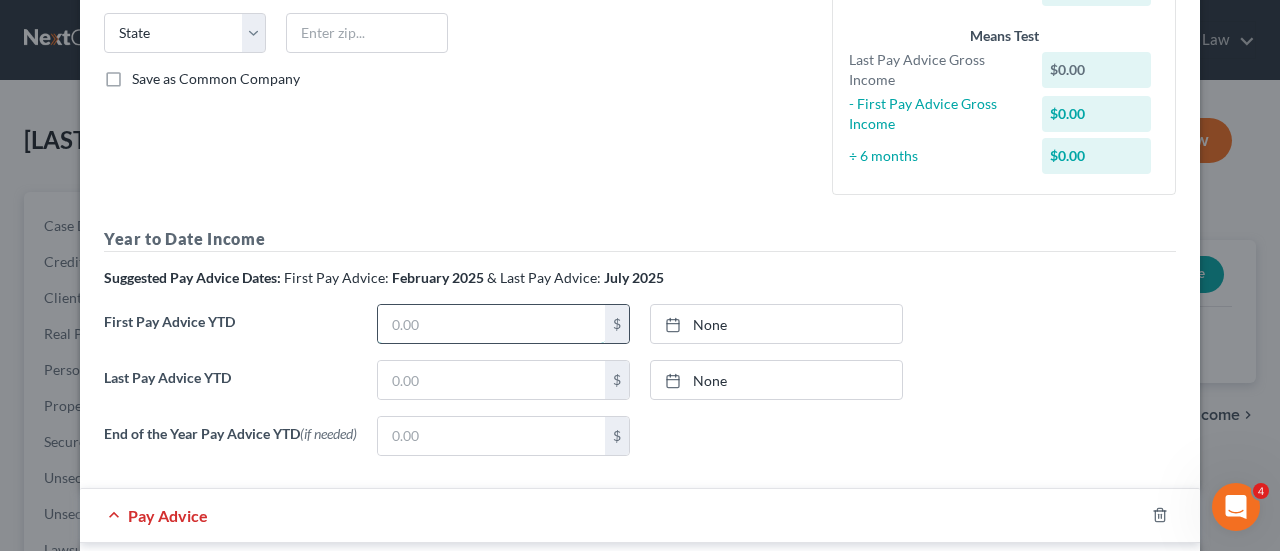 click at bounding box center (491, 324) 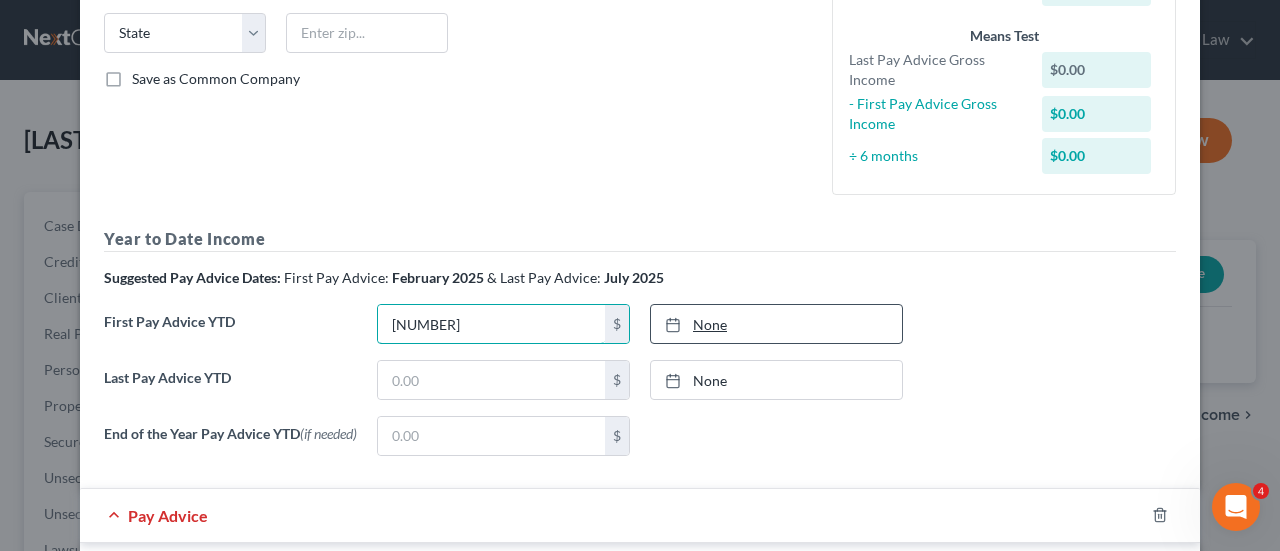 type on "[NUMBER]" 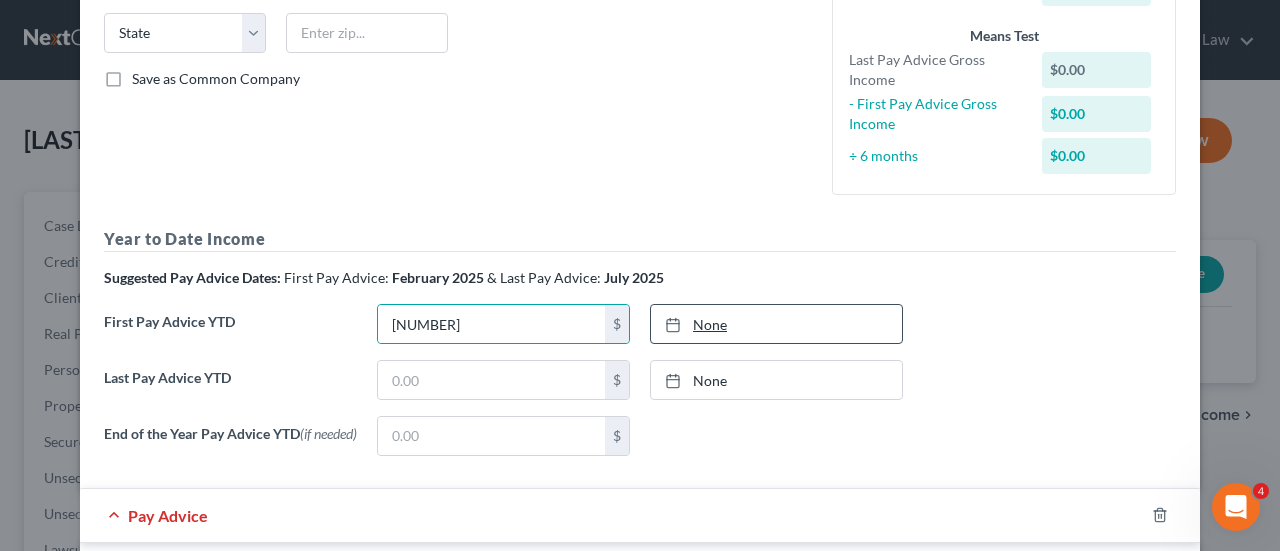 click on "None" at bounding box center (776, 324) 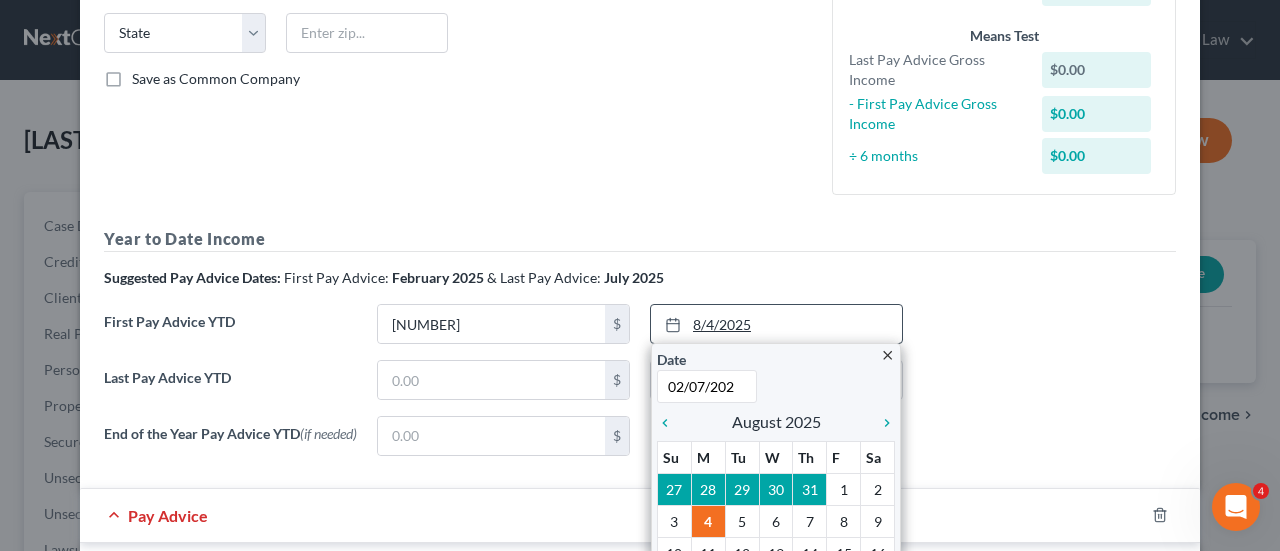 type on "02/07/2025" 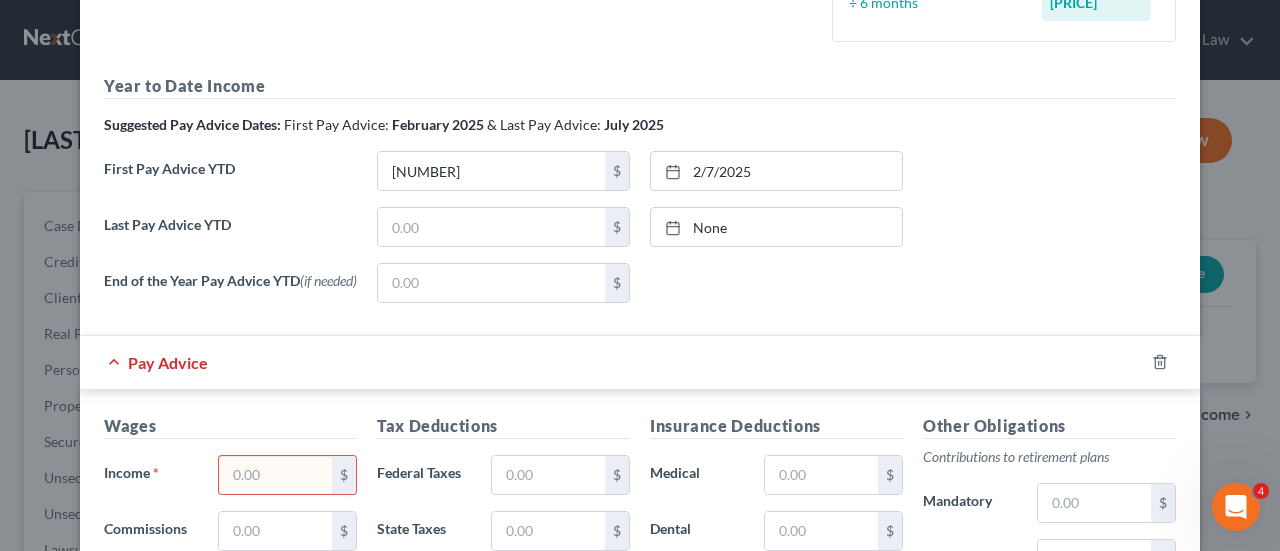 scroll, scrollTop: 600, scrollLeft: 0, axis: vertical 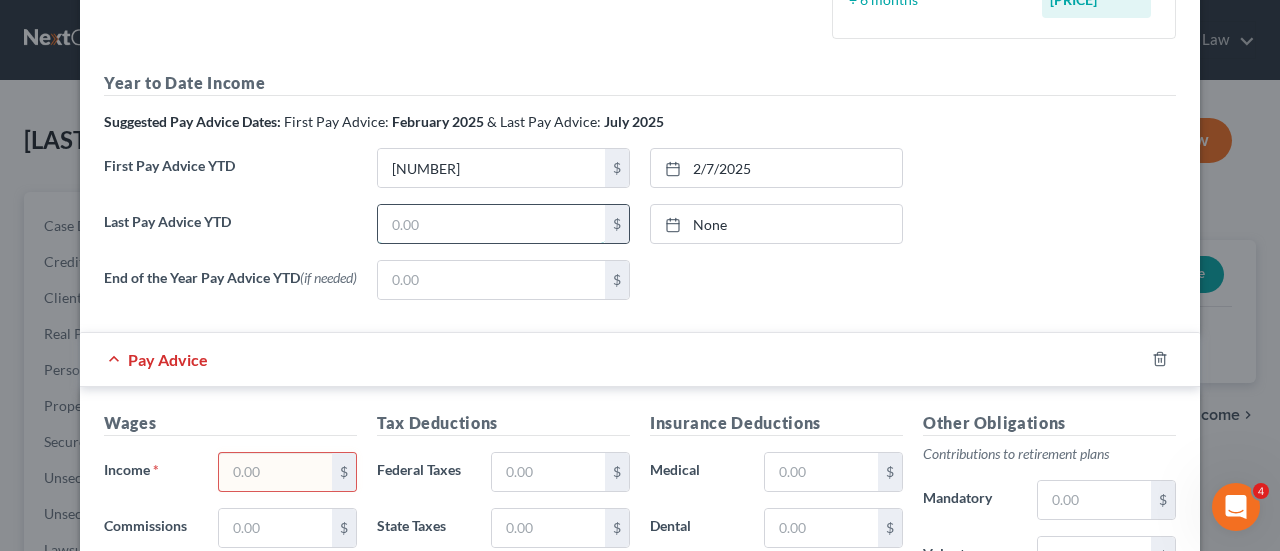click at bounding box center (491, 224) 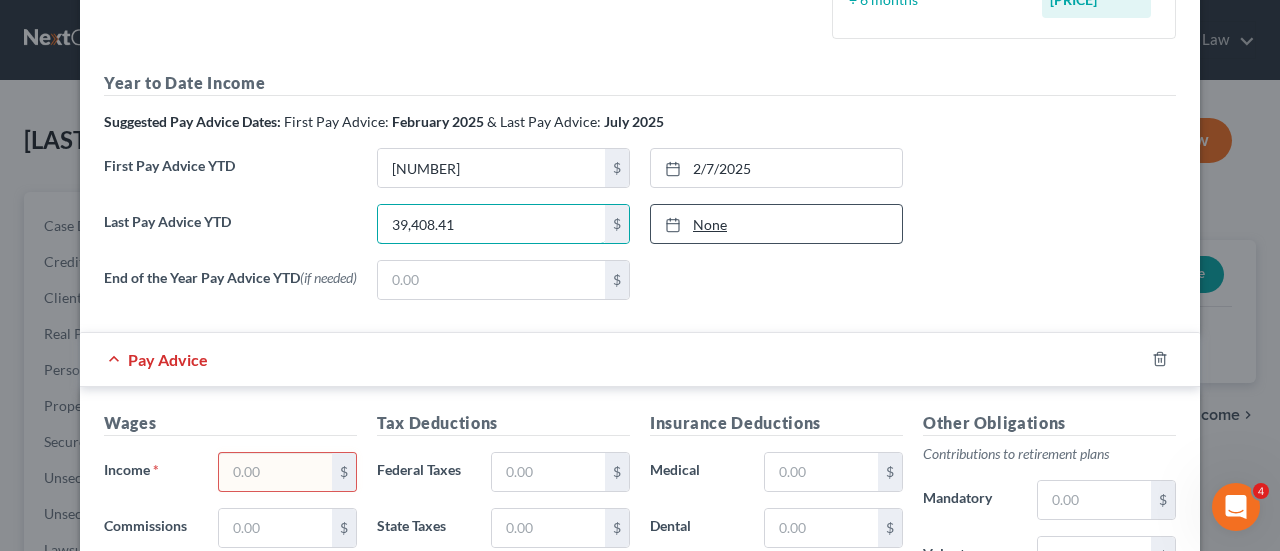 type on "39,408.41" 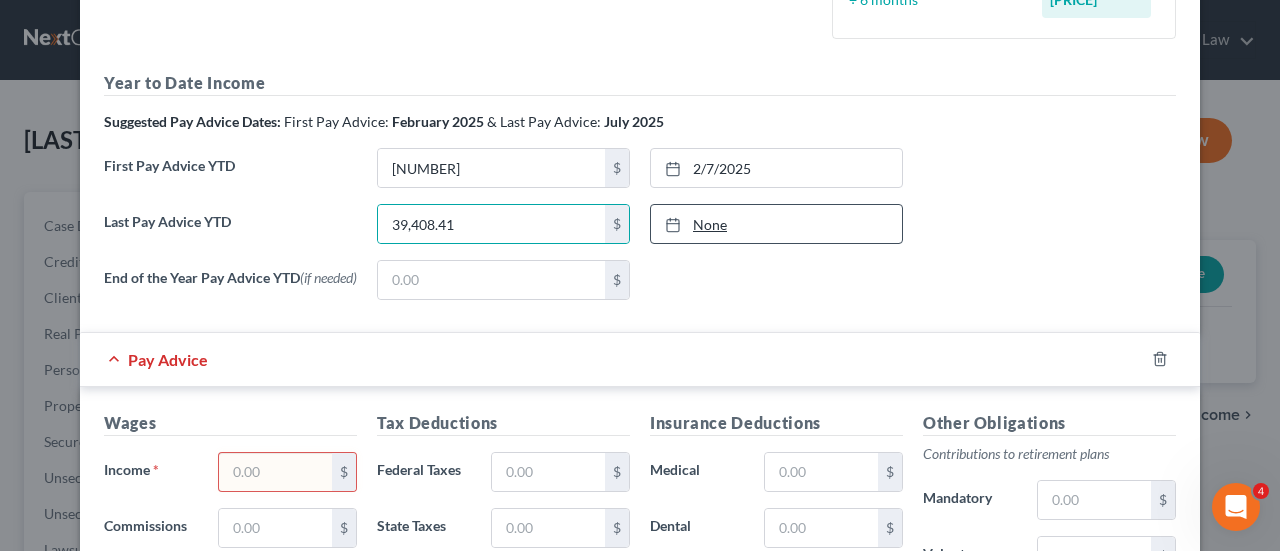click on "None" at bounding box center [776, 224] 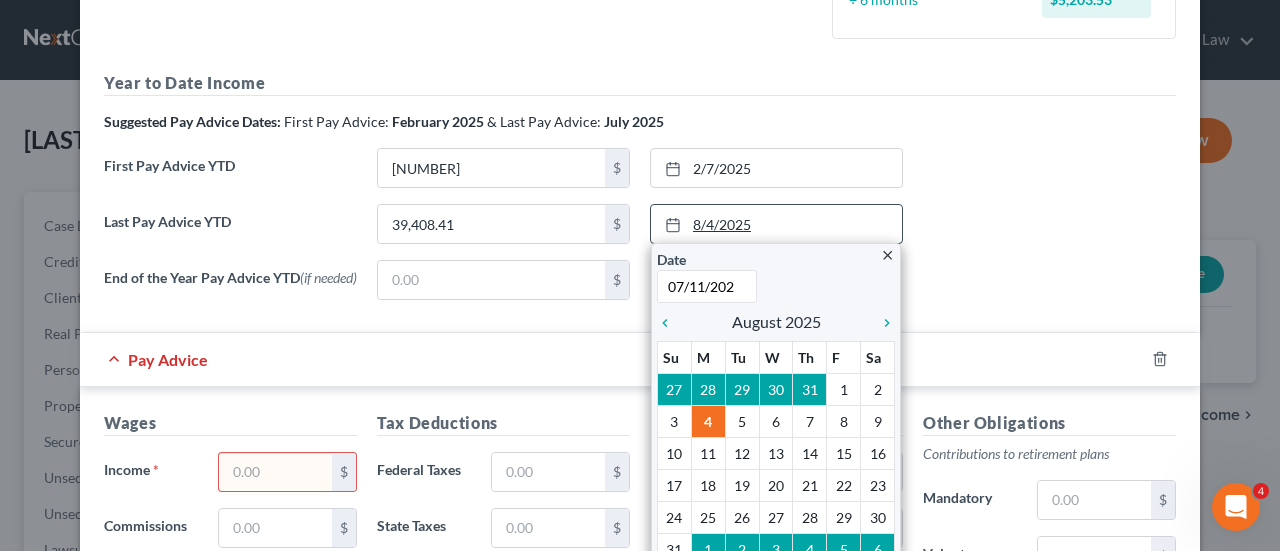 type on "07/11/2025" 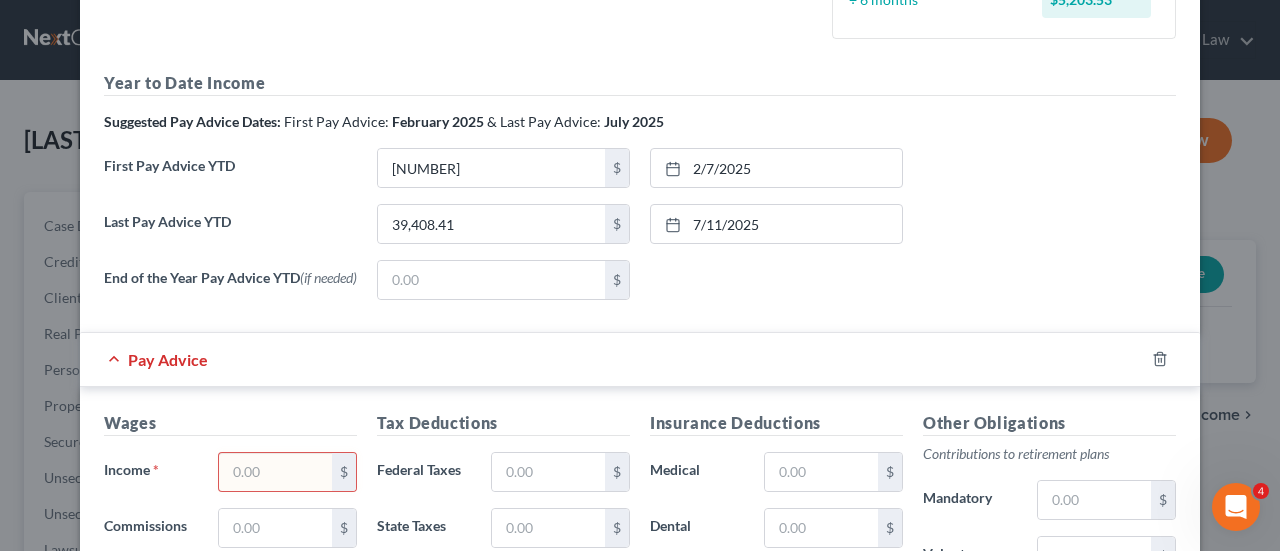 click on "End of the Year Pay Advice YTD  (if needed) $
None
close
Date
Time
chevron_left
August 2025
chevron_right
Su M Tu W Th F Sa
27 28 29 30 31 1 2
3 4 5 6 7 8 9
10 11 12 13 14 15 16
17 18 19 20 21 22 23
24 25 26 27 28 29 30
31 1 2 3 4 5 6
Clear" at bounding box center [640, 288] 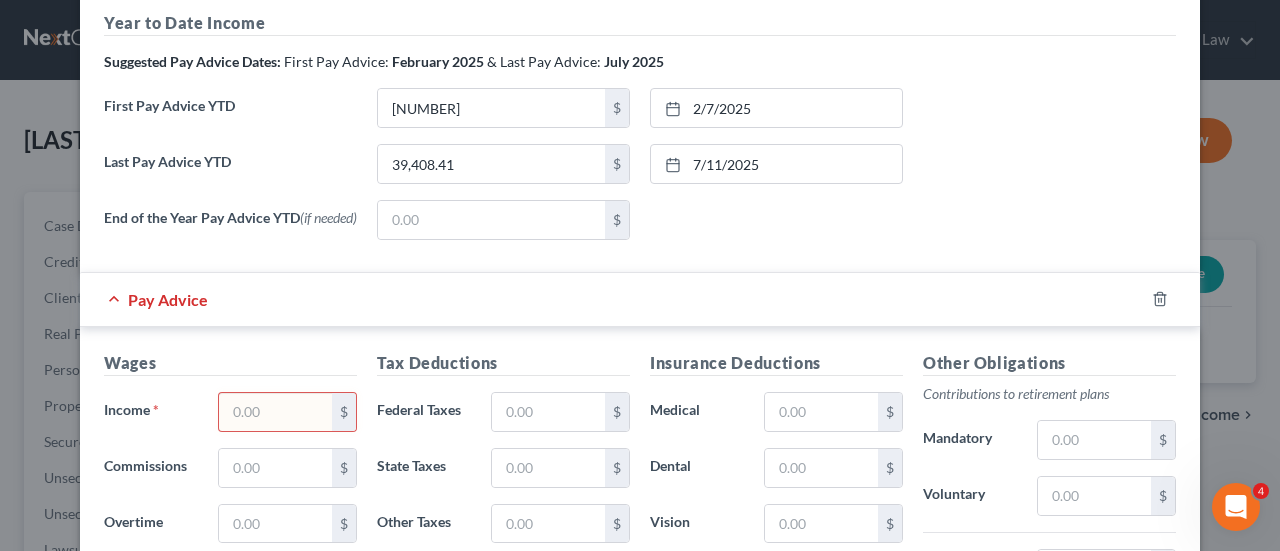 scroll, scrollTop: 700, scrollLeft: 0, axis: vertical 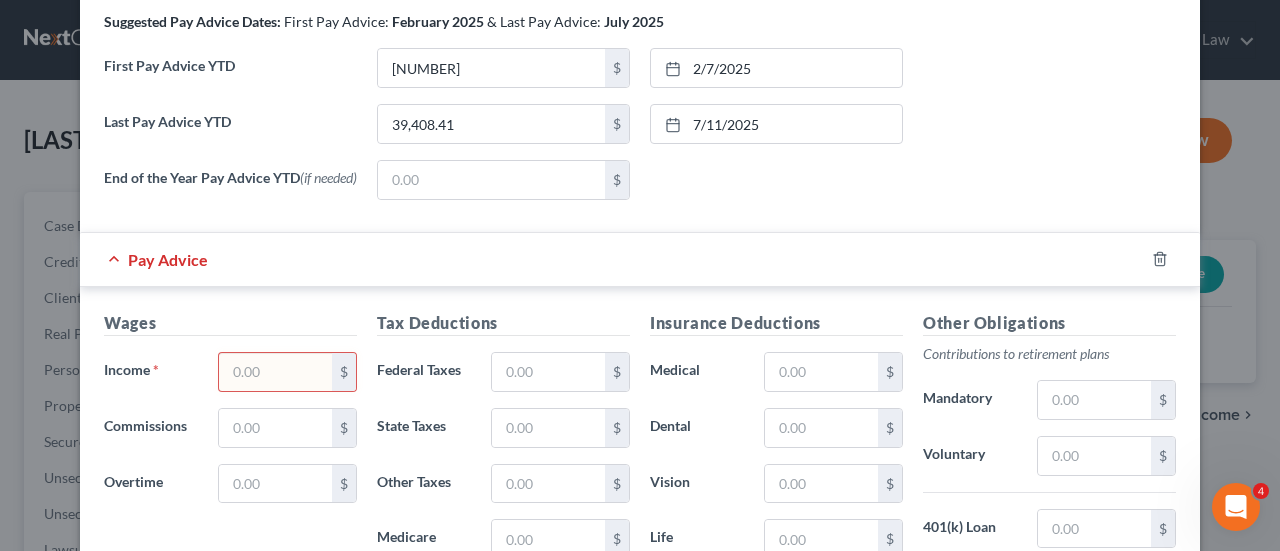click at bounding box center (275, 372) 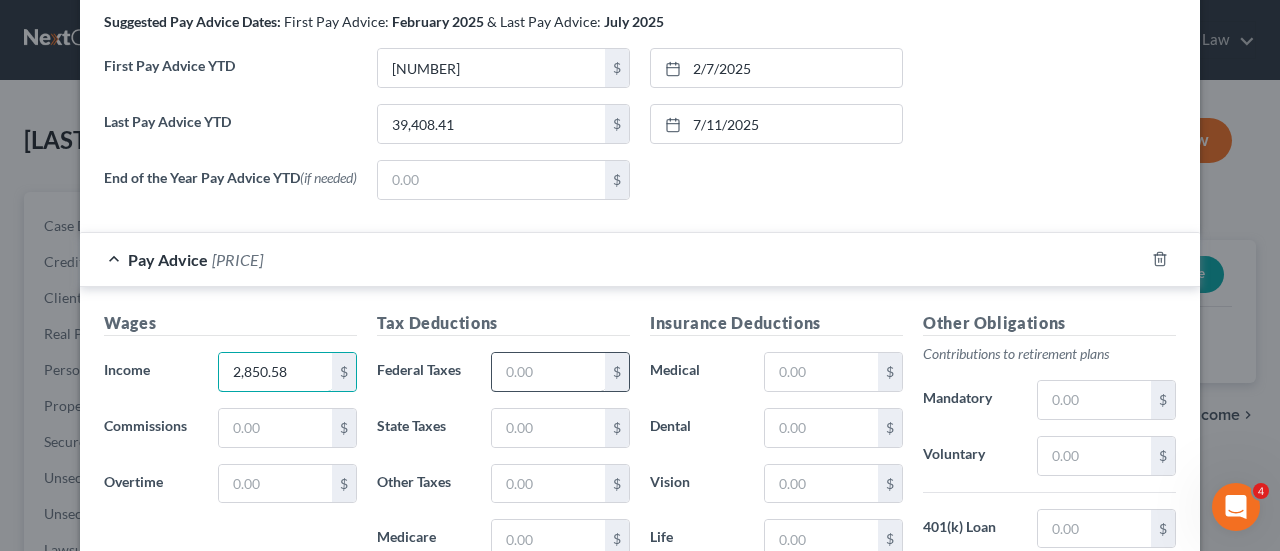 type on "2,850.58" 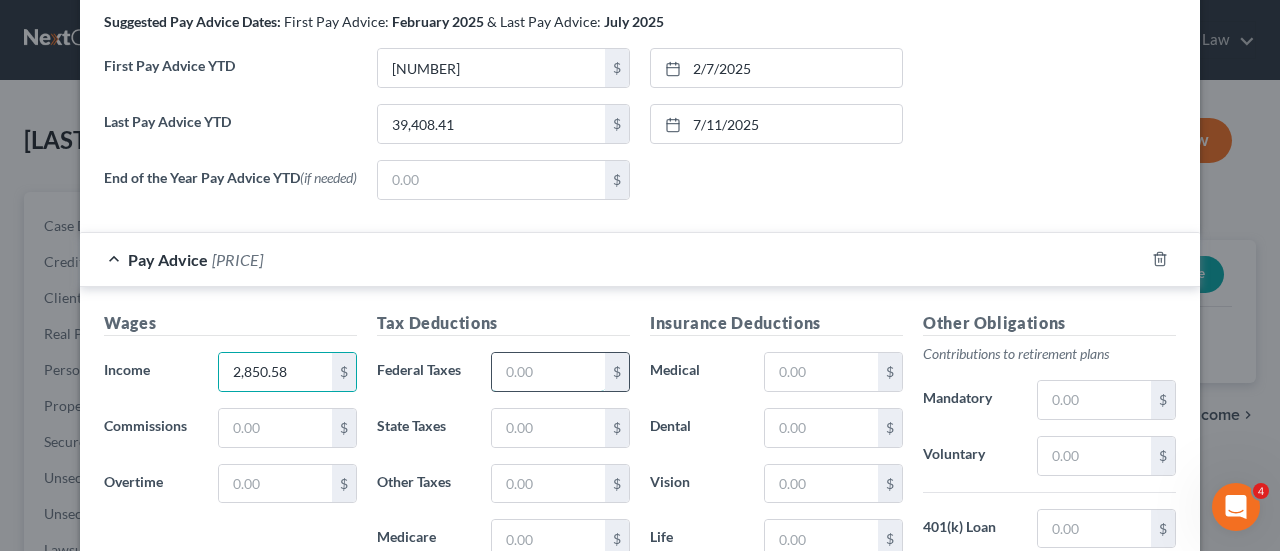 click at bounding box center (548, 372) 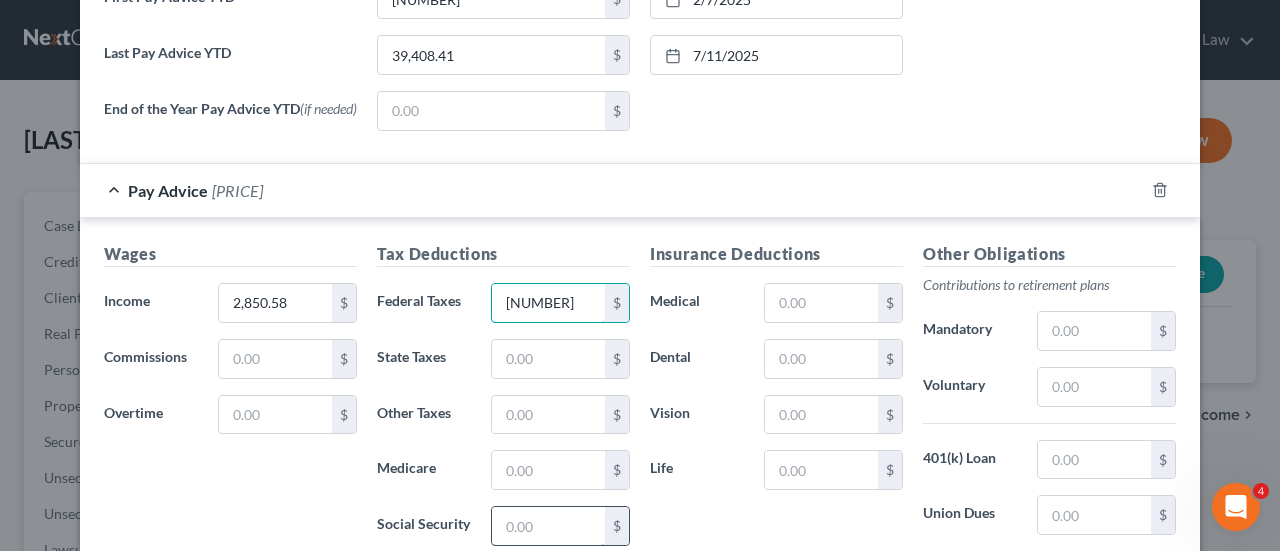 scroll, scrollTop: 800, scrollLeft: 0, axis: vertical 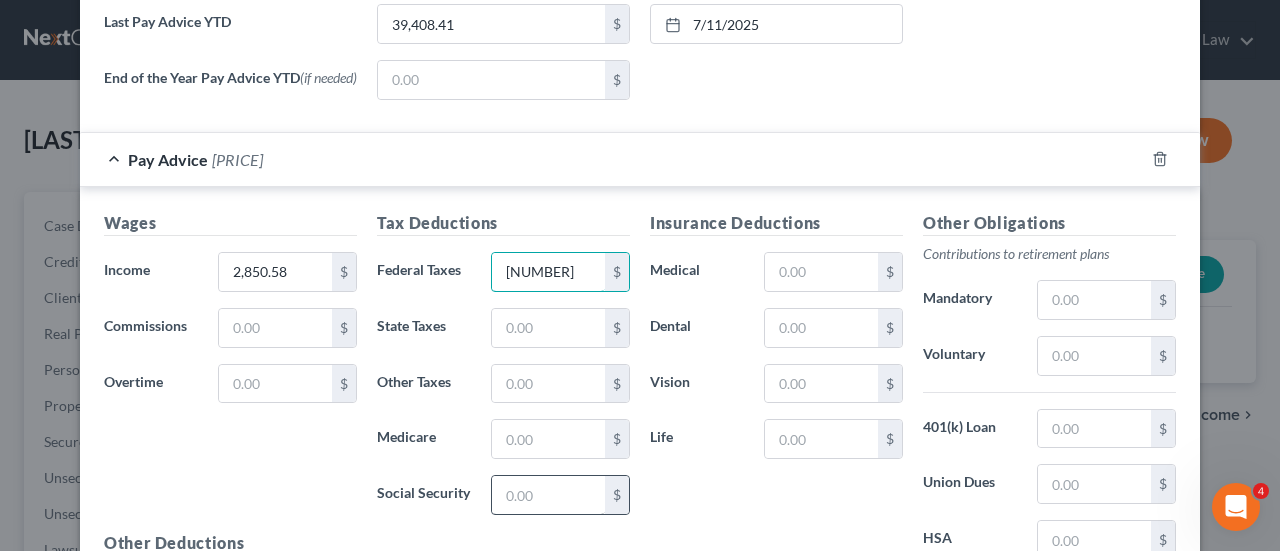 type on "[NUMBER]" 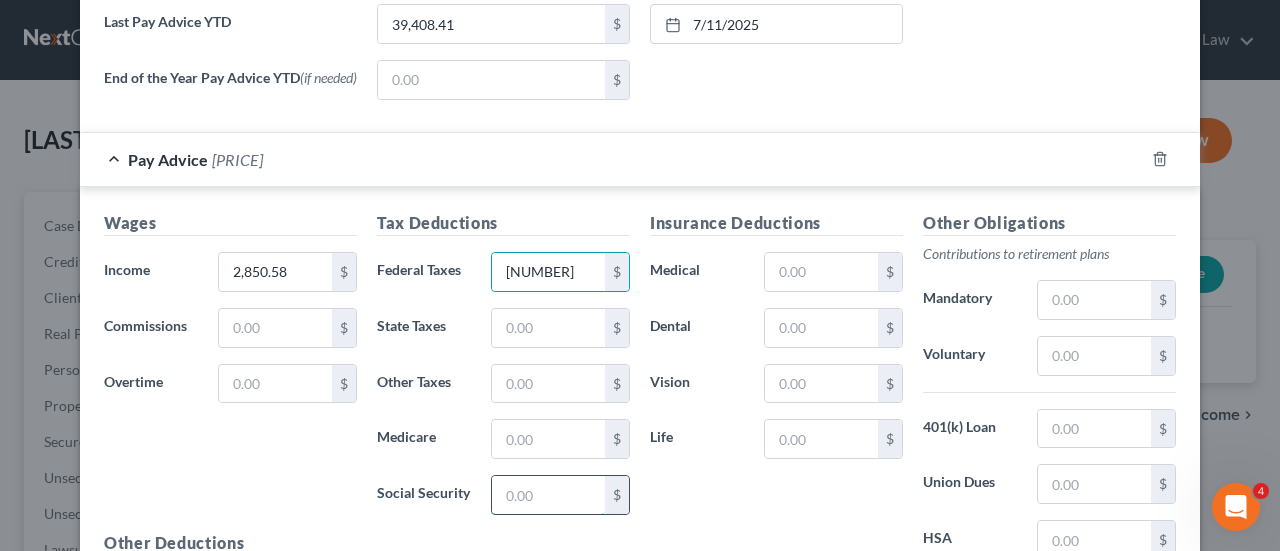 click at bounding box center (548, 495) 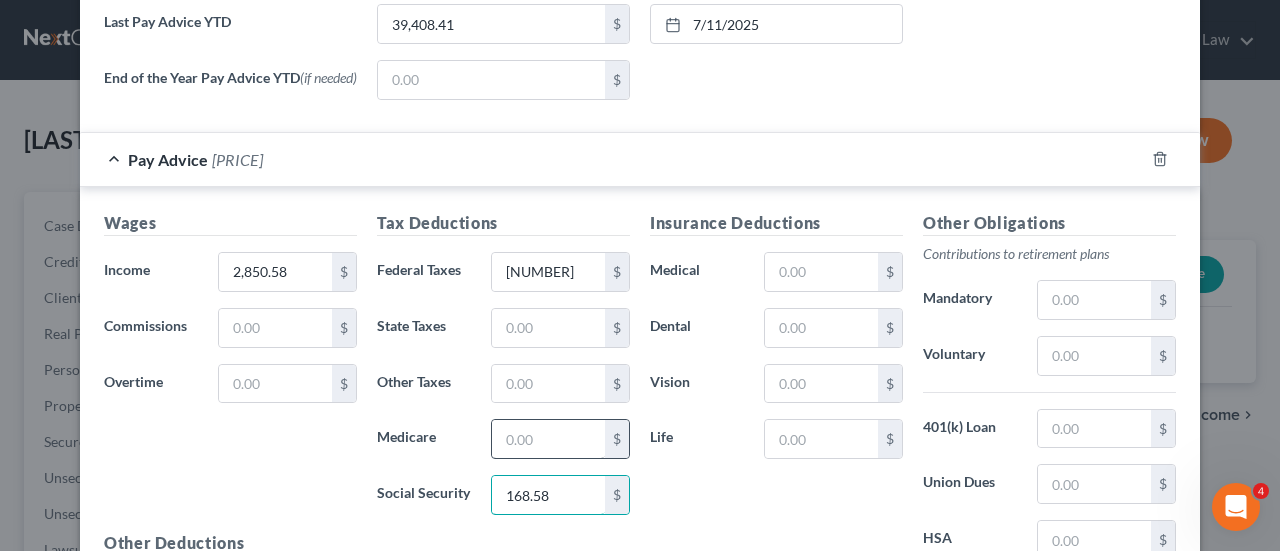type on "168.58" 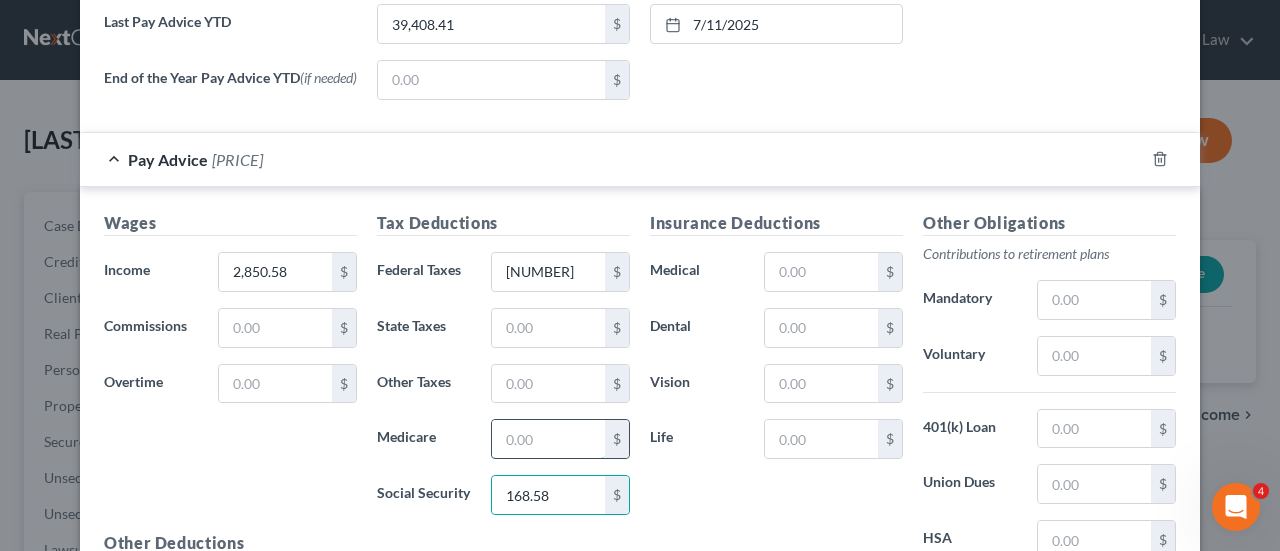 click at bounding box center (548, 439) 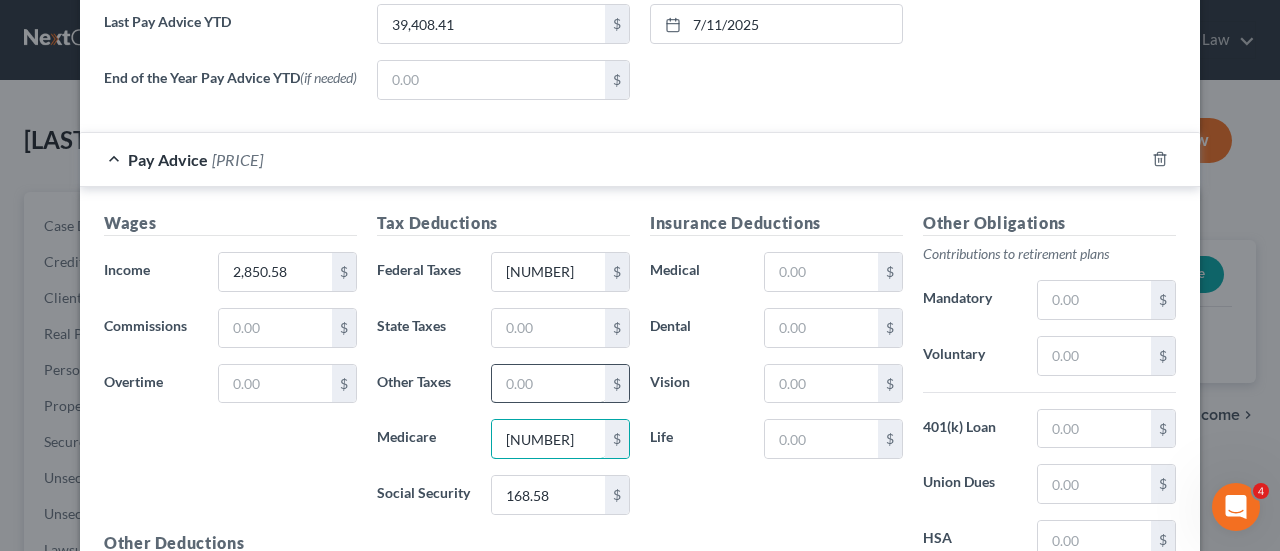 type on "[NUMBER]" 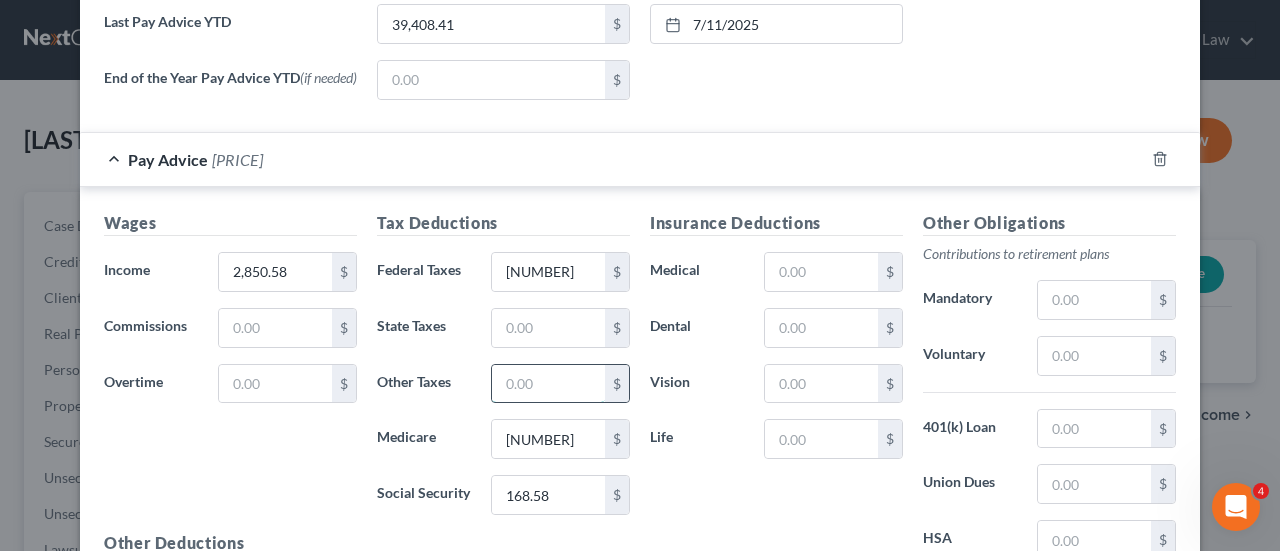 click at bounding box center [548, 384] 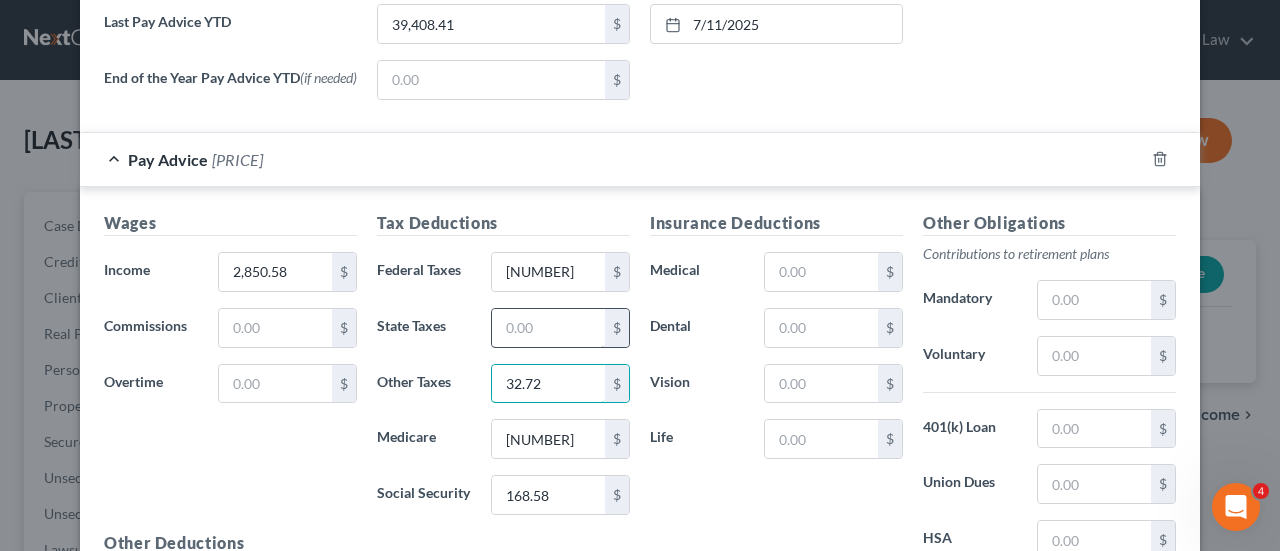 type on "32.72" 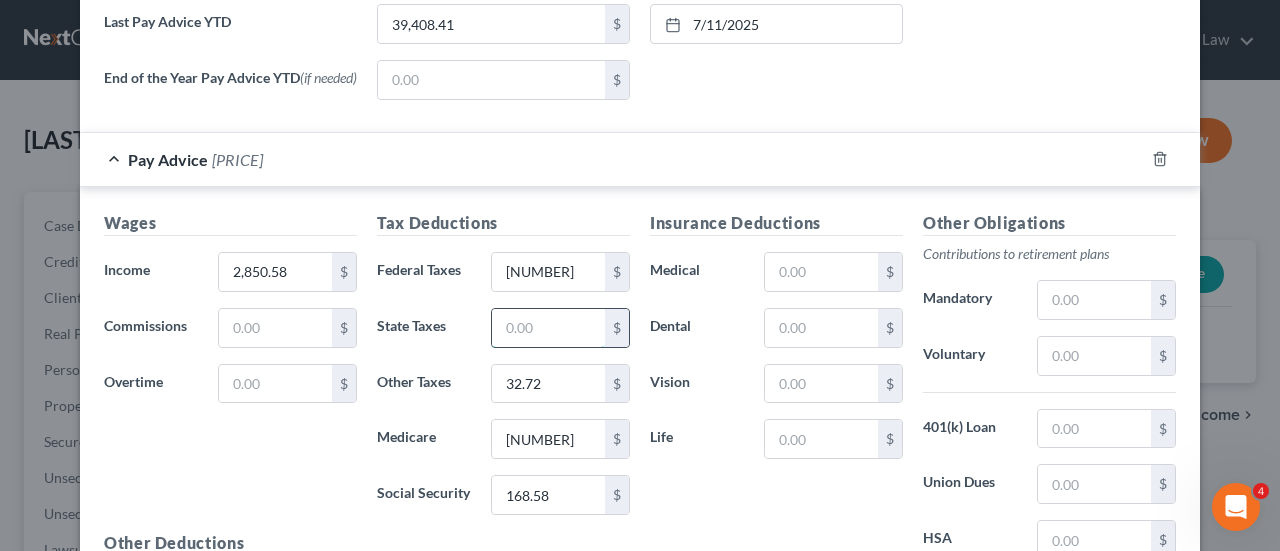 click at bounding box center [548, 328] 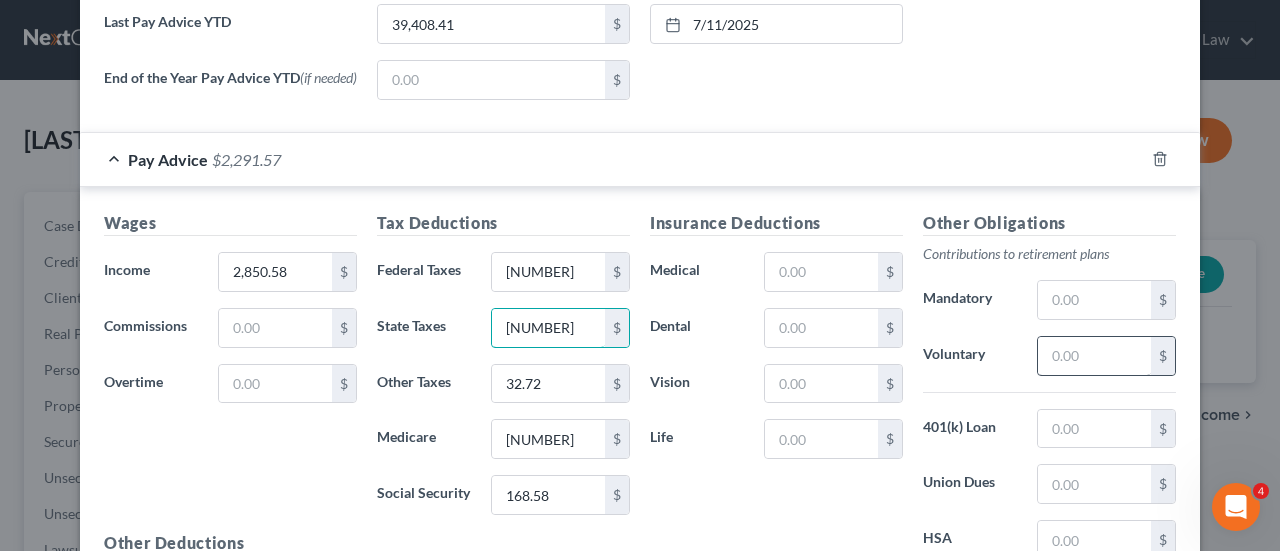 type on "[NUMBER]" 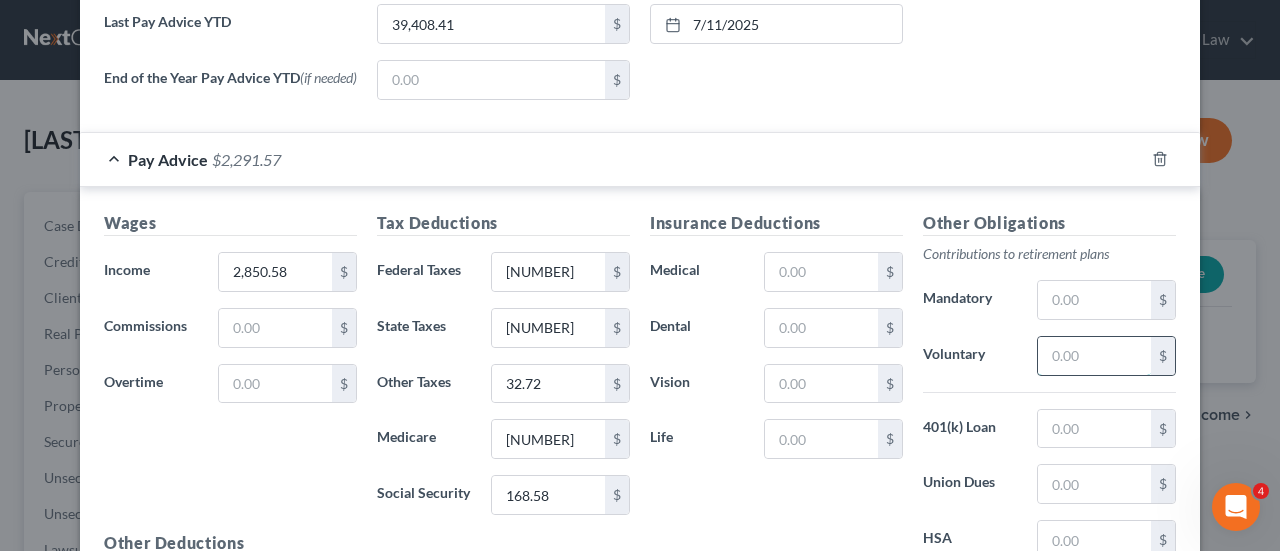 click at bounding box center (1094, 356) 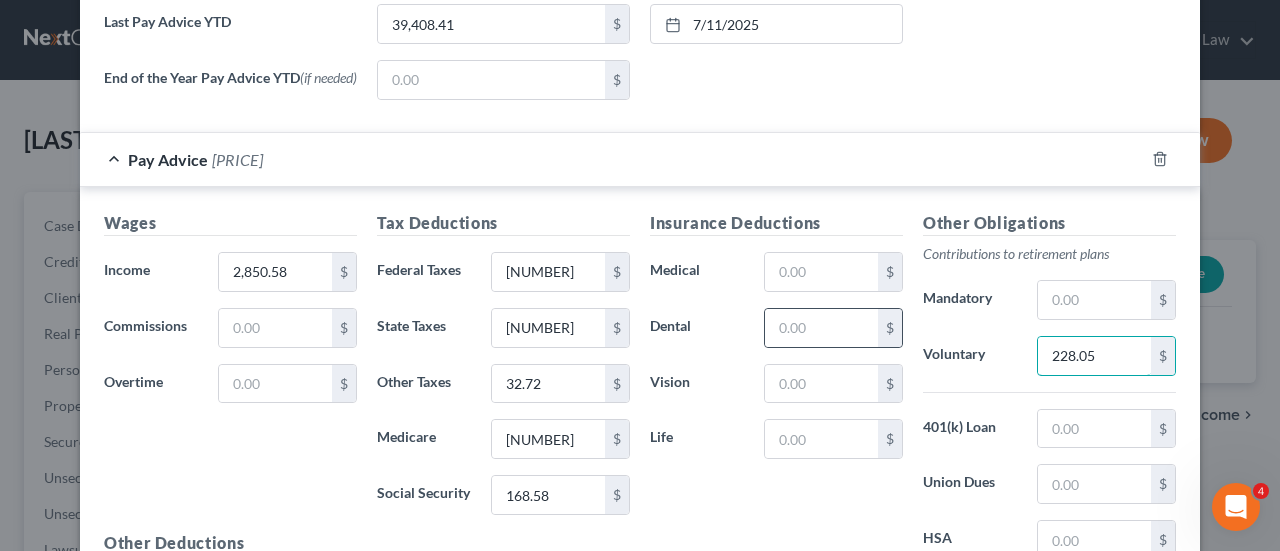 type on "228.05" 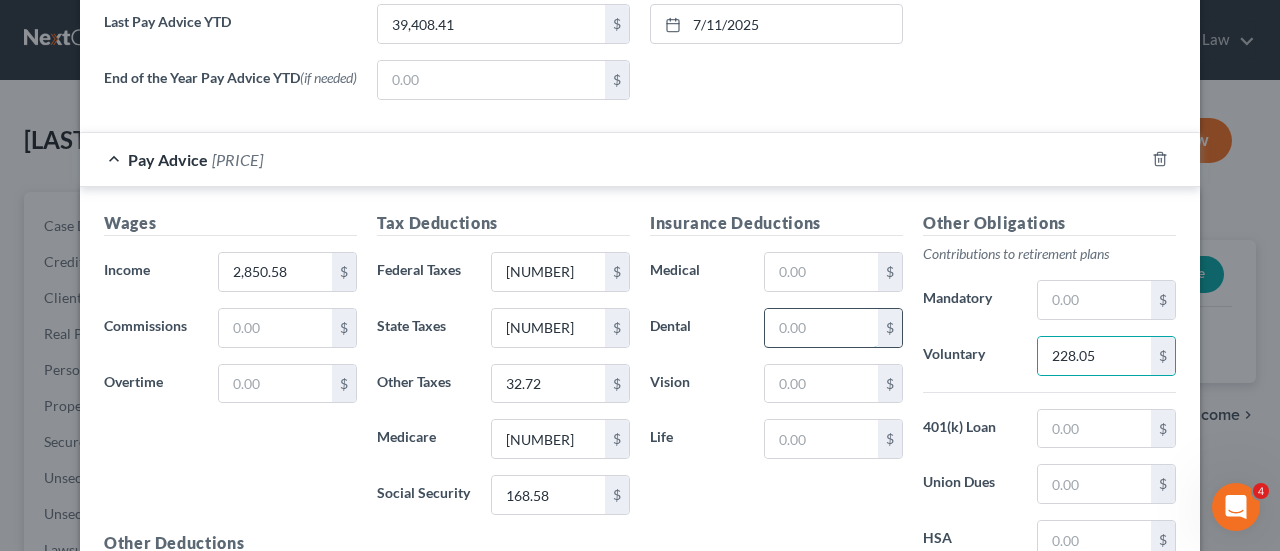 click on "$" at bounding box center [833, 328] 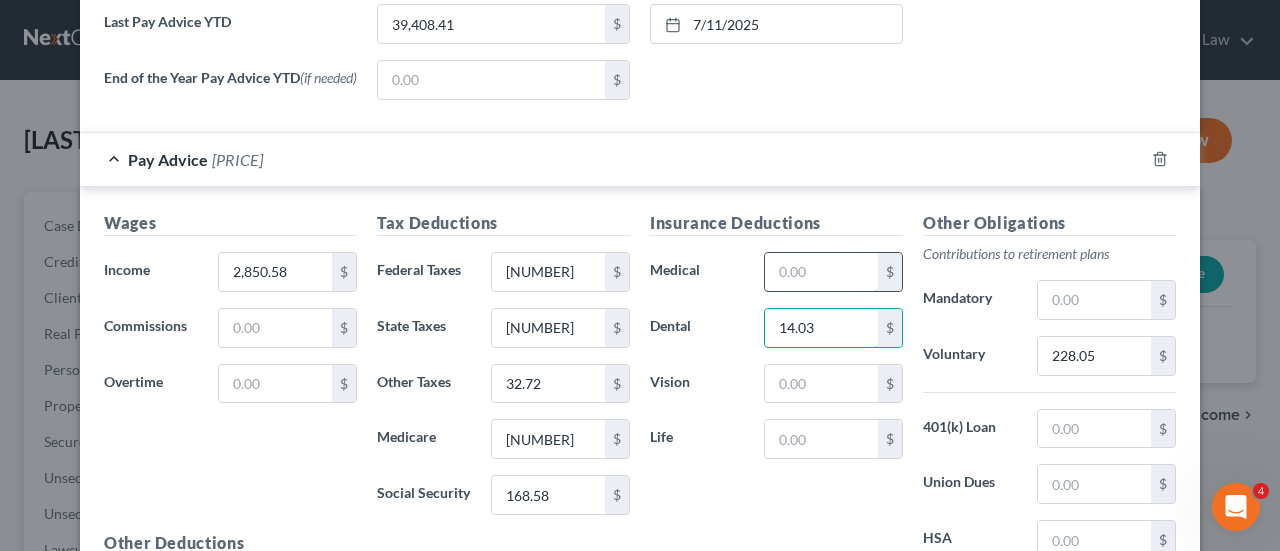 type on "14.03" 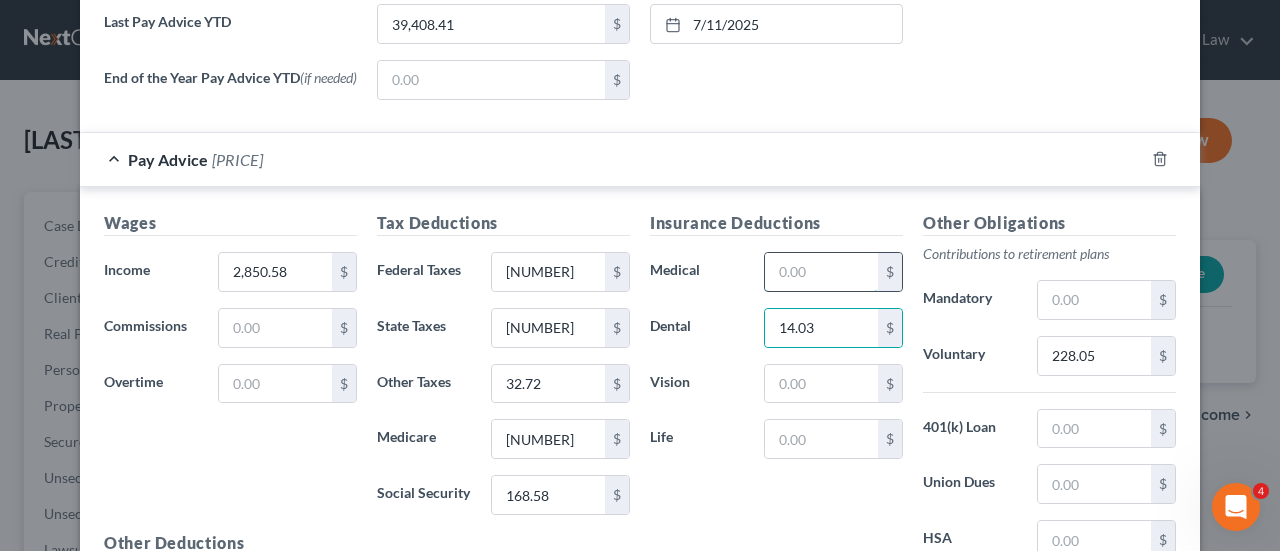 click at bounding box center (821, 272) 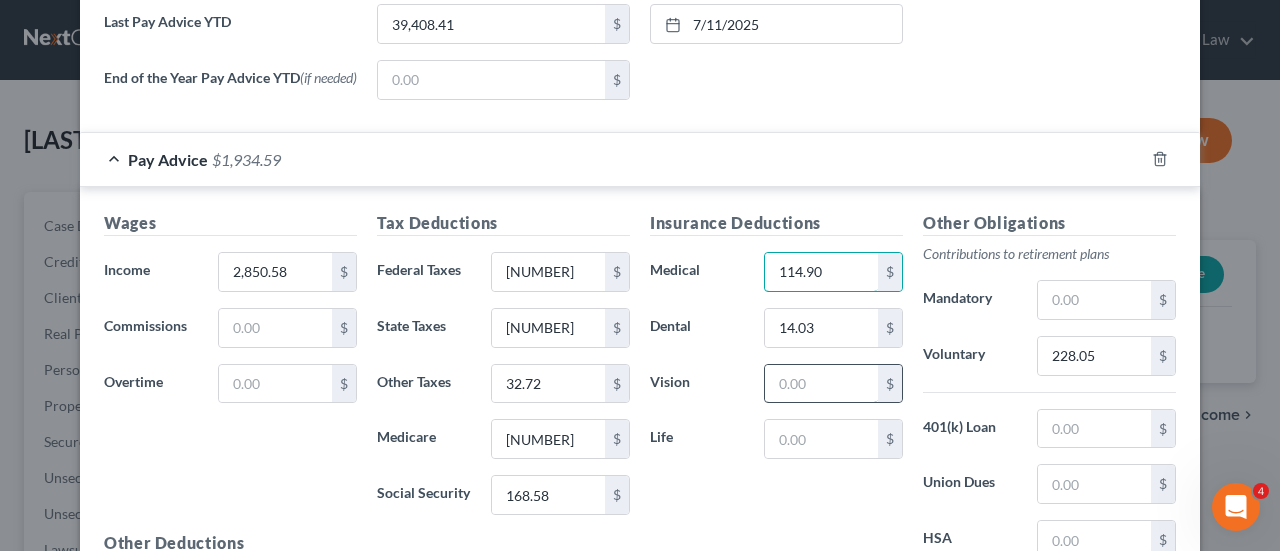type on "114.90" 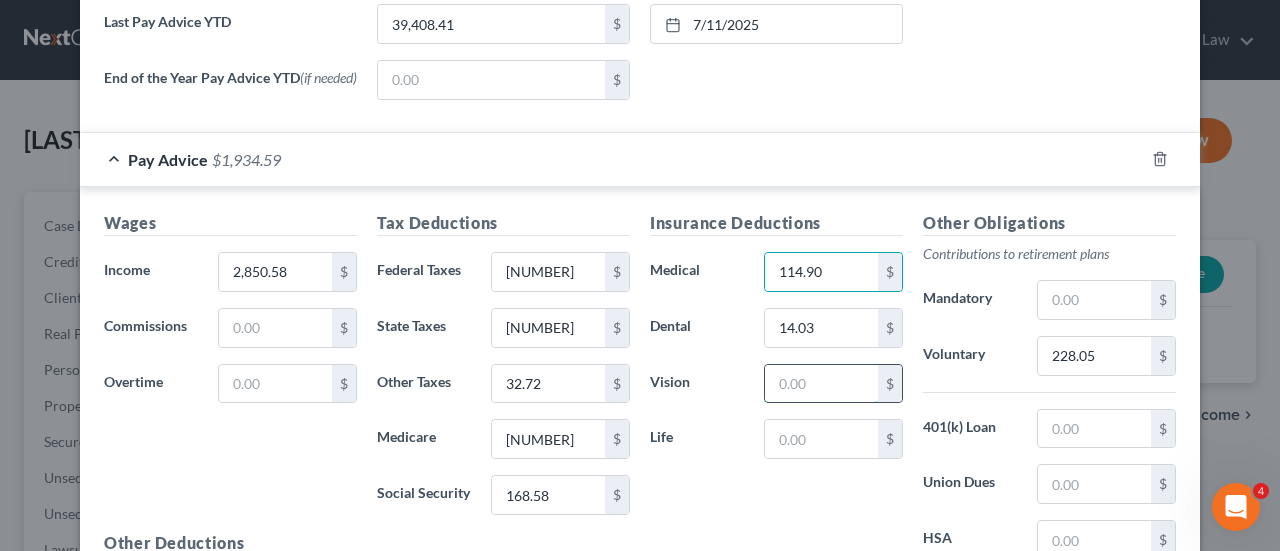 click at bounding box center (821, 384) 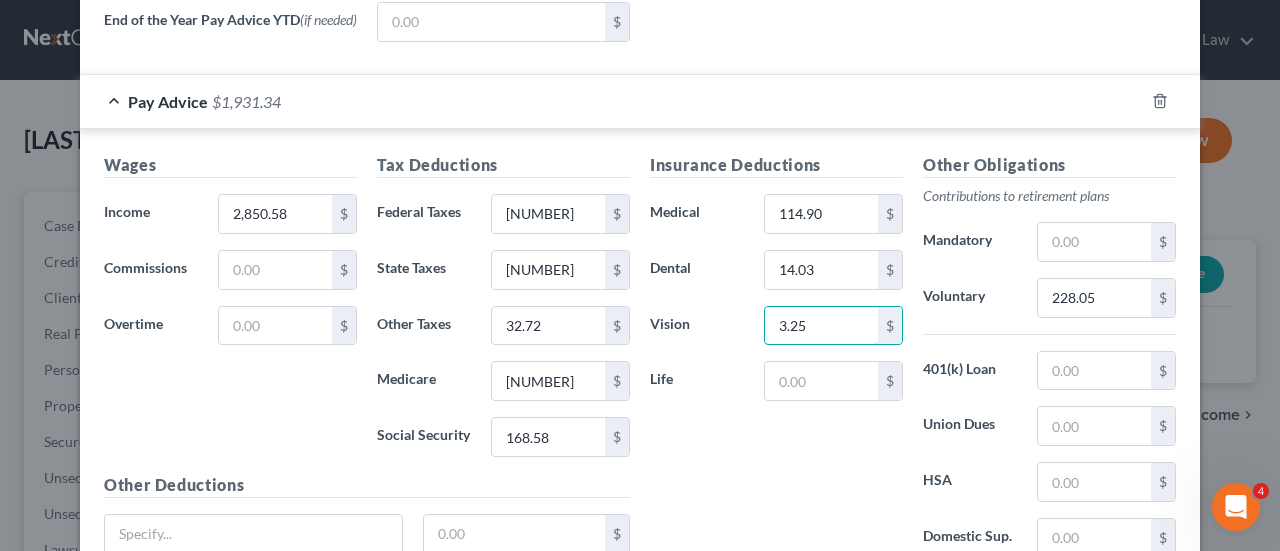 scroll, scrollTop: 1000, scrollLeft: 0, axis: vertical 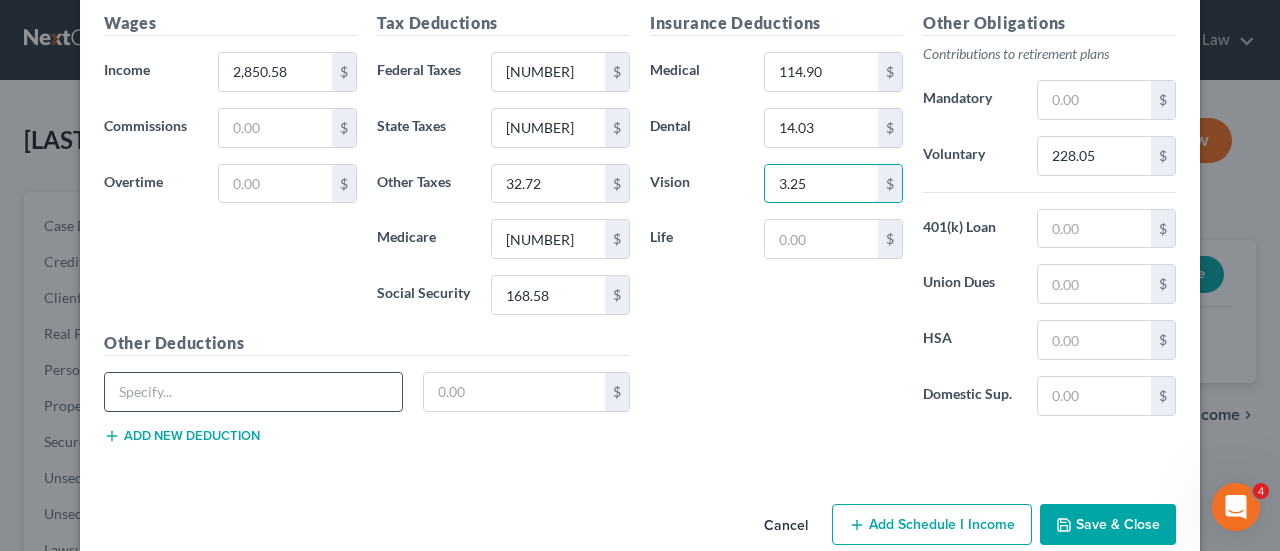 type on "3.25" 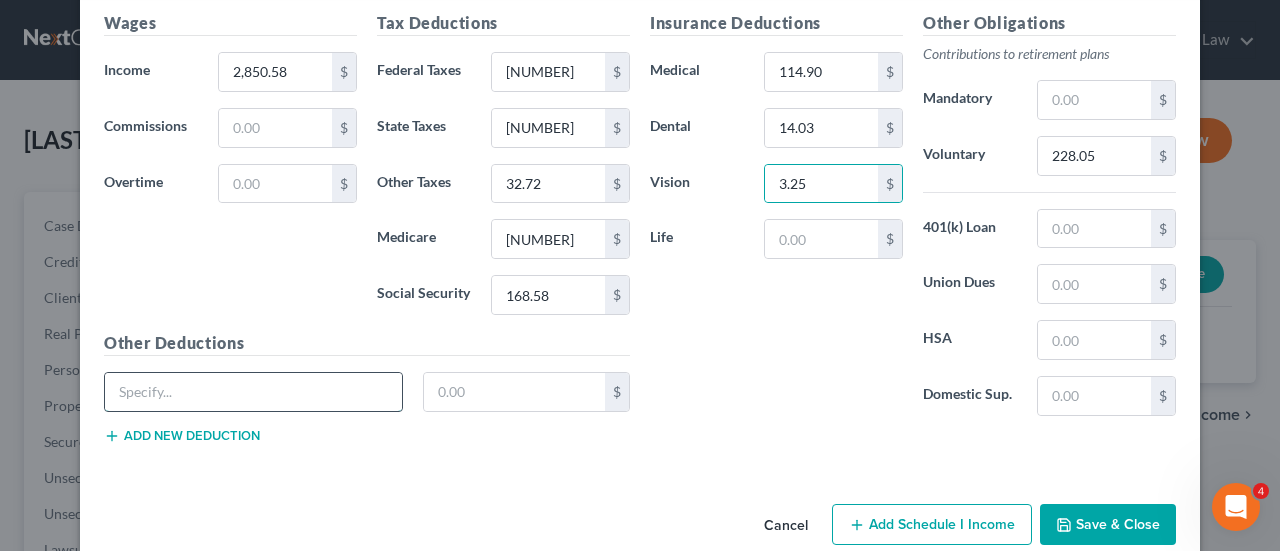 click at bounding box center (253, 392) 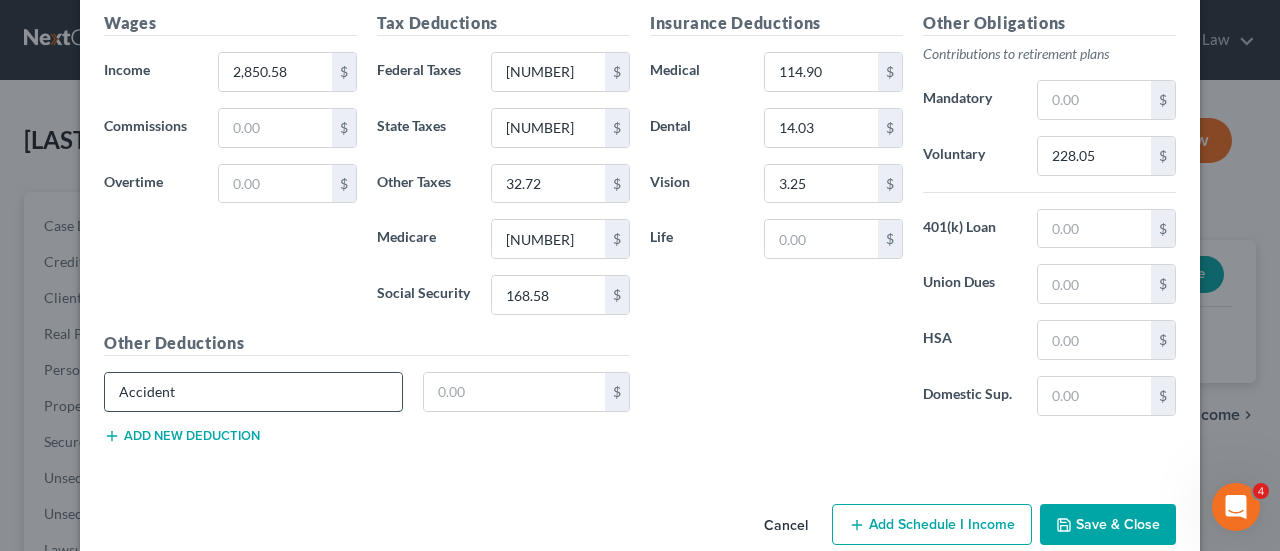 type on "Accident" 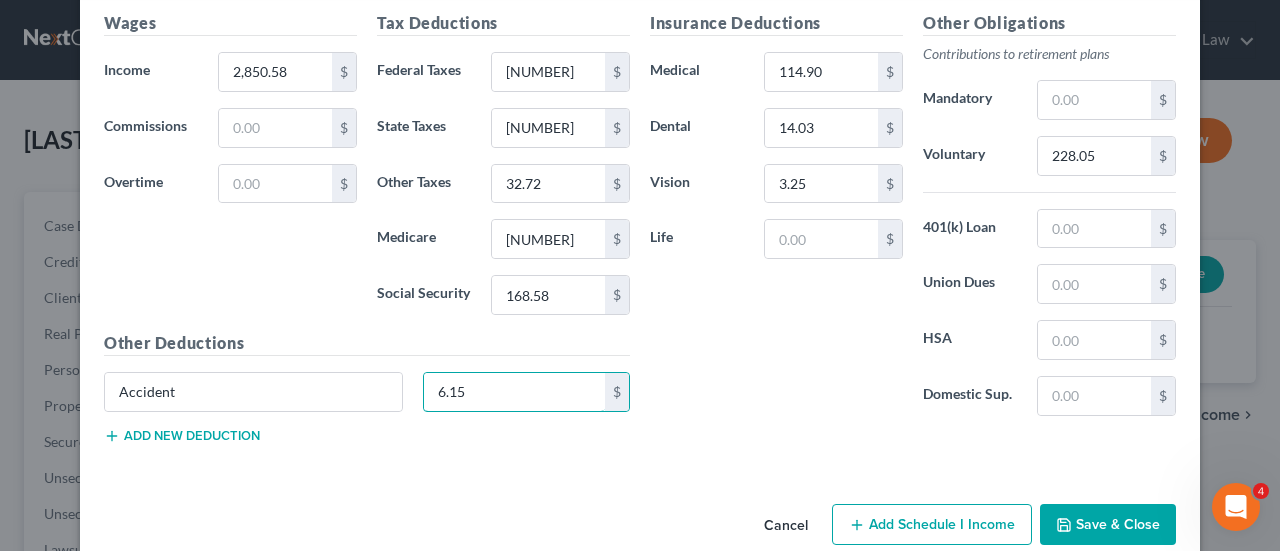 type on "6.15" 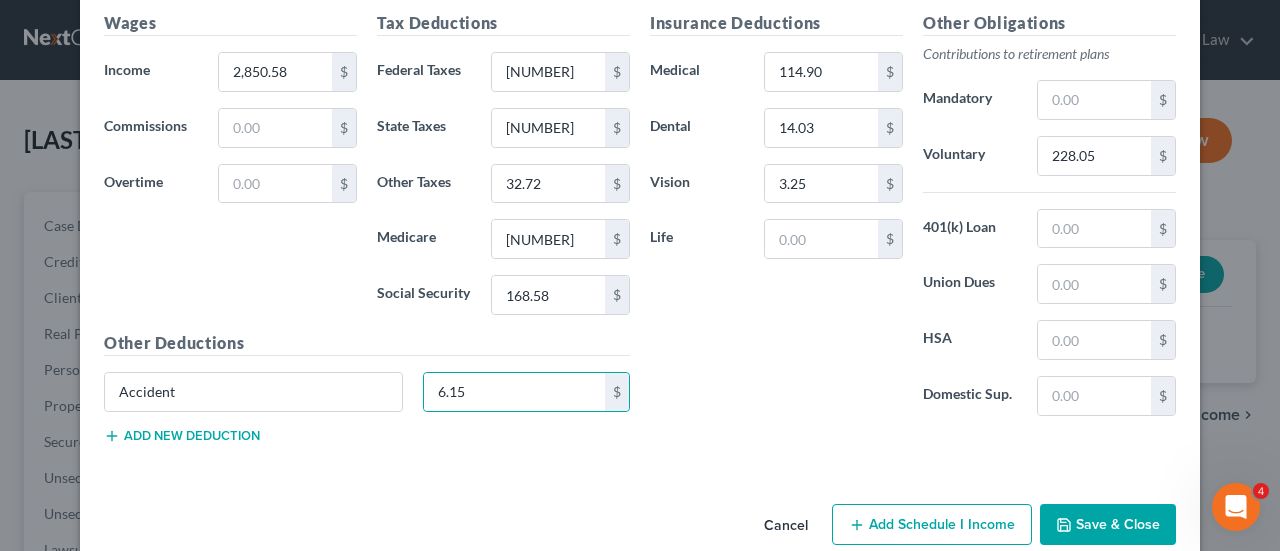 click on "Add new deduction" at bounding box center (182, 436) 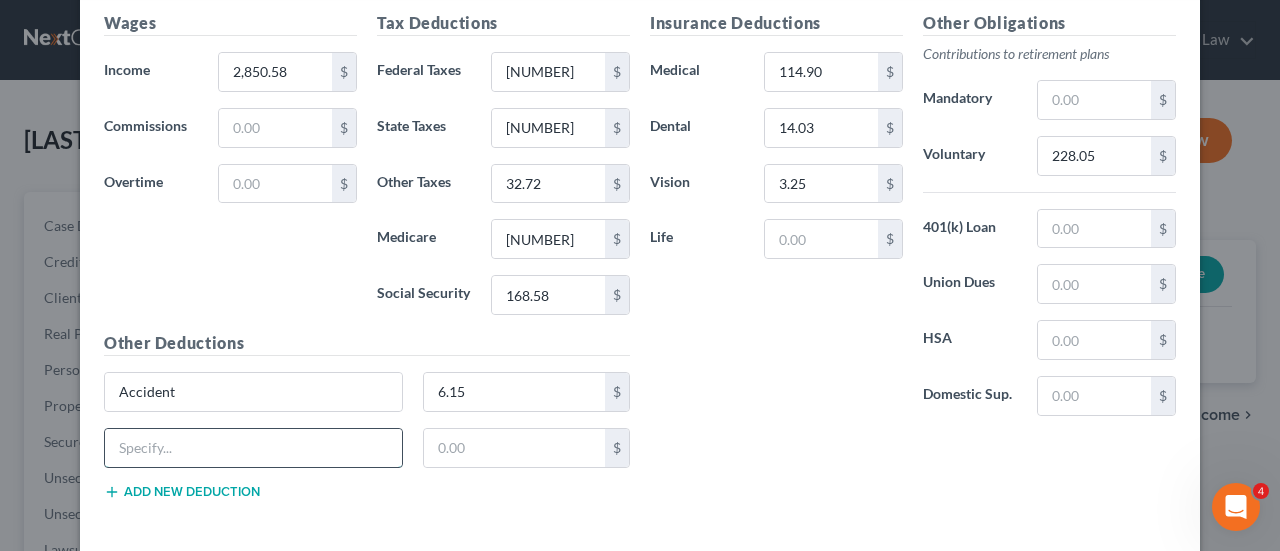click at bounding box center [253, 448] 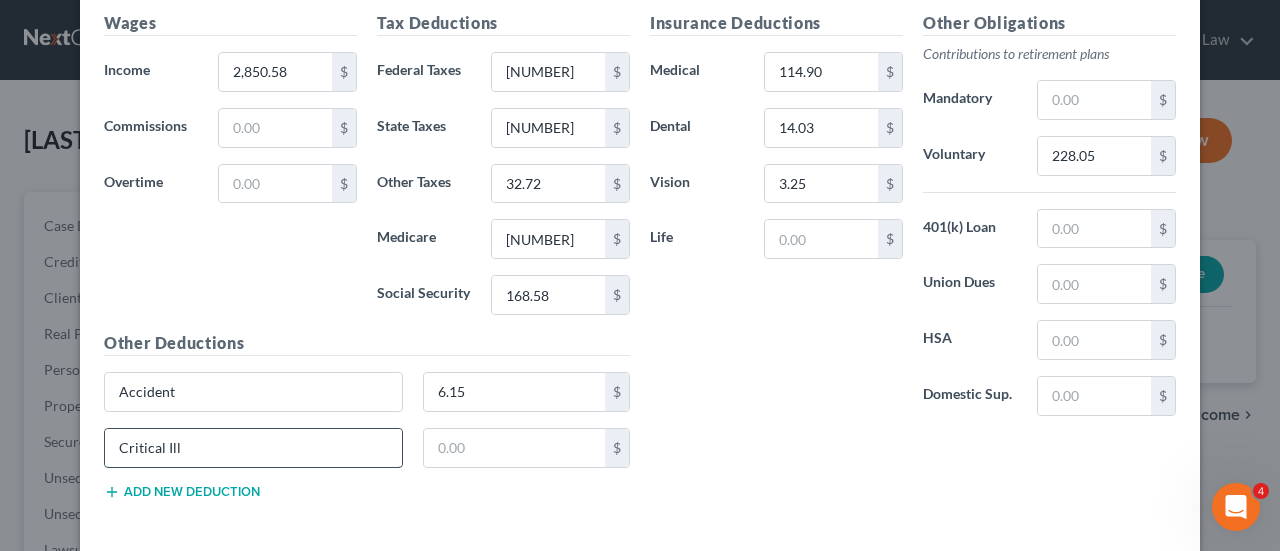 type on "Critical Illness" 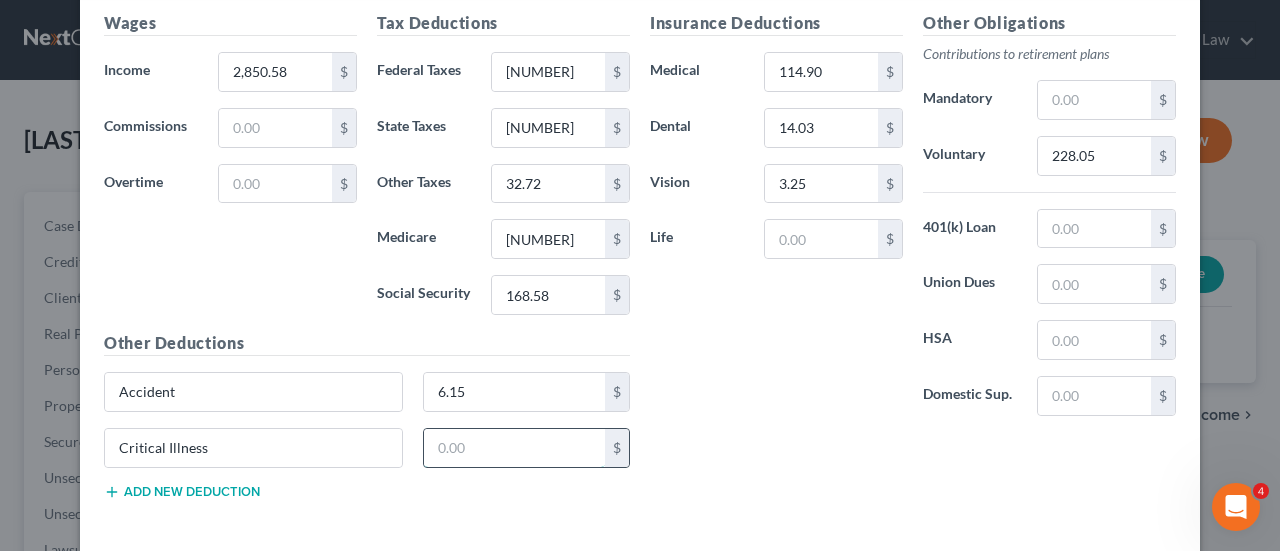 click at bounding box center [515, 448] 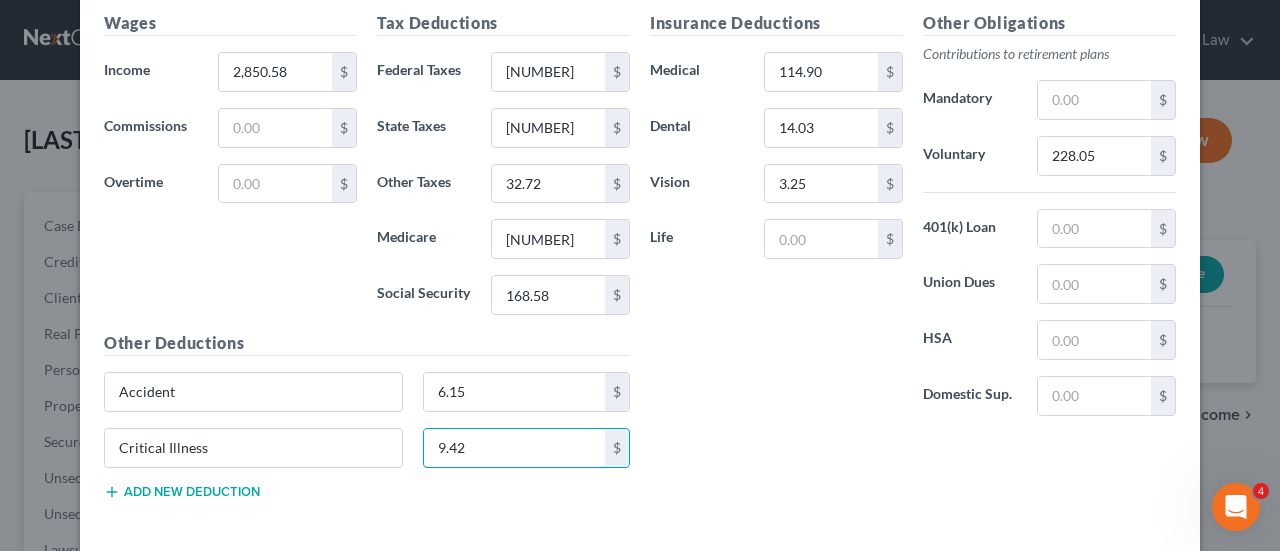 type on "9.42" 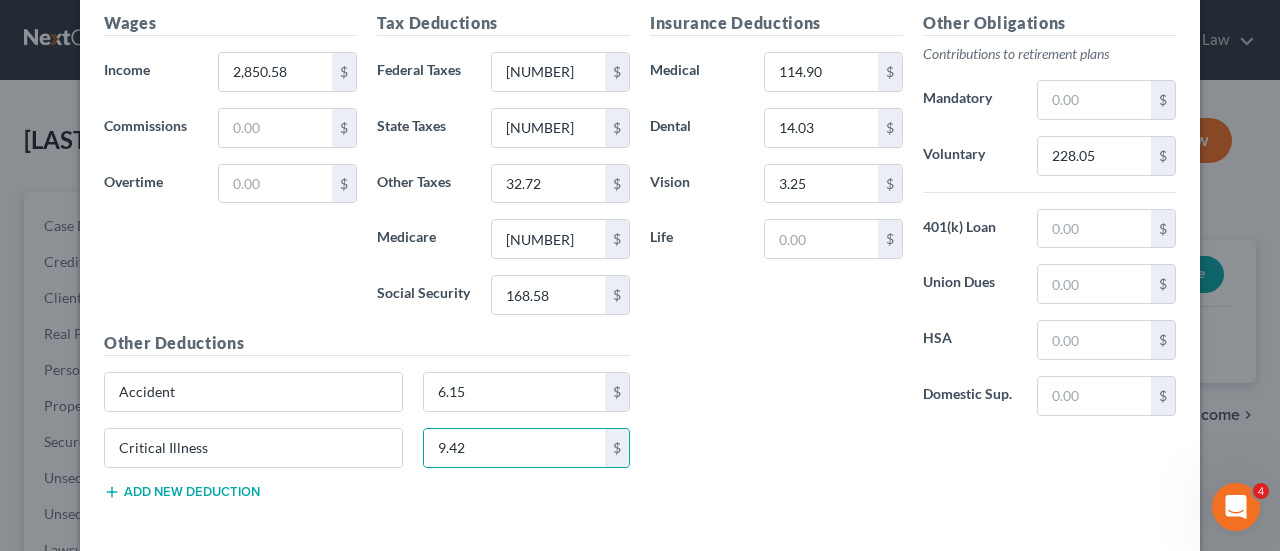 click on "Add new deduction" at bounding box center [182, 492] 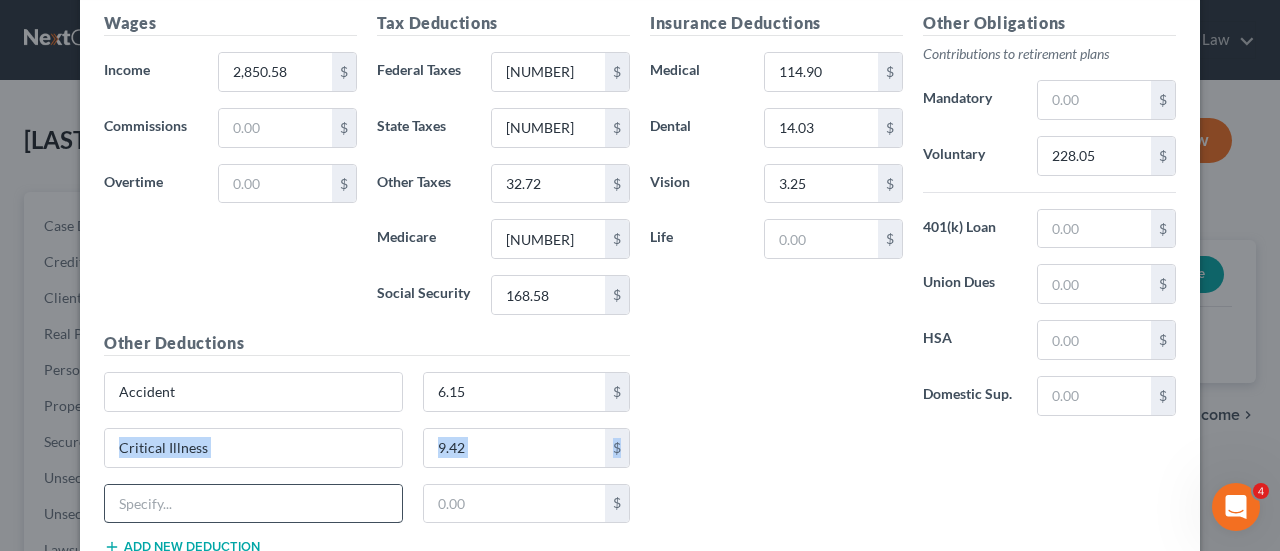 drag, startPoint x: 220, startPoint y: 473, endPoint x: 221, endPoint y: 488, distance: 15.033297 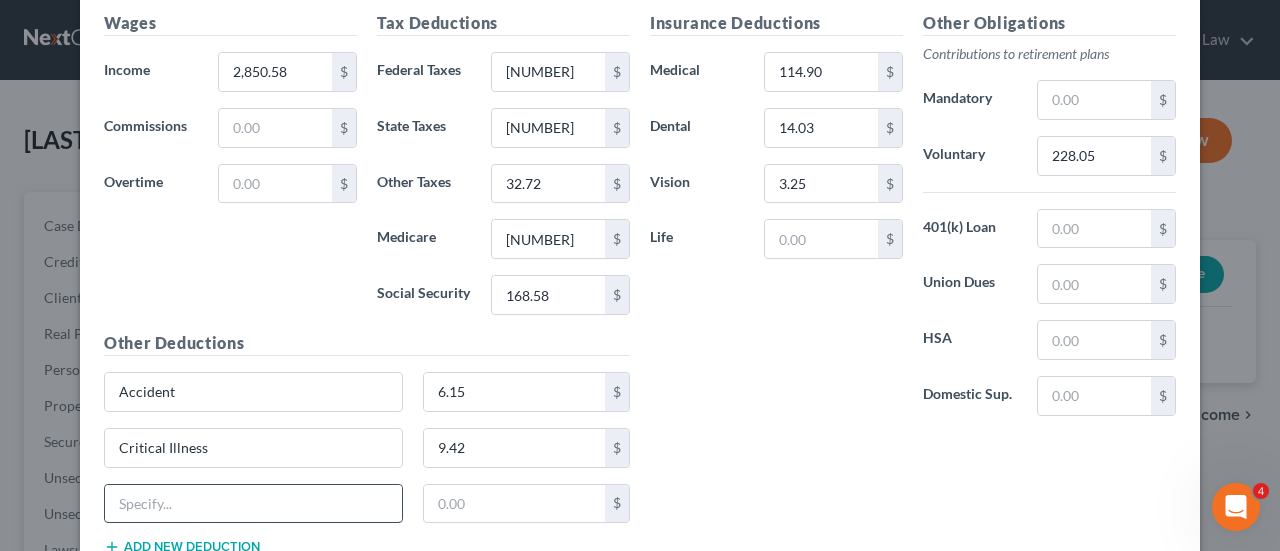 click at bounding box center [253, 504] 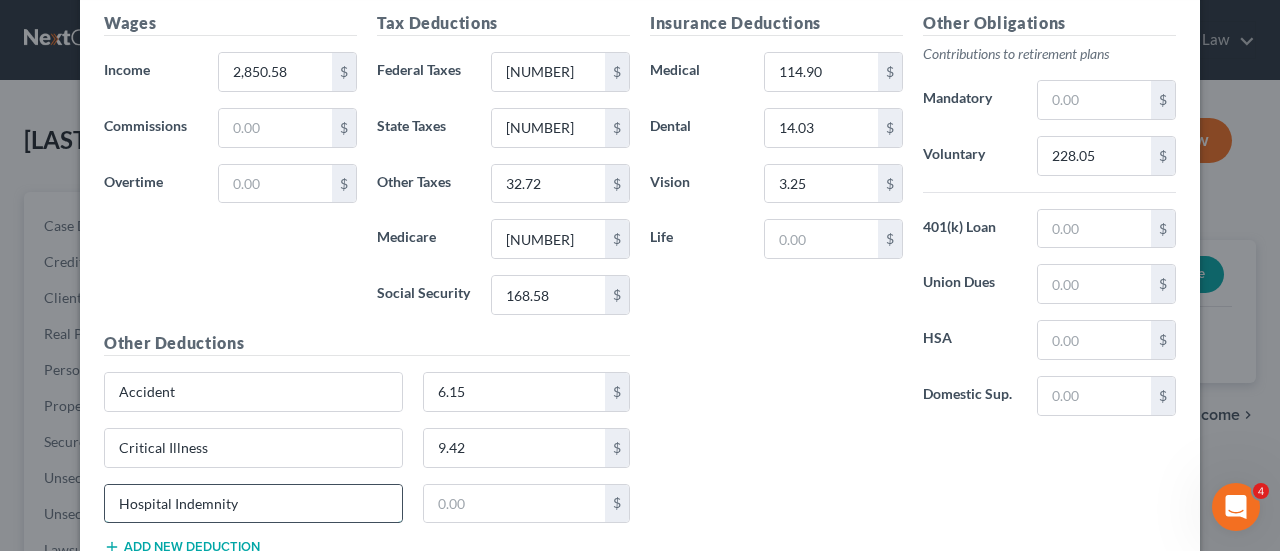 type on "Hospital Indemnity" 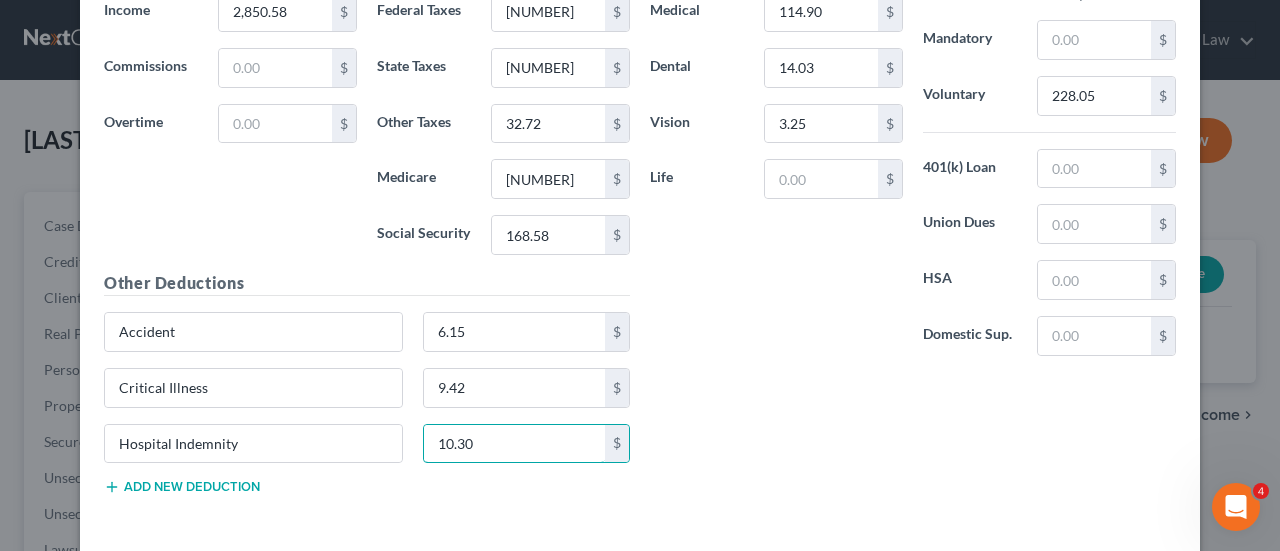 scroll, scrollTop: 1100, scrollLeft: 0, axis: vertical 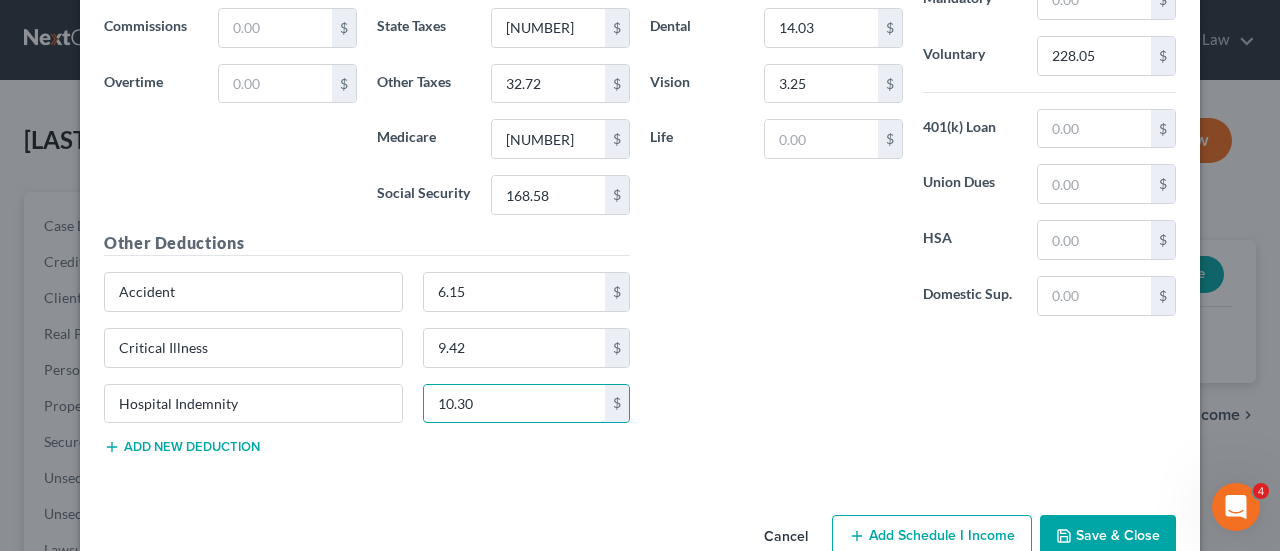 type on "10.30" 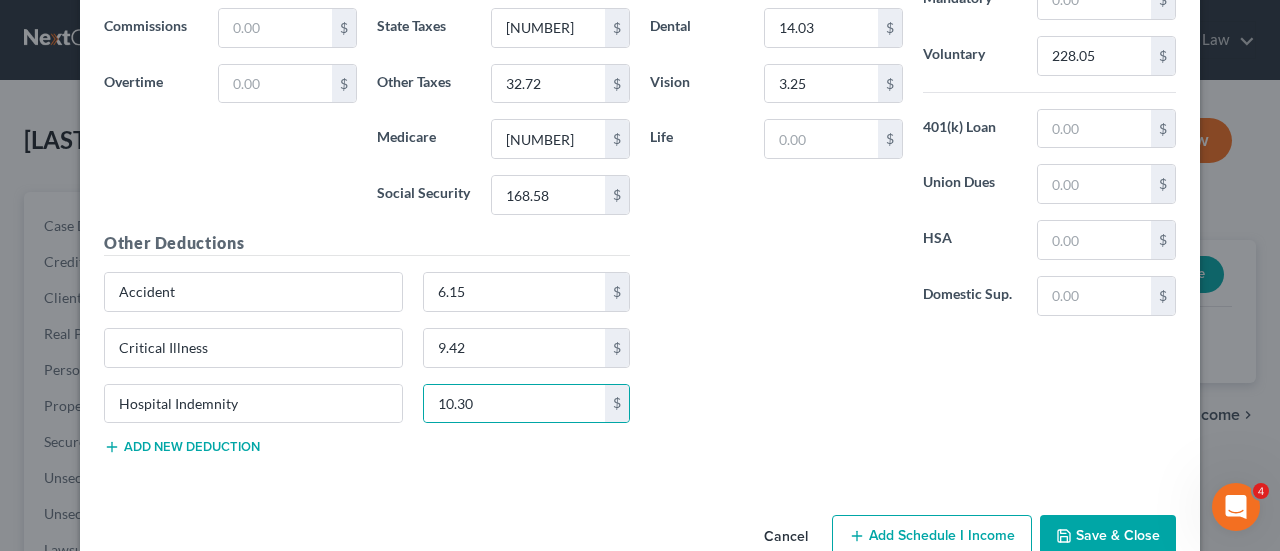 click on "Add new deduction" at bounding box center (182, 447) 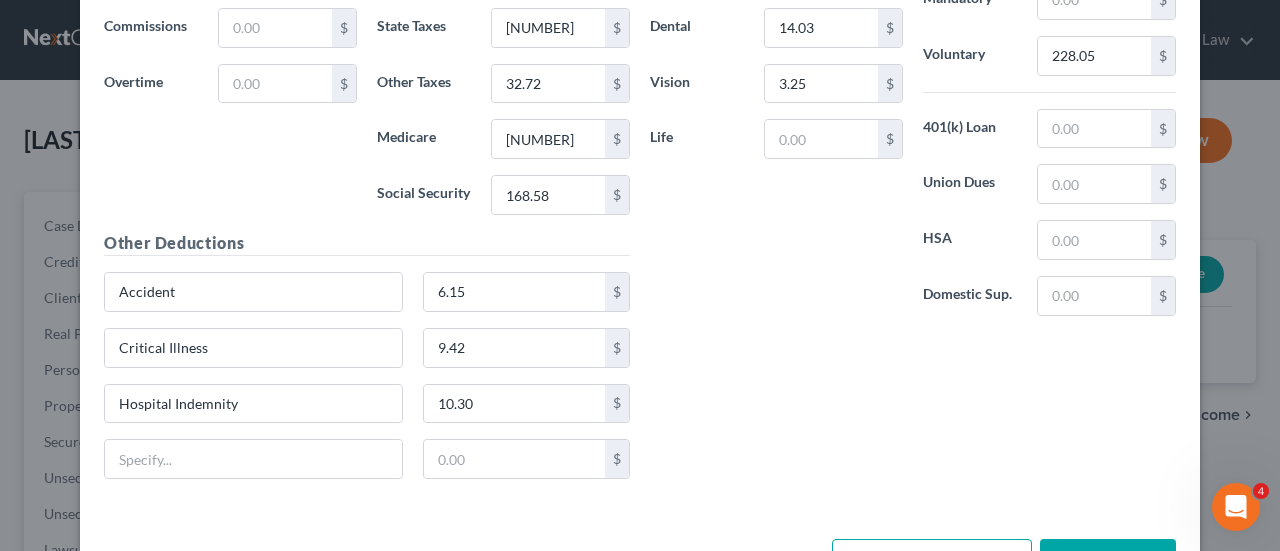 click on "$" at bounding box center [367, 467] 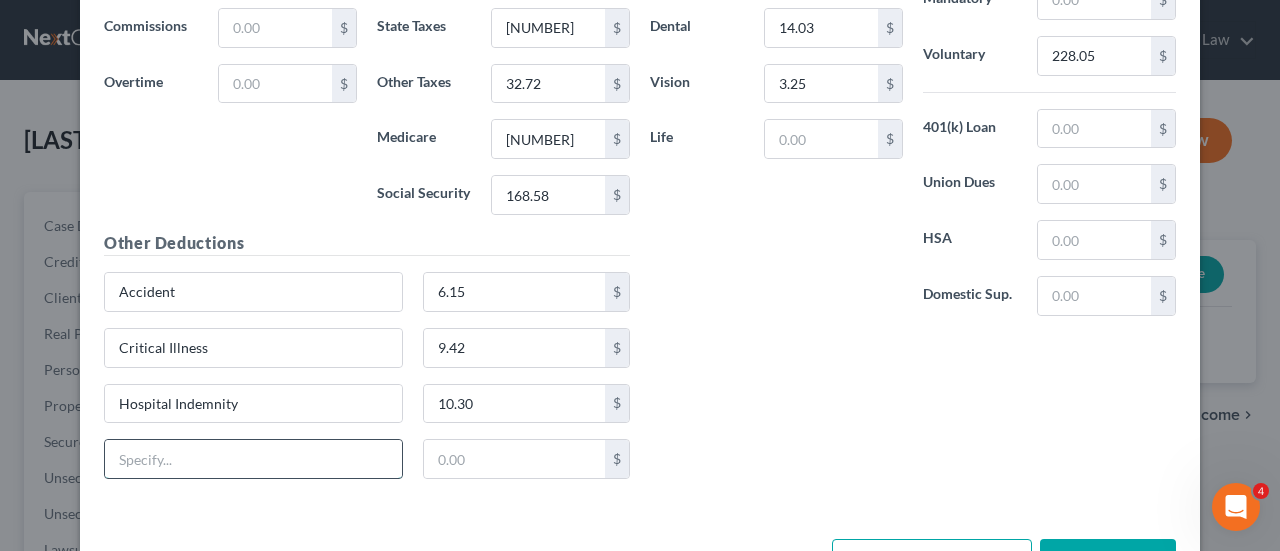 click at bounding box center [253, 459] 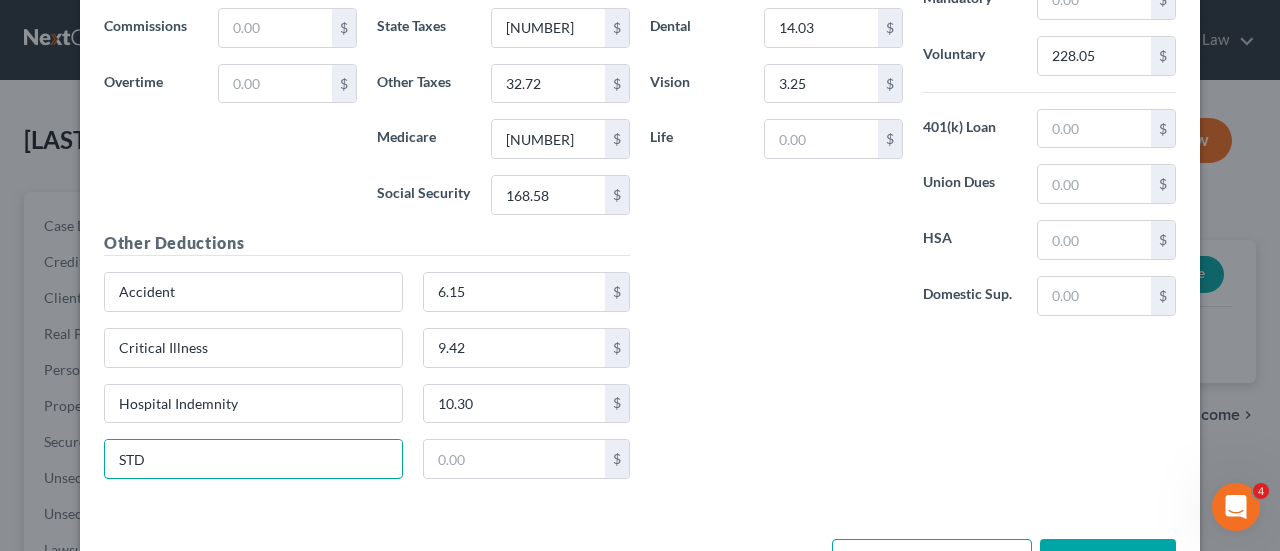 type on "STD" 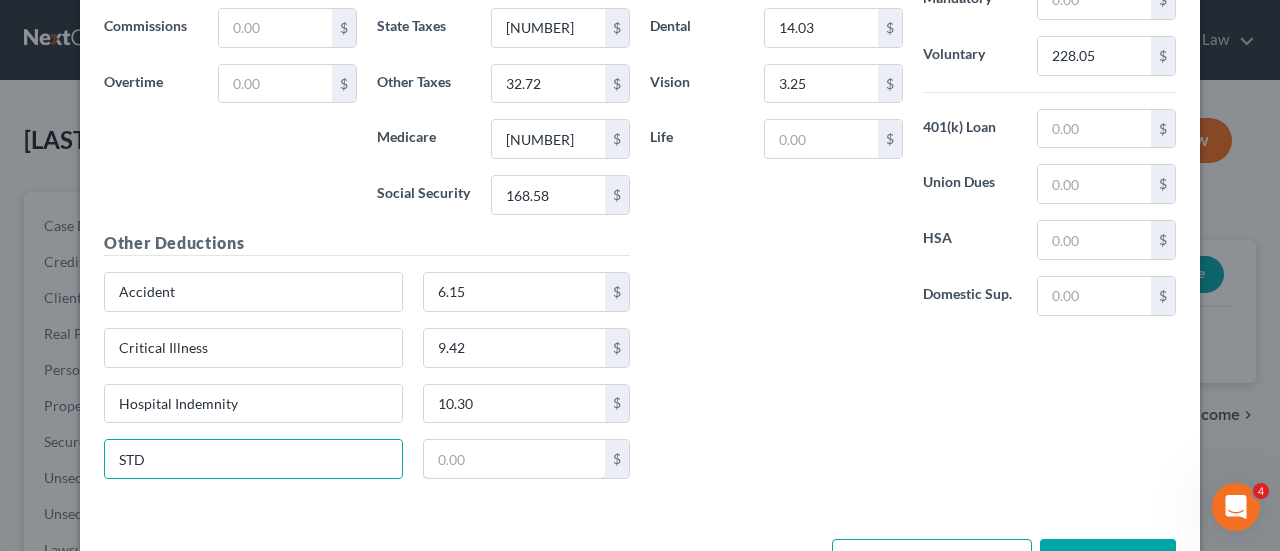 click on "Other Deductions Accident 6.15 $ Critical Illness 9.42 $ Hospital Indemnity 10.30 $ STD $" at bounding box center (367, 363) 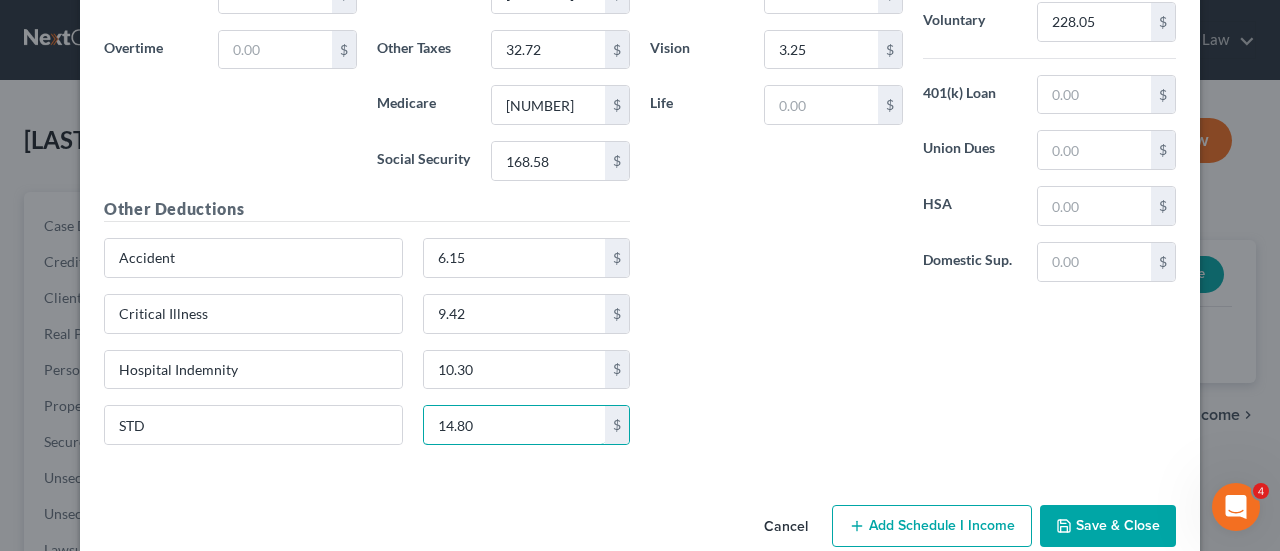 scroll, scrollTop: 1164, scrollLeft: 0, axis: vertical 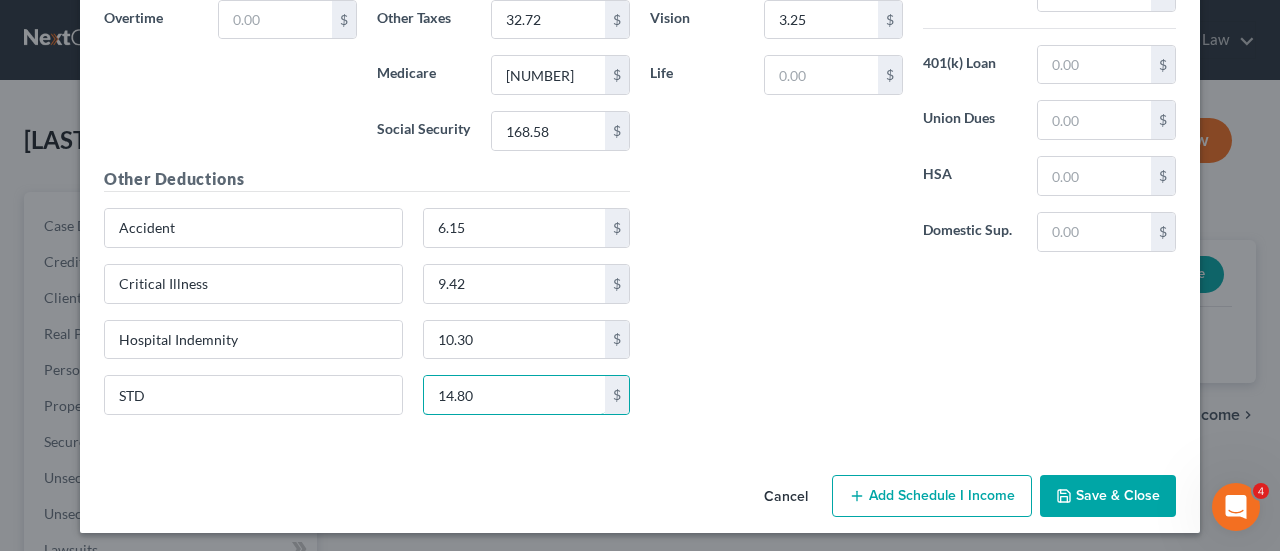 type on "14.80" 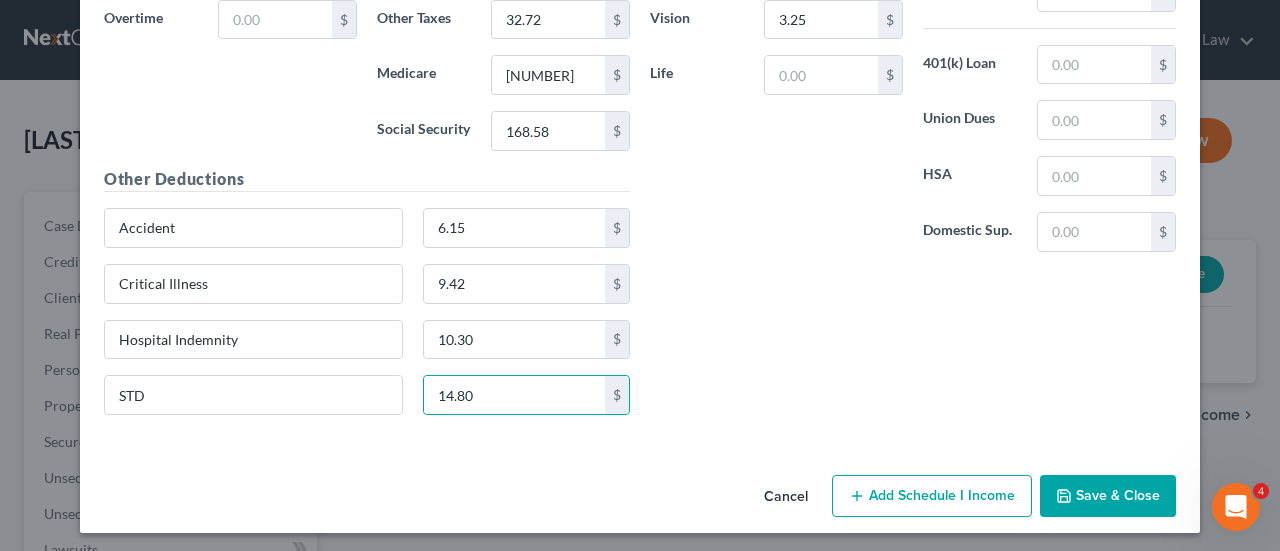 click on "Save & Close" at bounding box center (1108, 496) 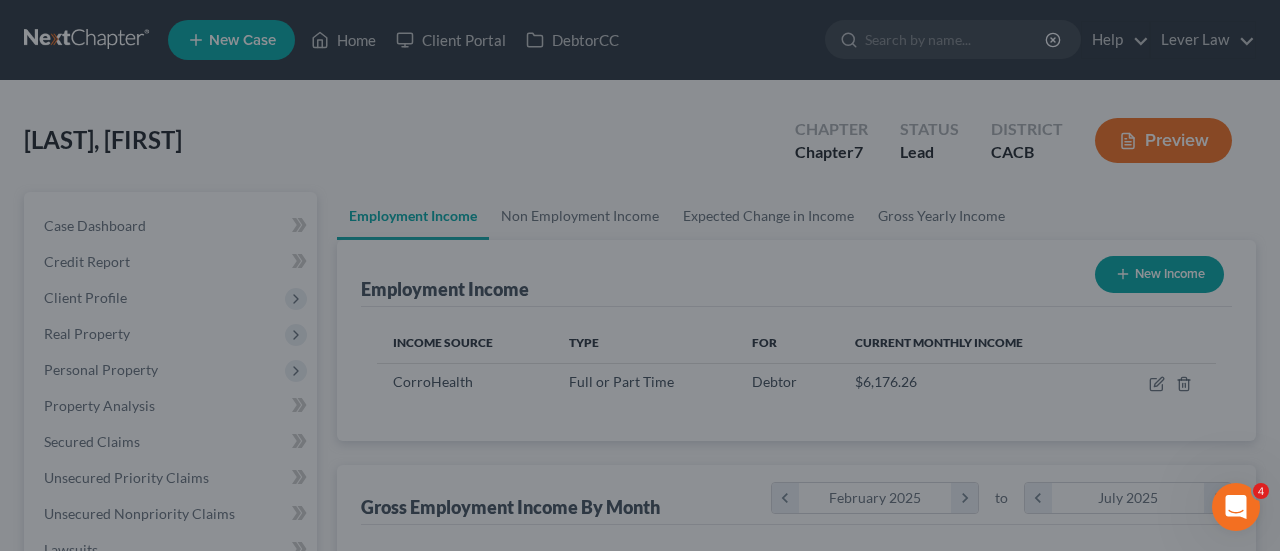 scroll, scrollTop: 999644, scrollLeft: 999494, axis: both 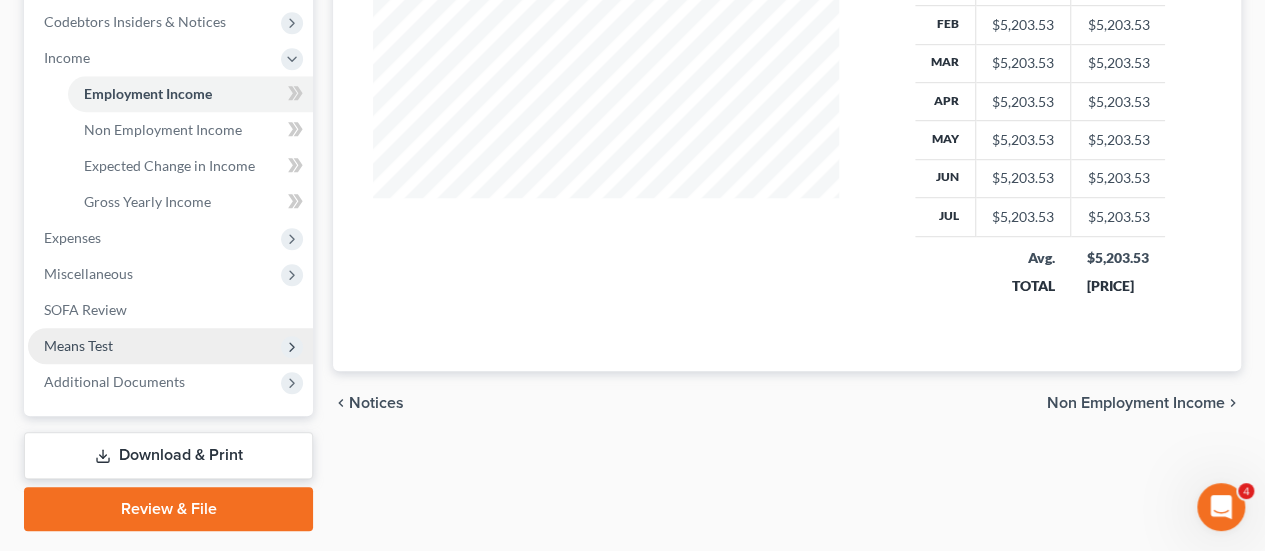 click on "Means Test" at bounding box center (170, 346) 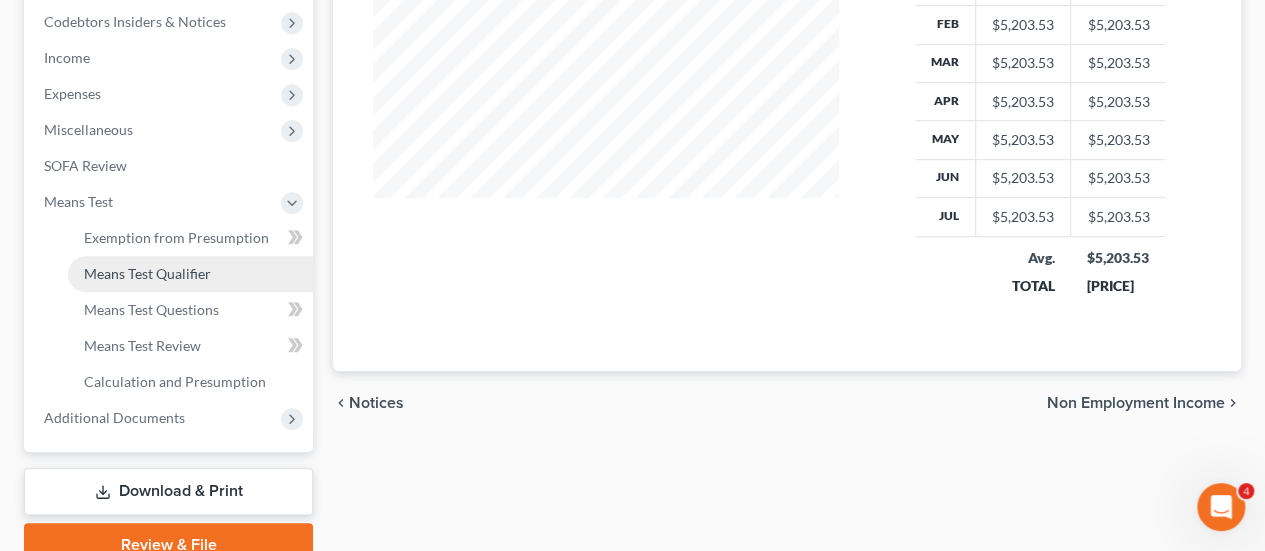 click on "Means Test Qualifier" at bounding box center [147, 273] 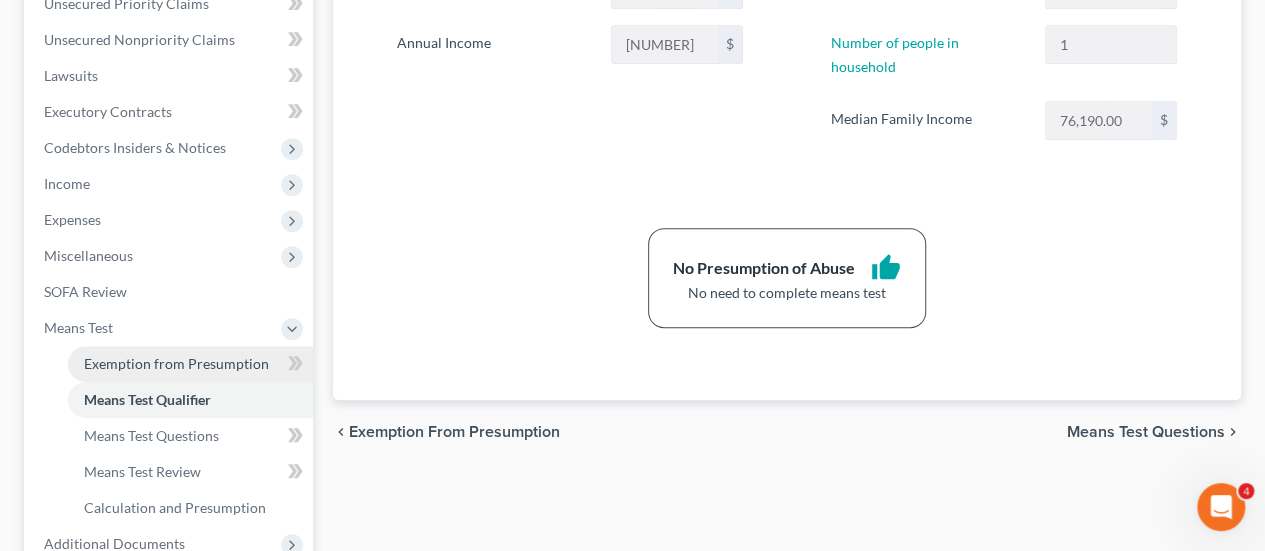 scroll, scrollTop: 500, scrollLeft: 0, axis: vertical 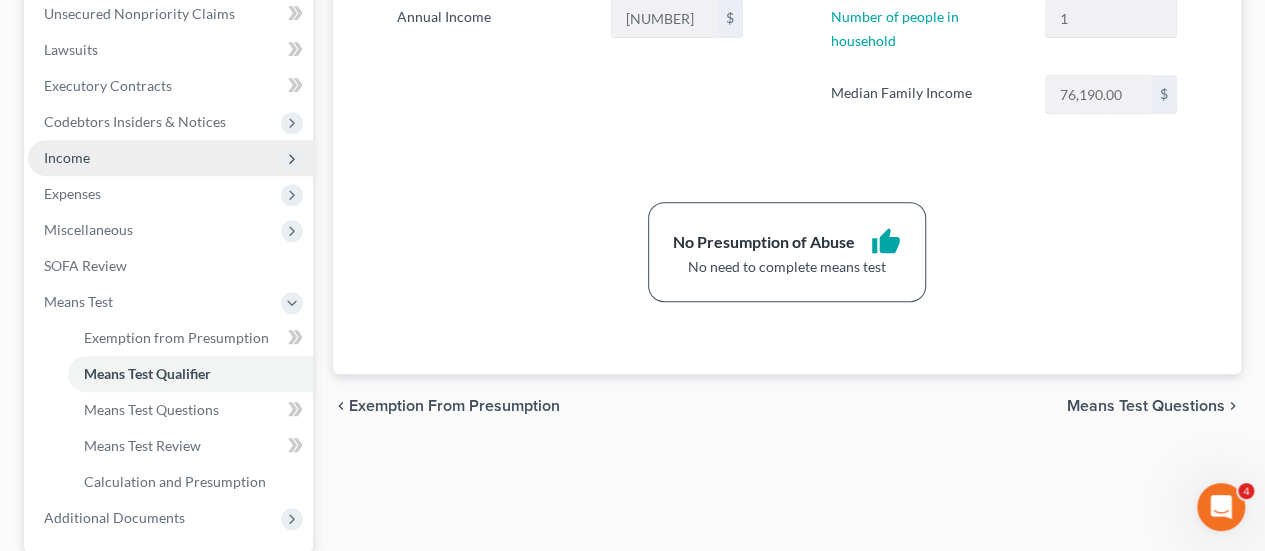 click on "Income" at bounding box center [170, 158] 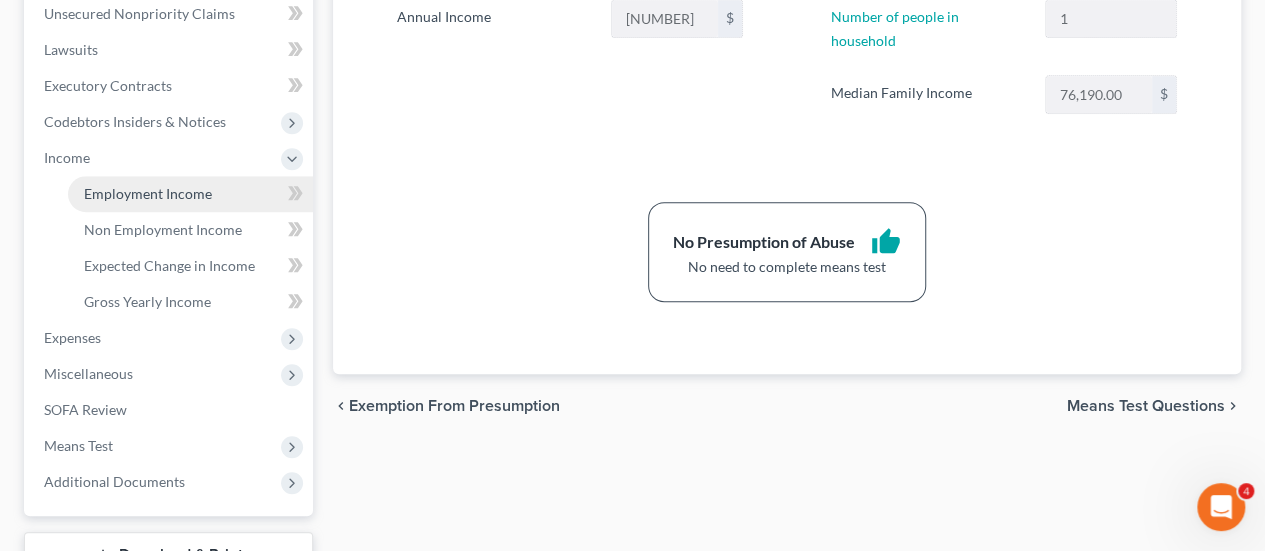 click on "Employment Income" at bounding box center [148, 193] 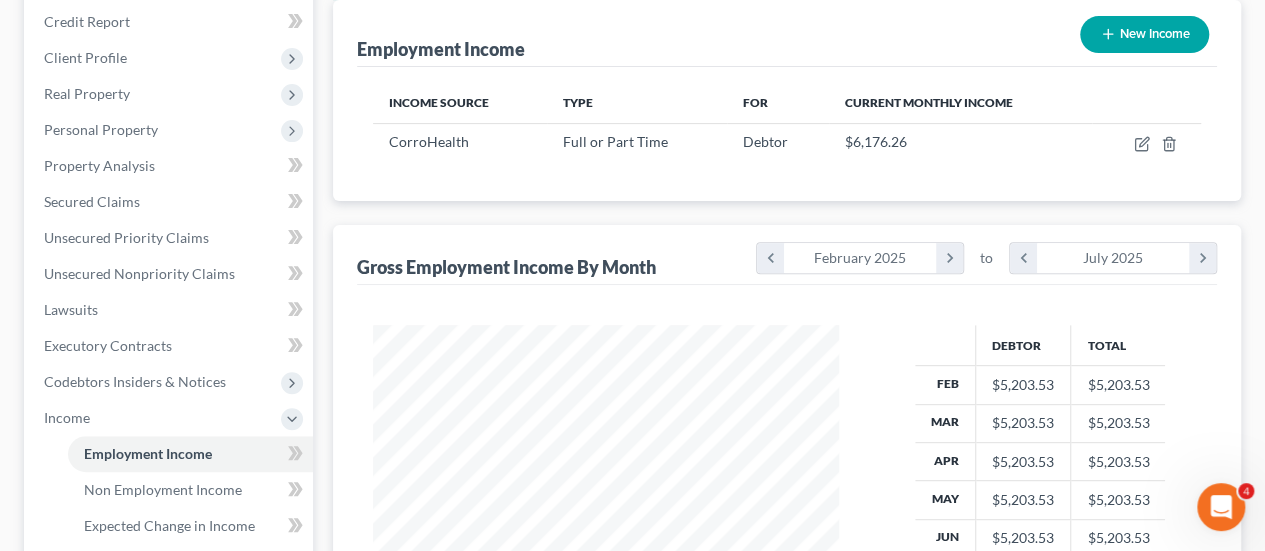 scroll, scrollTop: 0, scrollLeft: 0, axis: both 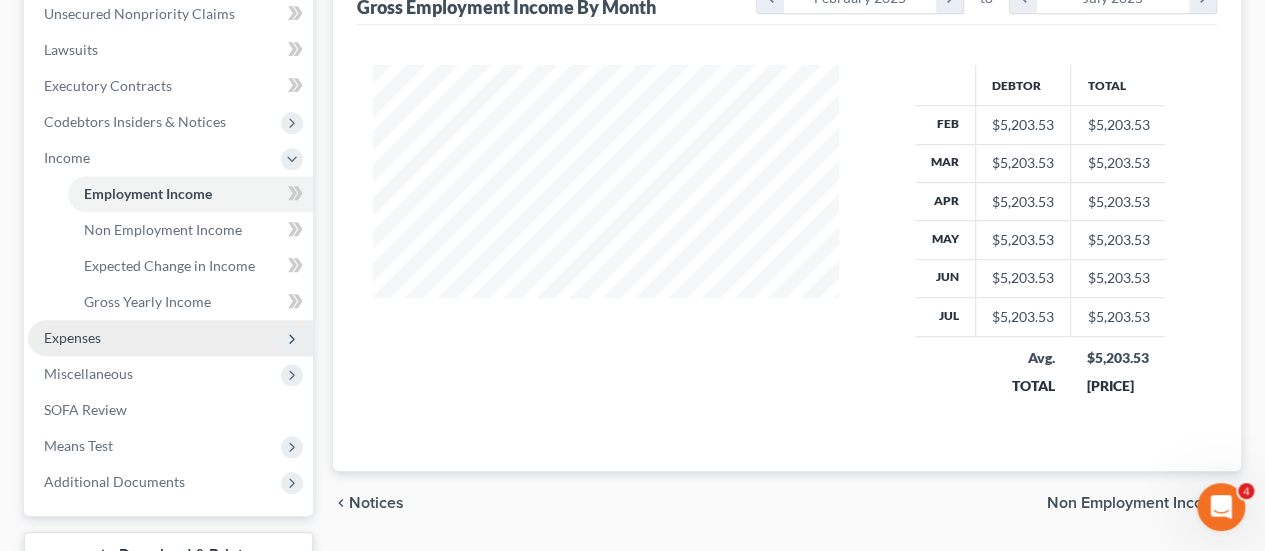 click on "Expenses" at bounding box center (170, 338) 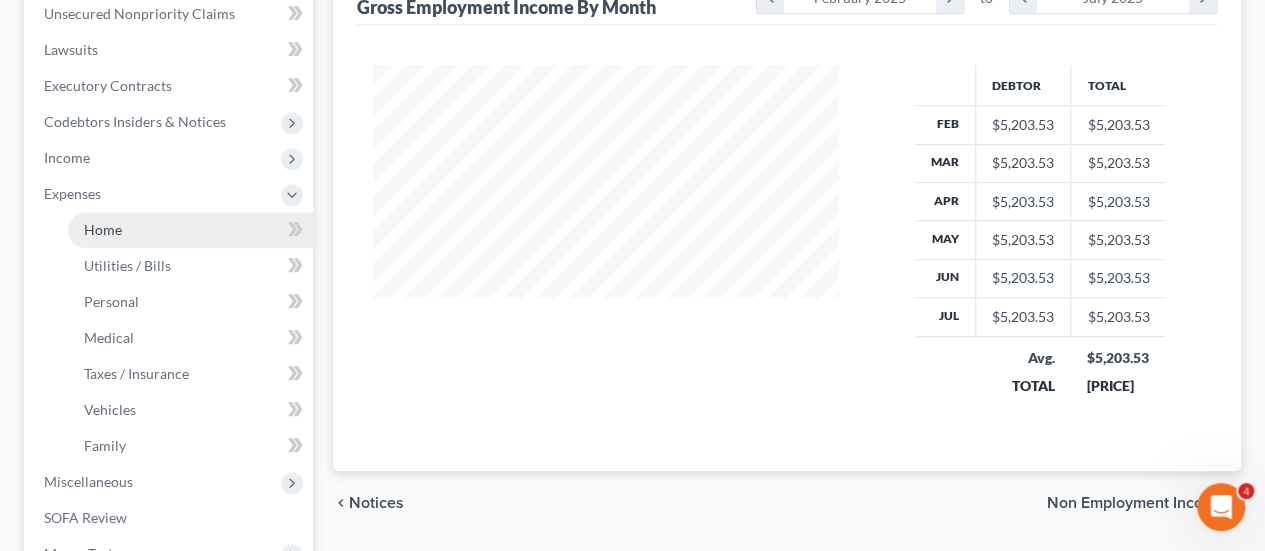 click on "Home" at bounding box center [190, 230] 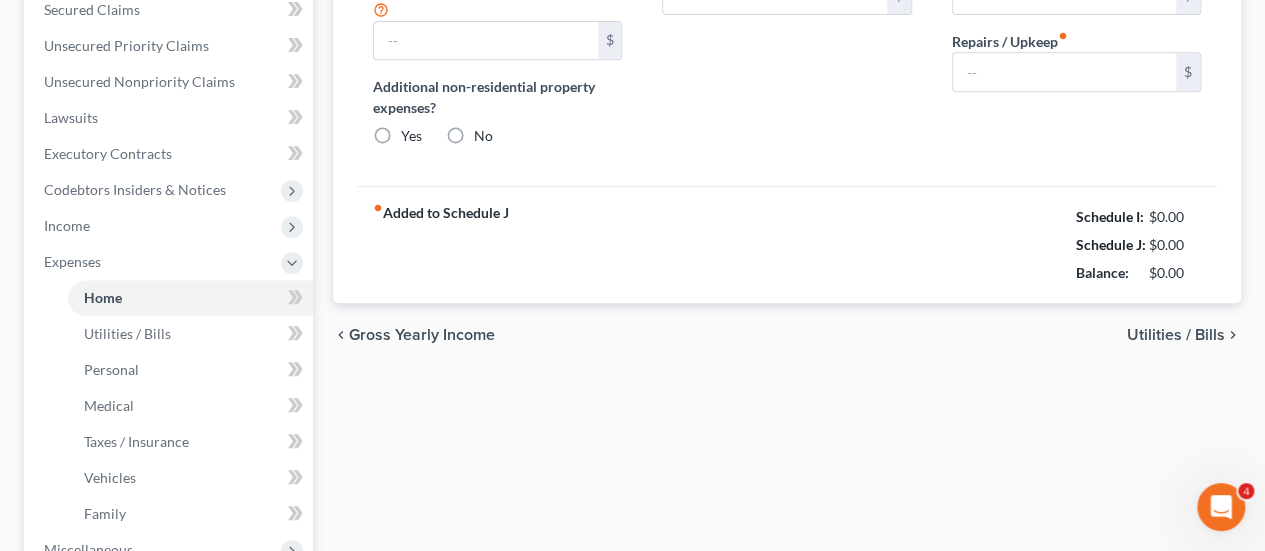type on "0.00" 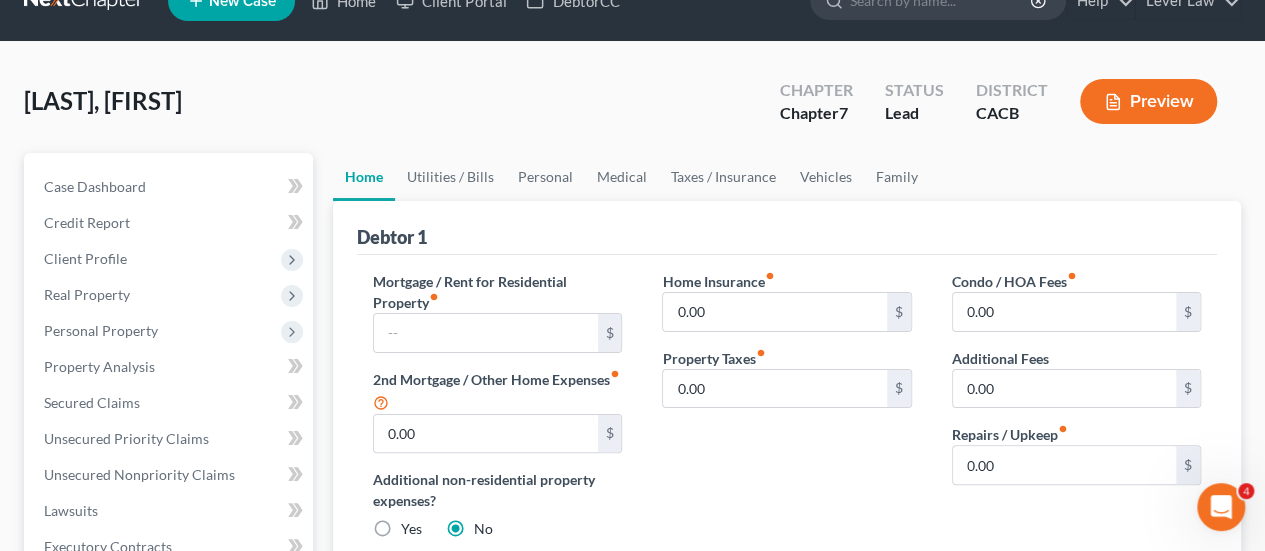 scroll, scrollTop: 0, scrollLeft: 0, axis: both 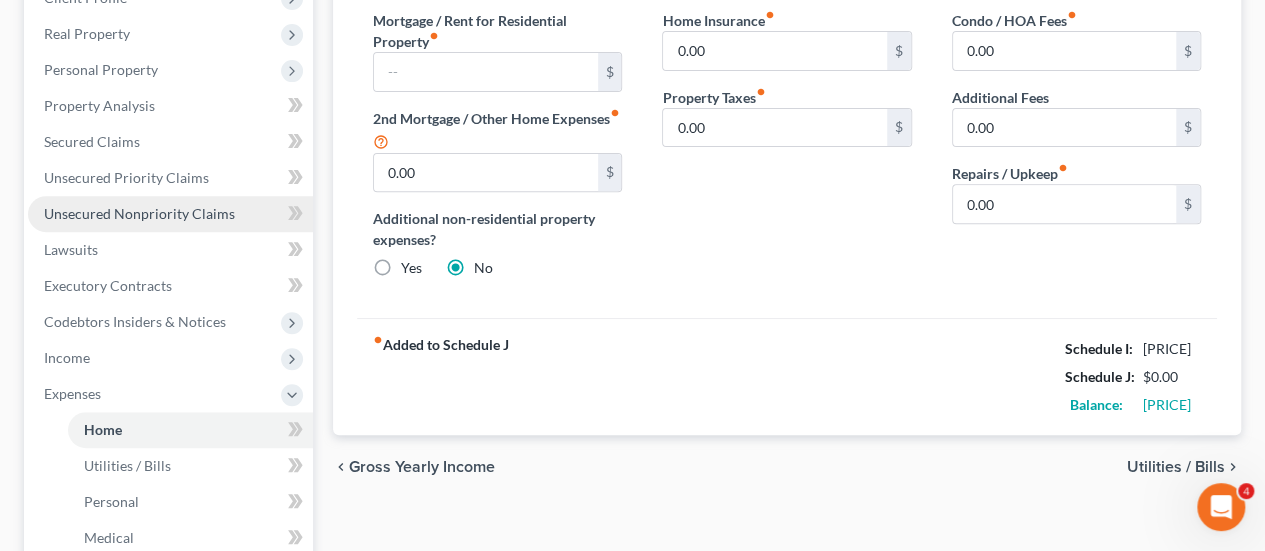click on "Unsecured Nonpriority Claims" at bounding box center [139, 213] 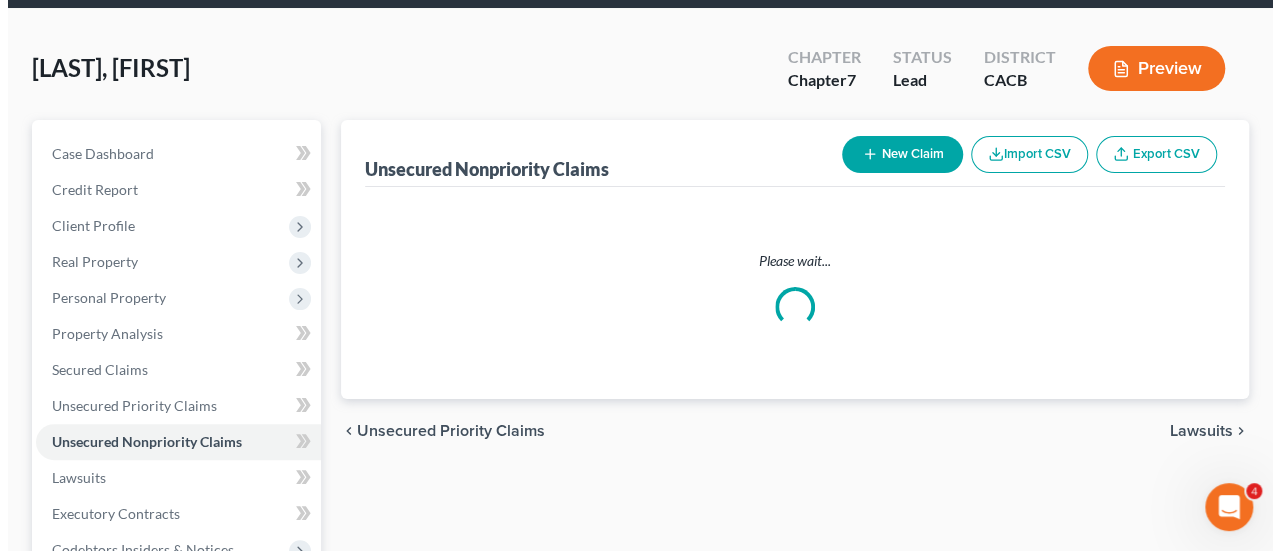 scroll, scrollTop: 0, scrollLeft: 0, axis: both 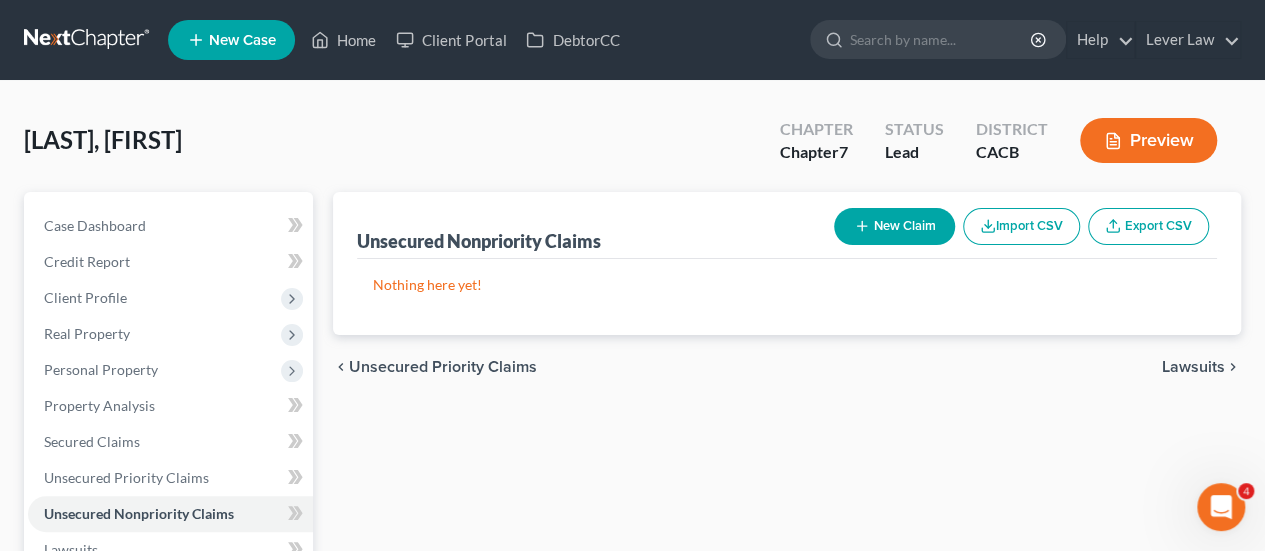 click on "New Claim" at bounding box center [894, 226] 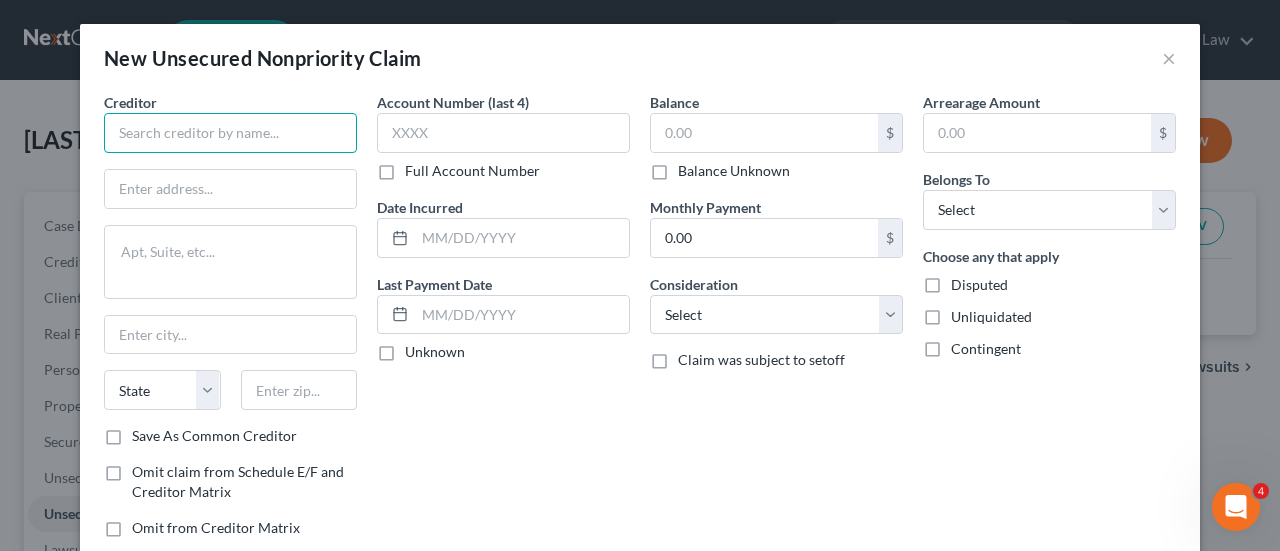 click at bounding box center [230, 133] 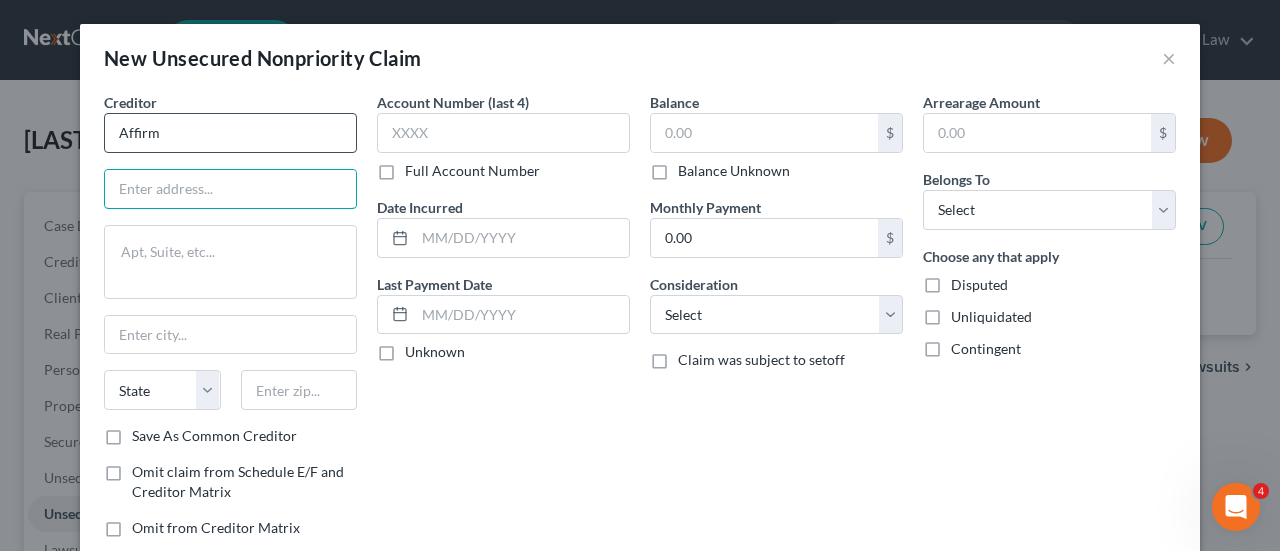 type on "Affirm" 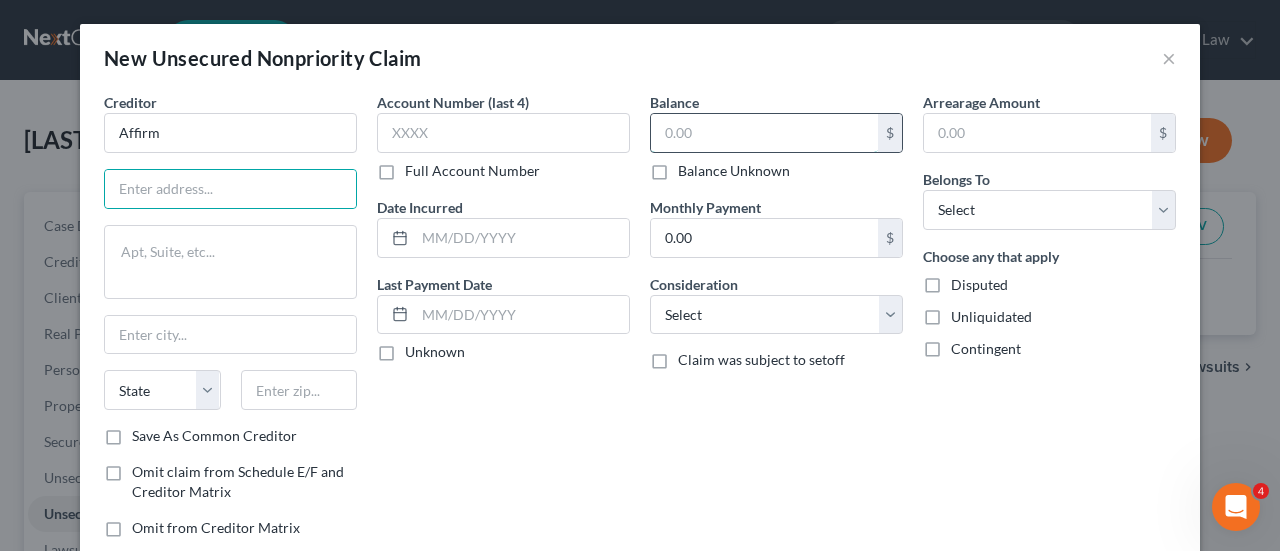 click at bounding box center [764, 133] 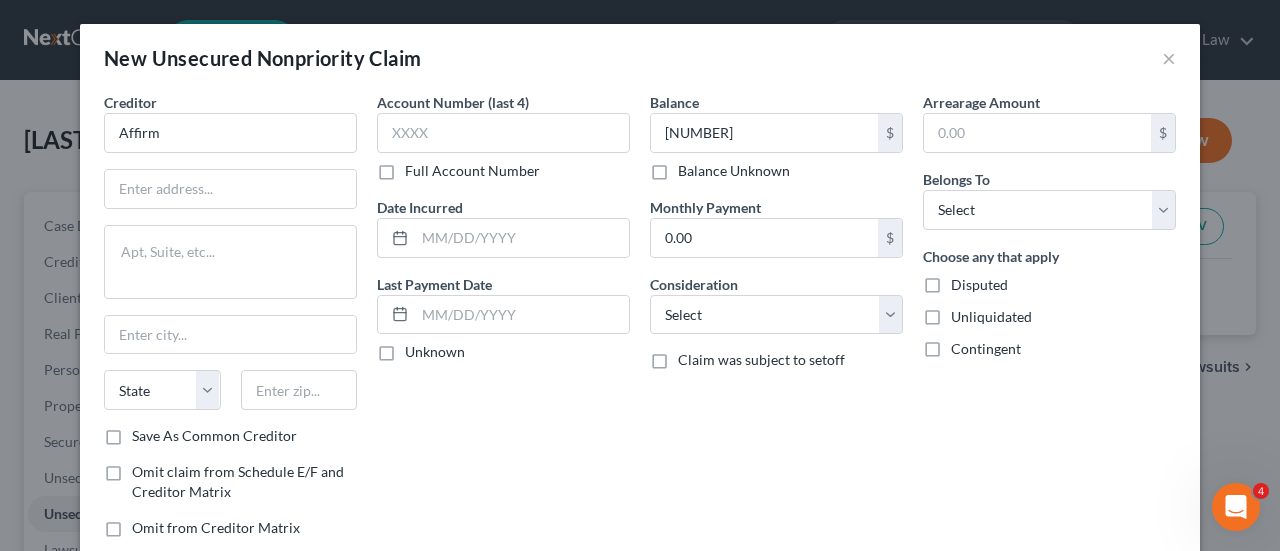 drag, startPoint x: 829, startPoint y: 545, endPoint x: 822, endPoint y: 520, distance: 25.96151 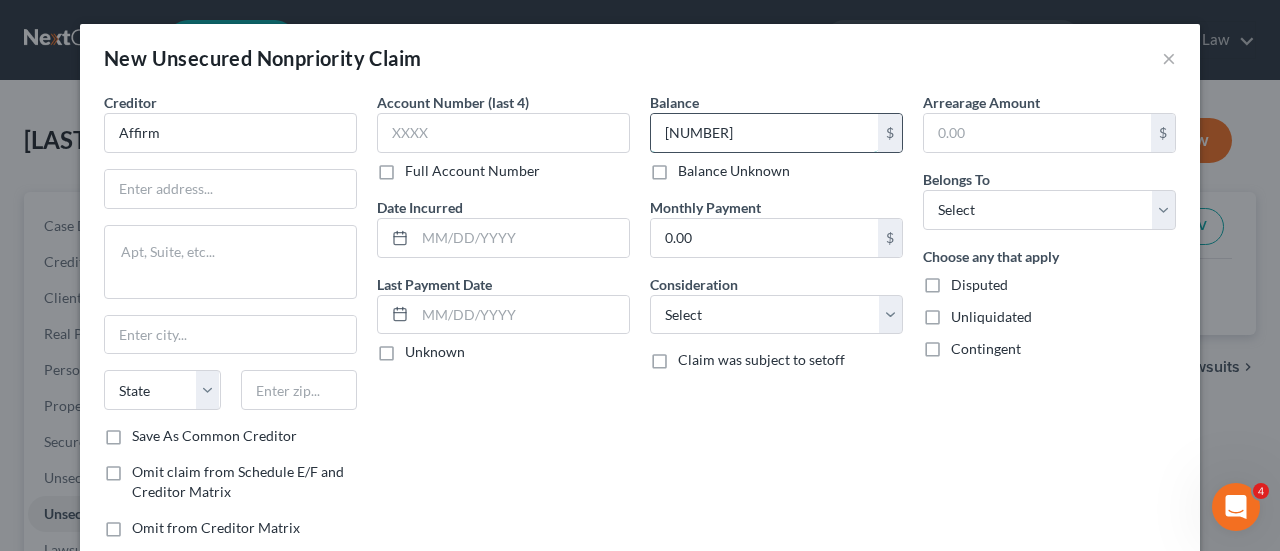 click on "[NUMBER]" at bounding box center [764, 133] 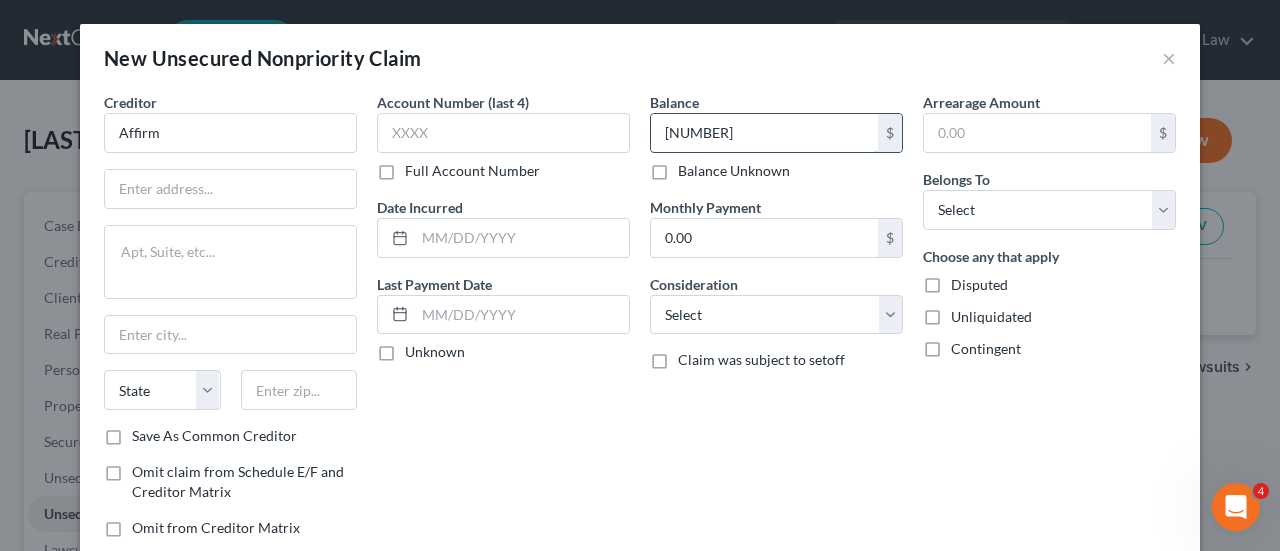 click on "[NUMBER]" at bounding box center (764, 133) 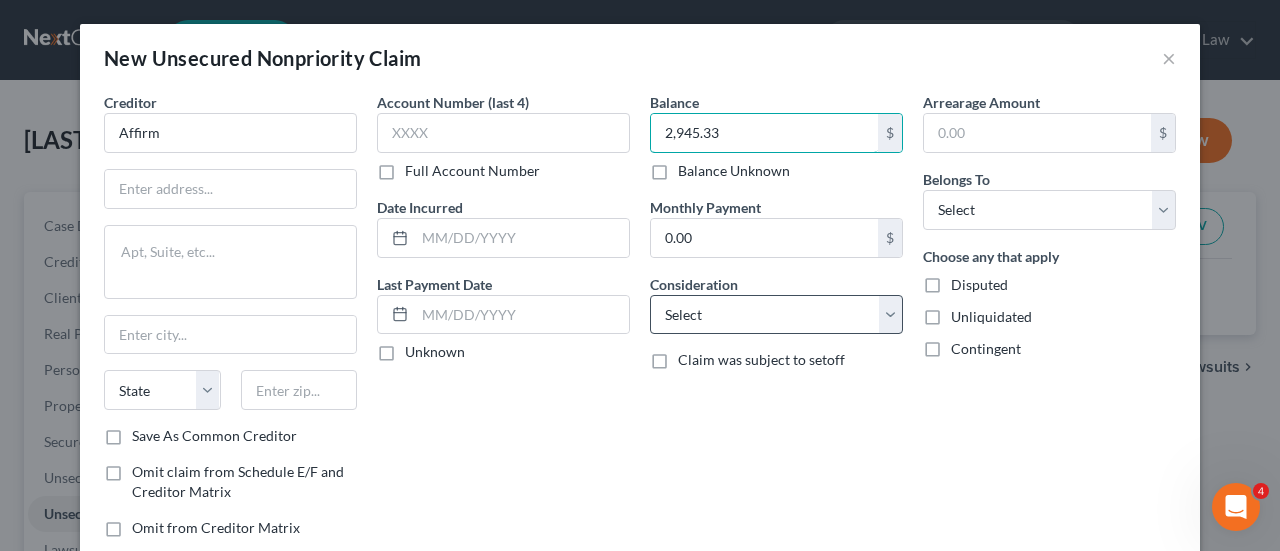 type on "2,945.33" 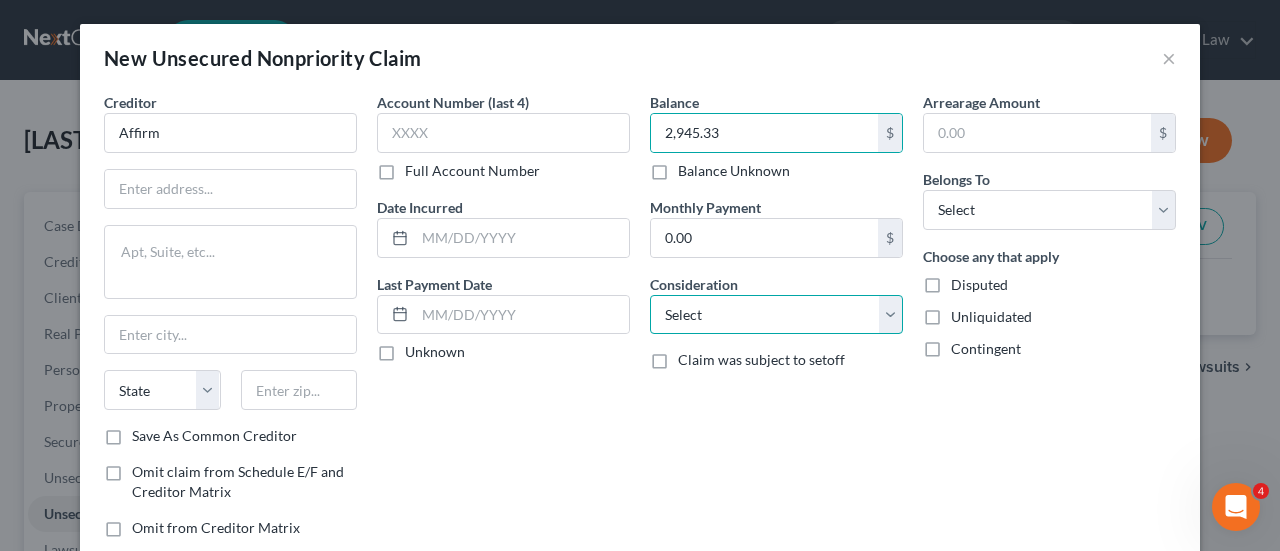 click on "Select Cable / Satellite Services Collection Agency Credit Card Debt Debt Counseling / Attorneys Deficiency Balance Domestic Support Obligations Home / Car Repairs Income Taxes Judgment Liens Medical Services Monies Loaned / Advanced Mortgage Obligation From Divorce Or Separation Obligation To Pensions Other Overdrawn Bank Account Promised To Help Pay Creditors Student Loans Suppliers And Vendors Telephone / Internet Services Utility Services" at bounding box center [776, 315] 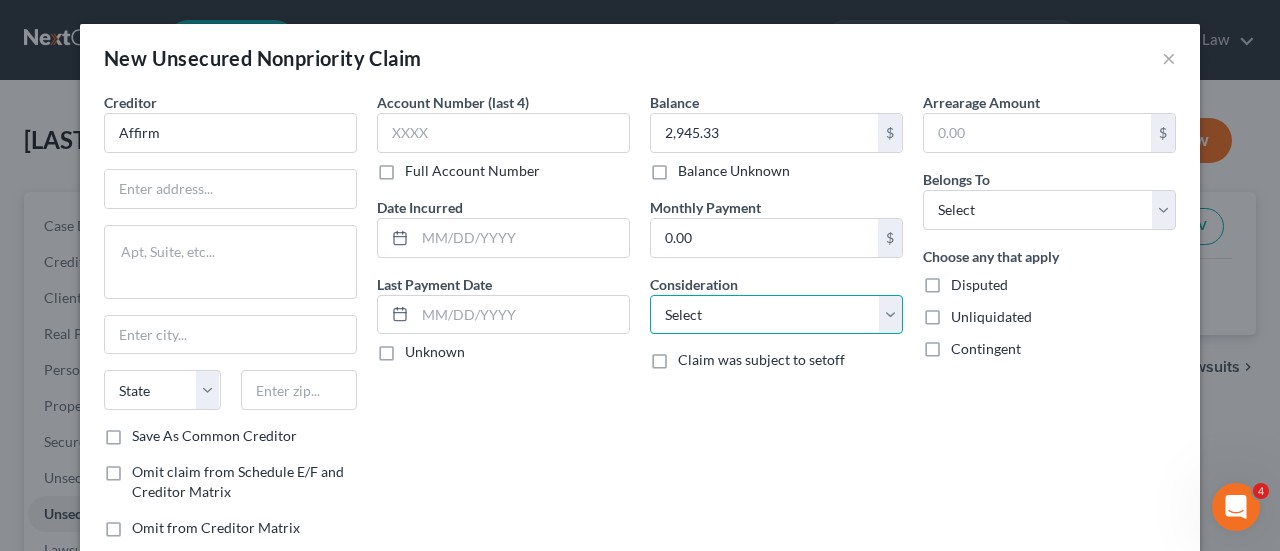 select on "10" 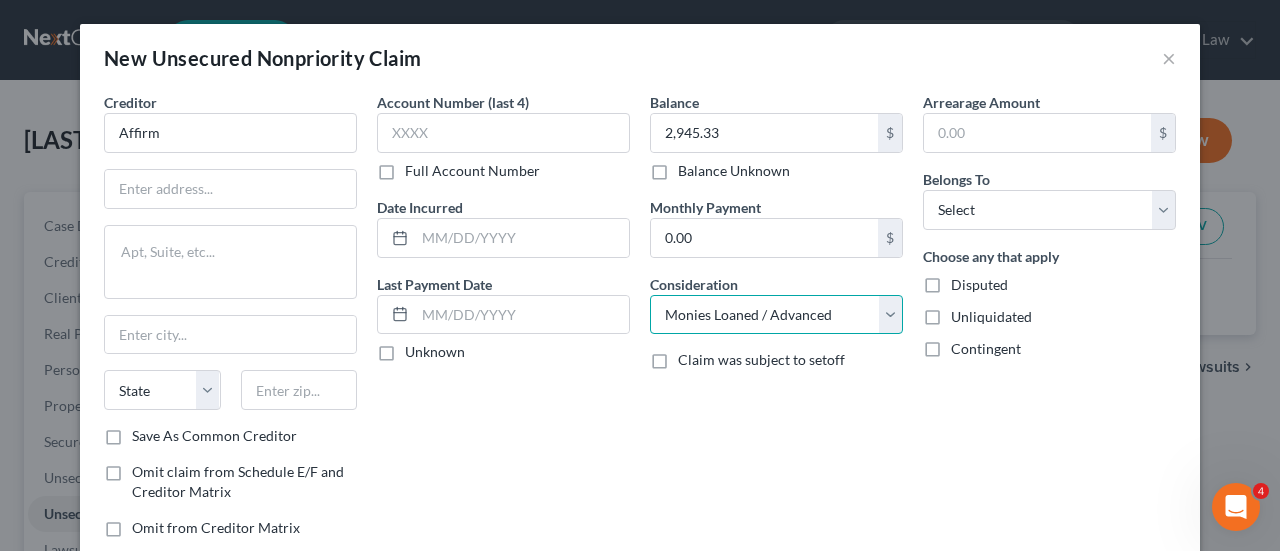 click on "Select Cable / Satellite Services Collection Agency Credit Card Debt Debt Counseling / Attorneys Deficiency Balance Domestic Support Obligations Home / Car Repairs Income Taxes Judgment Liens Medical Services Monies Loaned / Advanced Mortgage Obligation From Divorce Or Separation Obligation To Pensions Other Overdrawn Bank Account Promised To Help Pay Creditors Student Loans Suppliers And Vendors Telephone / Internet Services Utility Services" at bounding box center (776, 315) 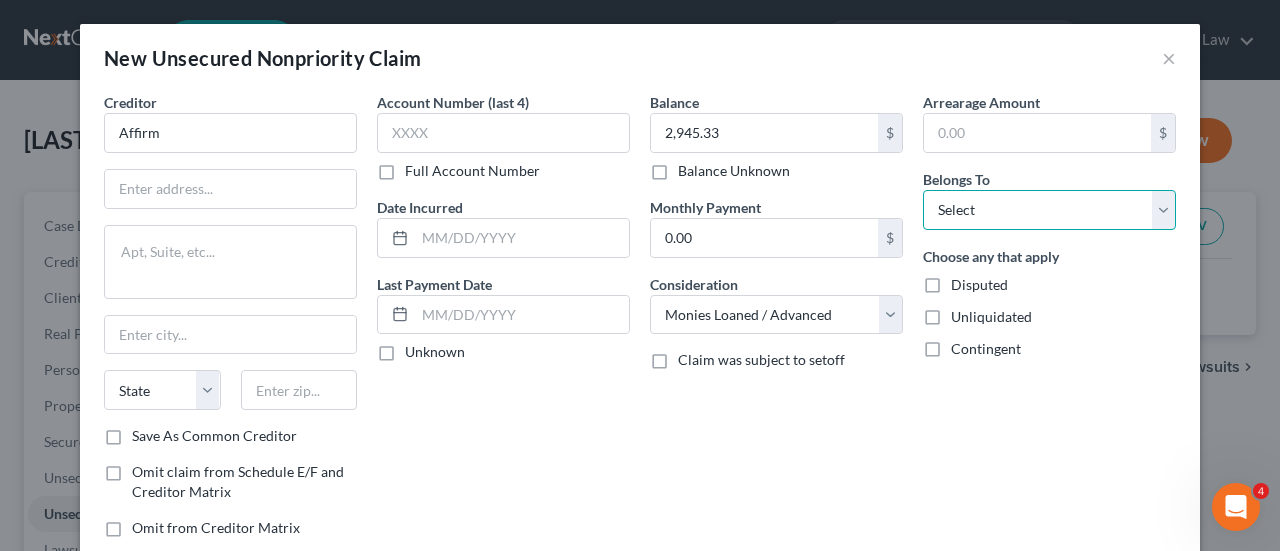 click on "Select Debtor 1 Only Debtor 2 Only Debtor 1 And Debtor 2 Only At Least One Of The Debtors And Another Community Property" at bounding box center (1049, 210) 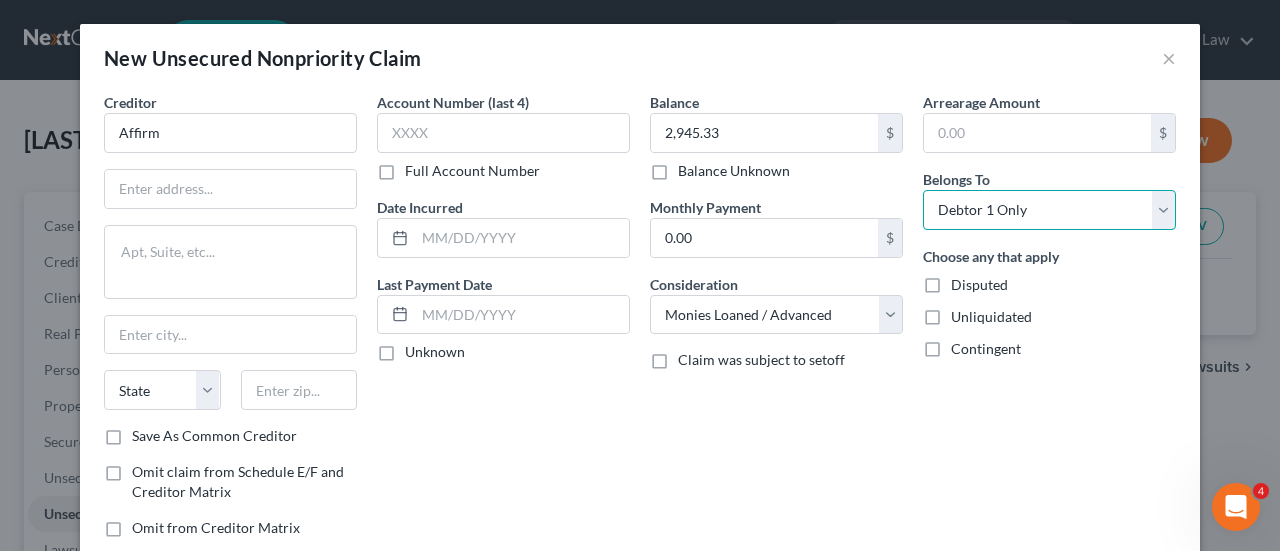 click on "Select Debtor 1 Only Debtor 2 Only Debtor 1 And Debtor 2 Only At Least One Of The Debtors And Another Community Property" at bounding box center (1049, 210) 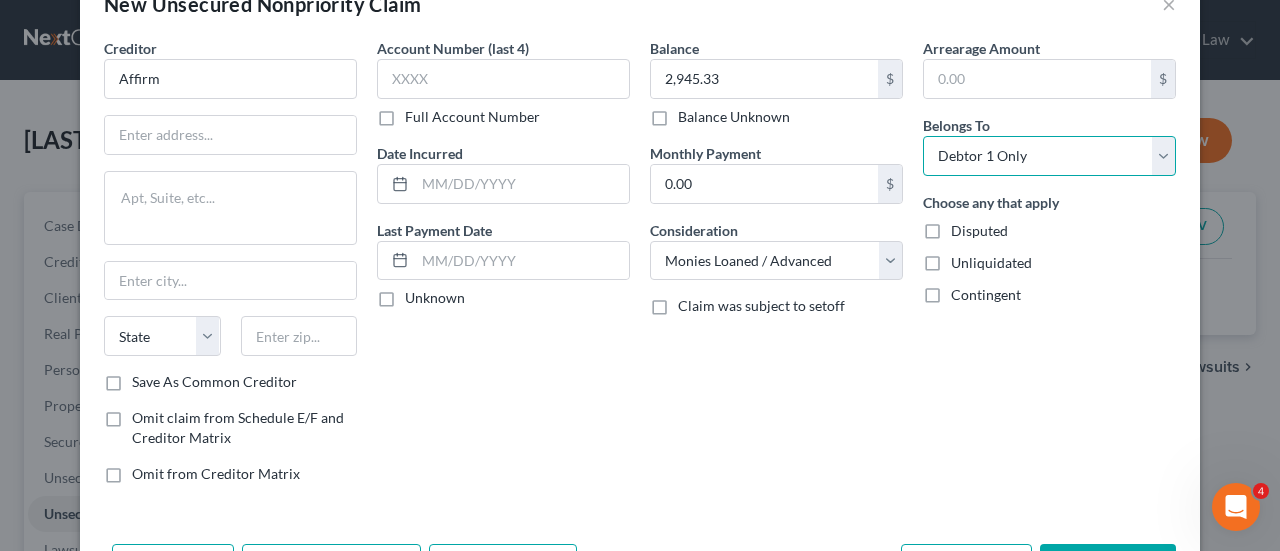 scroll, scrollTop: 125, scrollLeft: 0, axis: vertical 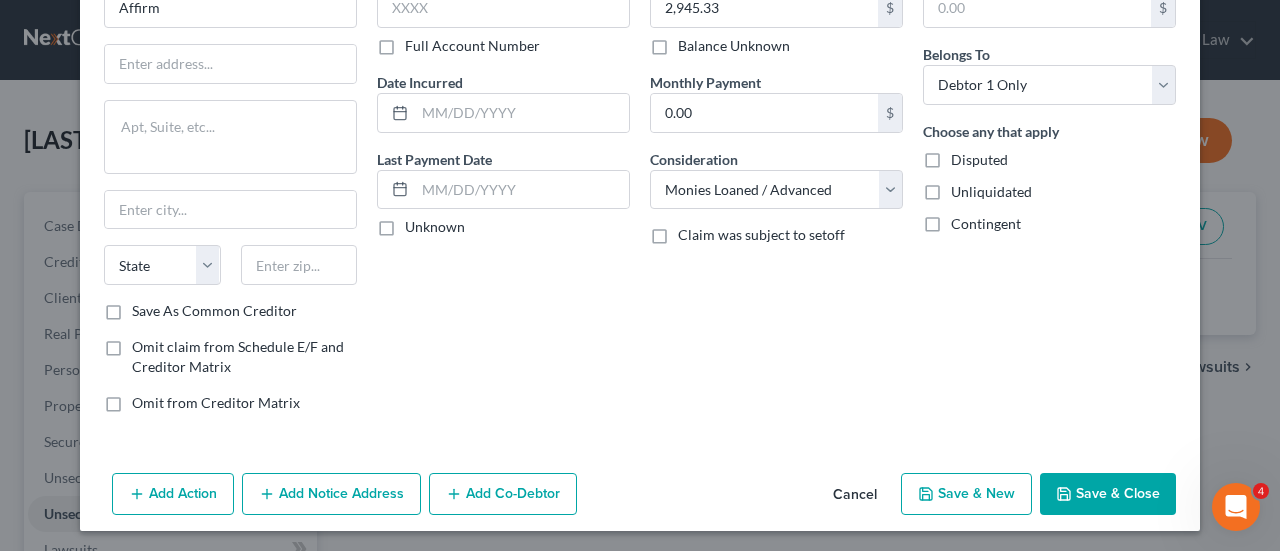 click on "Save & Close" at bounding box center (1108, 494) 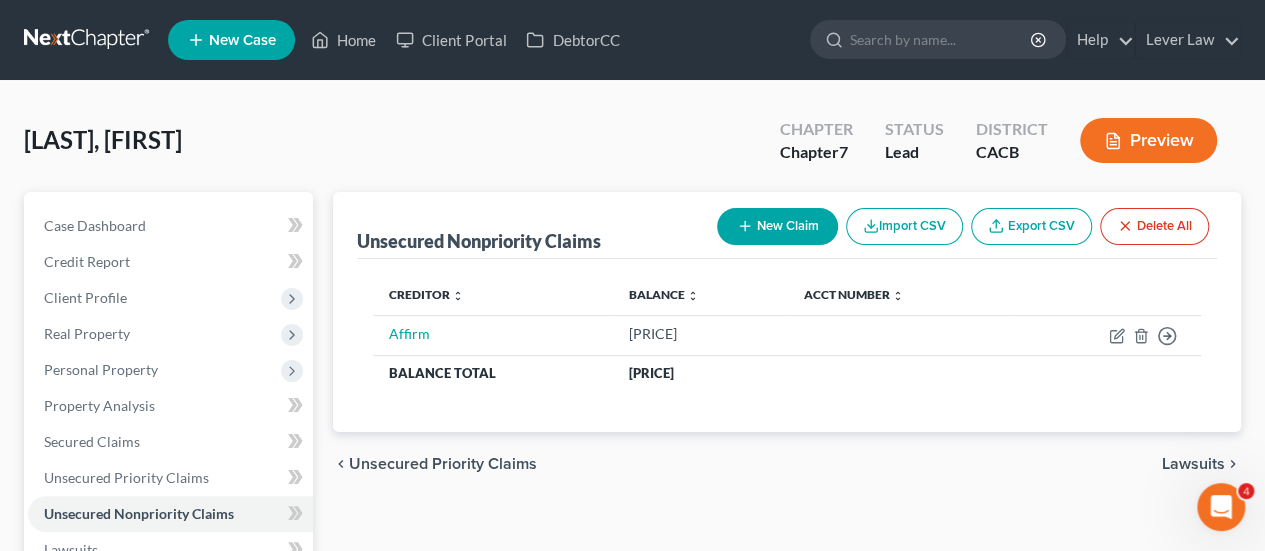 click on "New Claim" at bounding box center (777, 226) 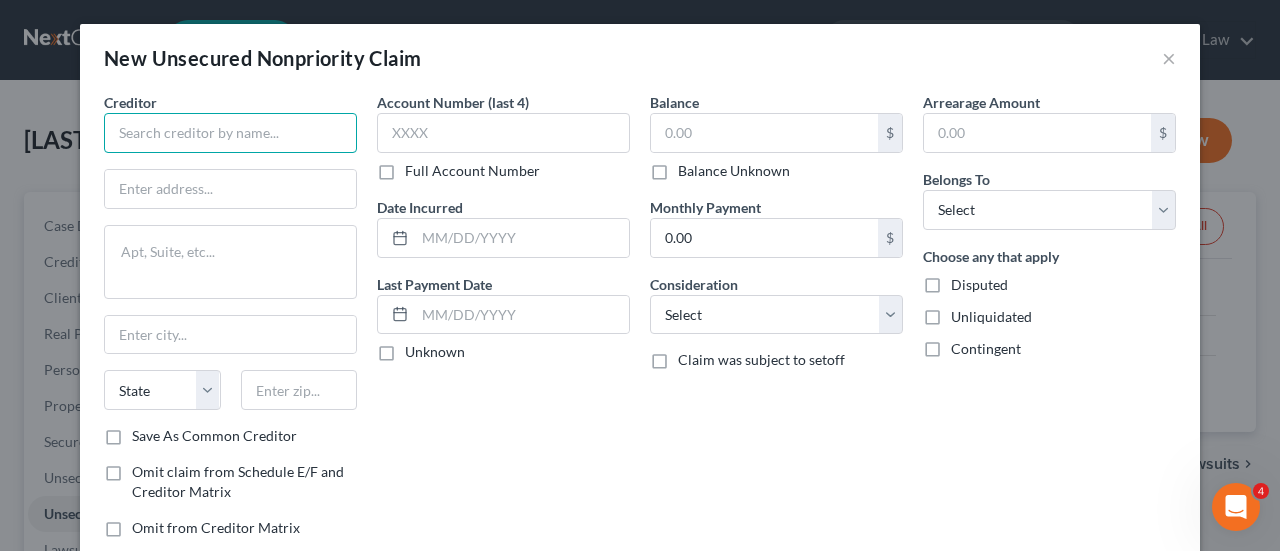 click at bounding box center [230, 133] 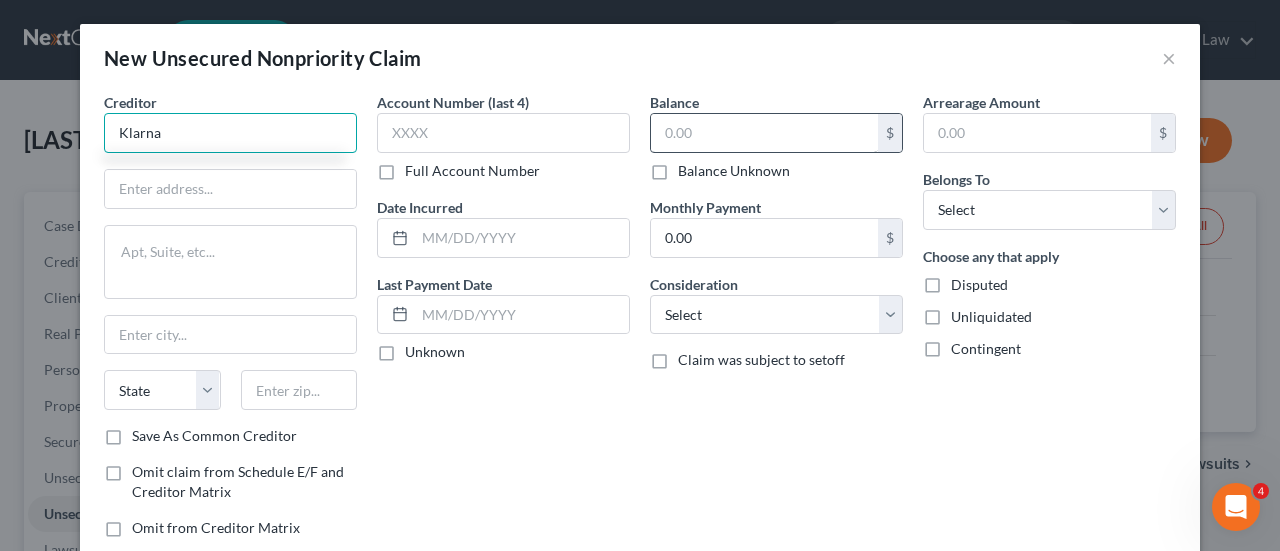type on "Klarna" 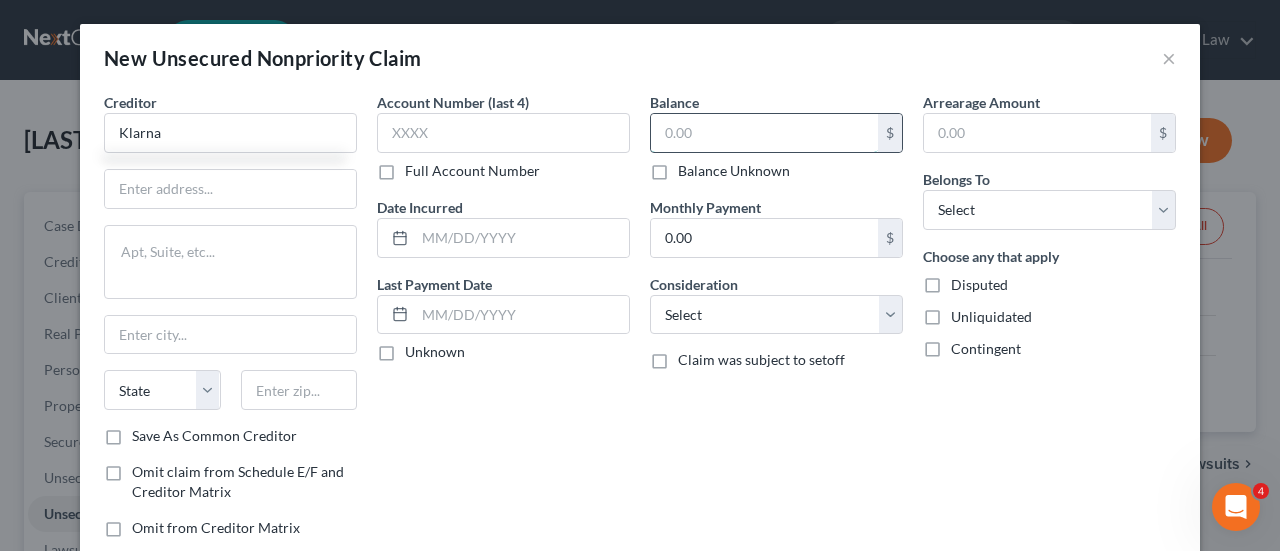 click at bounding box center [764, 133] 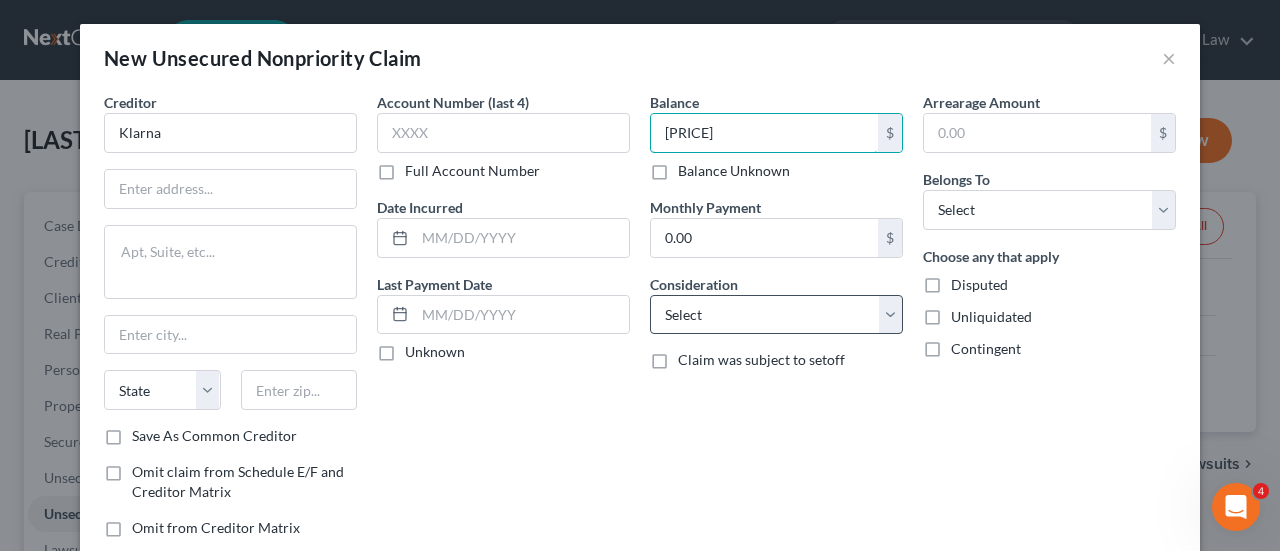 type on "[PRICE]" 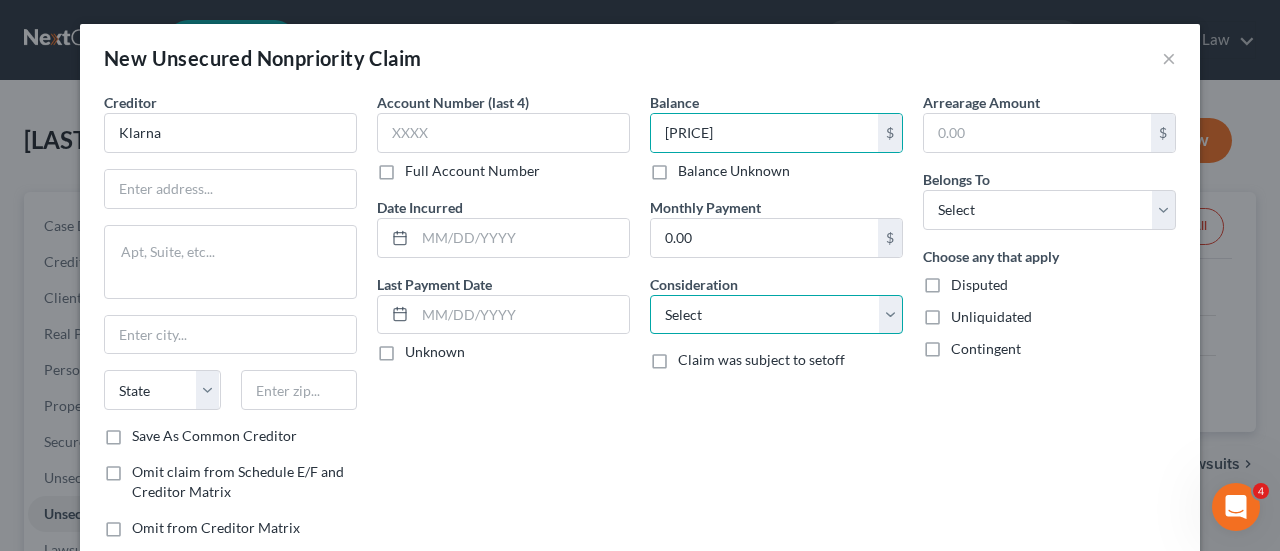 click on "Select Cable / Satellite Services Collection Agency Credit Card Debt Debt Counseling / Attorneys Deficiency Balance Domestic Support Obligations Home / Car Repairs Income Taxes Judgment Liens Medical Services Monies Loaned / Advanced Mortgage Obligation From Divorce Or Separation Obligation To Pensions Other Overdrawn Bank Account Promised To Help Pay Creditors Student Loans Suppliers And Vendors Telephone / Internet Services Utility Services" at bounding box center [776, 315] 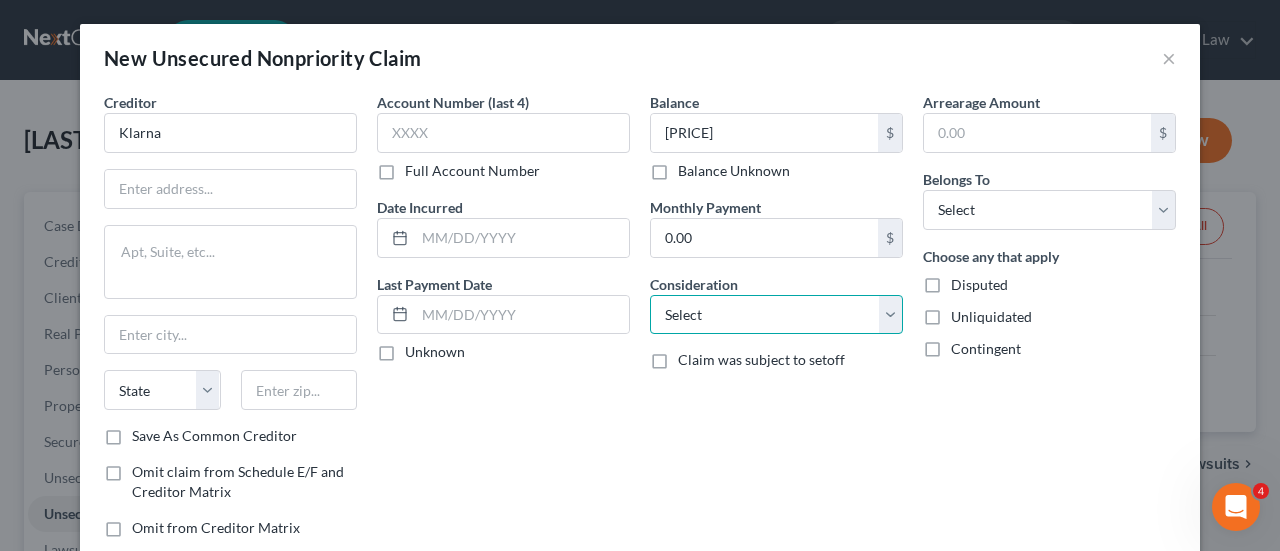select on "10" 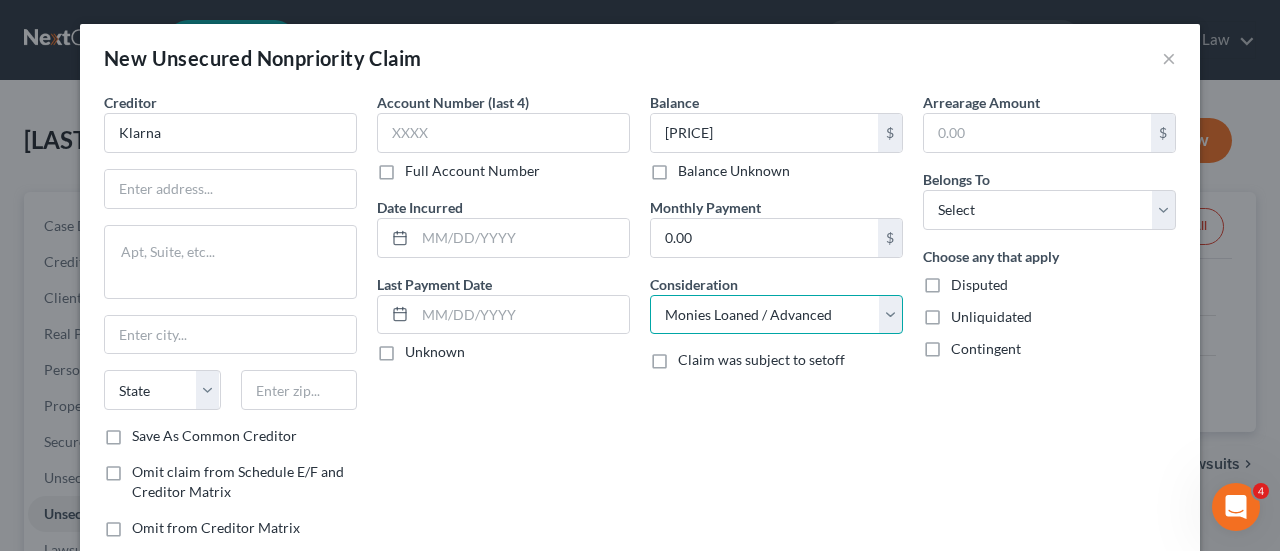 click on "Select Cable / Satellite Services Collection Agency Credit Card Debt Debt Counseling / Attorneys Deficiency Balance Domestic Support Obligations Home / Car Repairs Income Taxes Judgment Liens Medical Services Monies Loaned / Advanced Mortgage Obligation From Divorce Or Separation Obligation To Pensions Other Overdrawn Bank Account Promised To Help Pay Creditors Student Loans Suppliers And Vendors Telephone / Internet Services Utility Services" at bounding box center [776, 315] 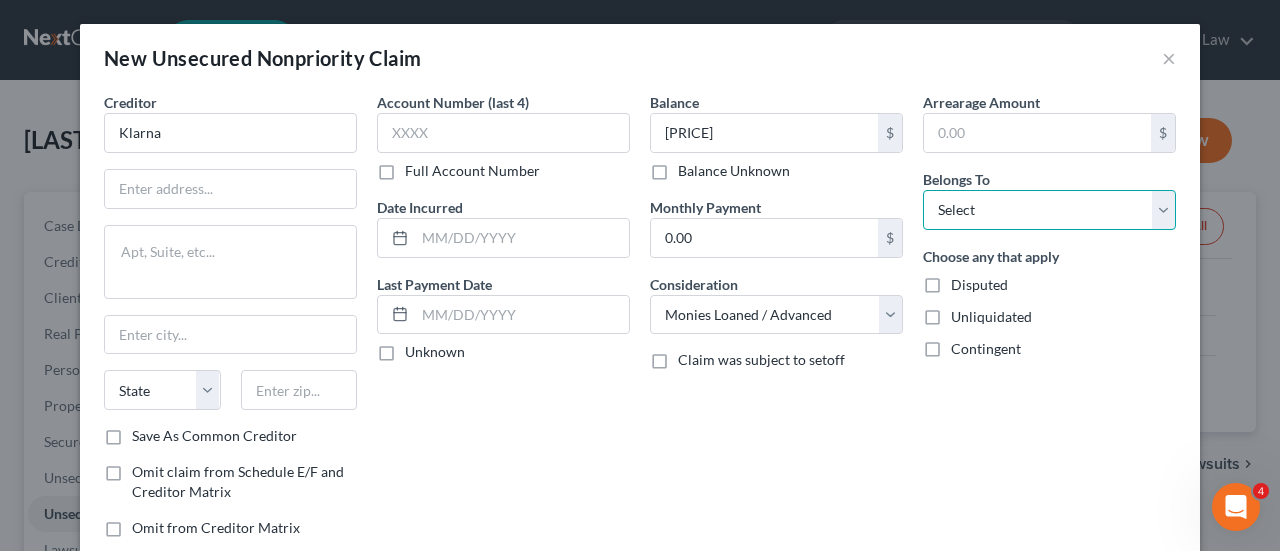 click on "Select Debtor 1 Only Debtor 2 Only Debtor 1 And Debtor 2 Only At Least One Of The Debtors And Another Community Property" at bounding box center [1049, 210] 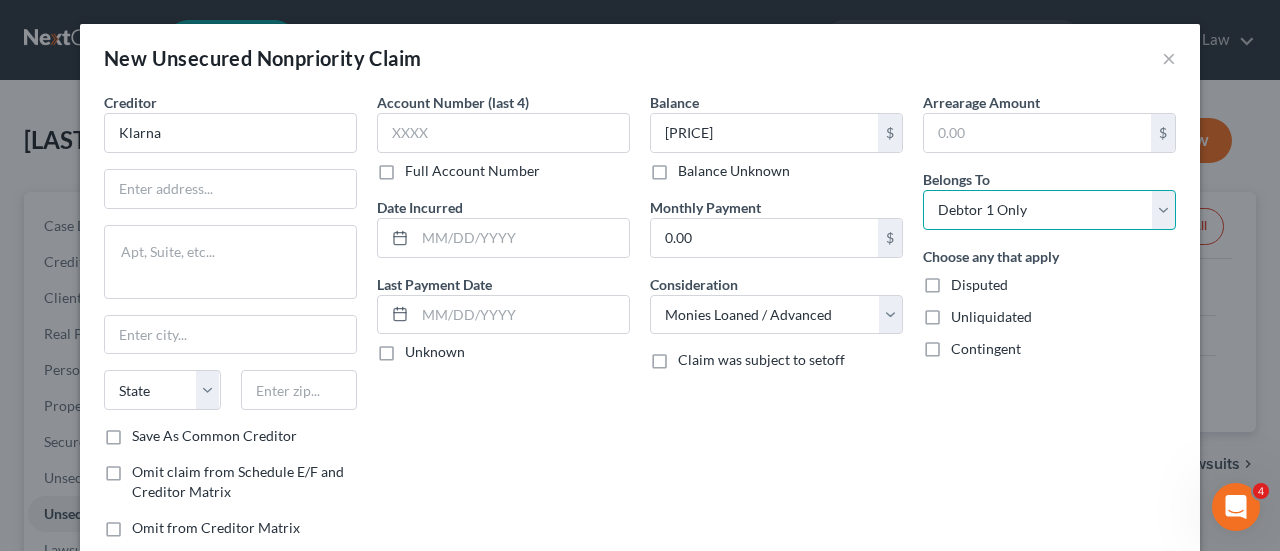 click on "Select Debtor 1 Only Debtor 2 Only Debtor 1 And Debtor 2 Only At Least One Of The Debtors And Another Community Property" at bounding box center (1049, 210) 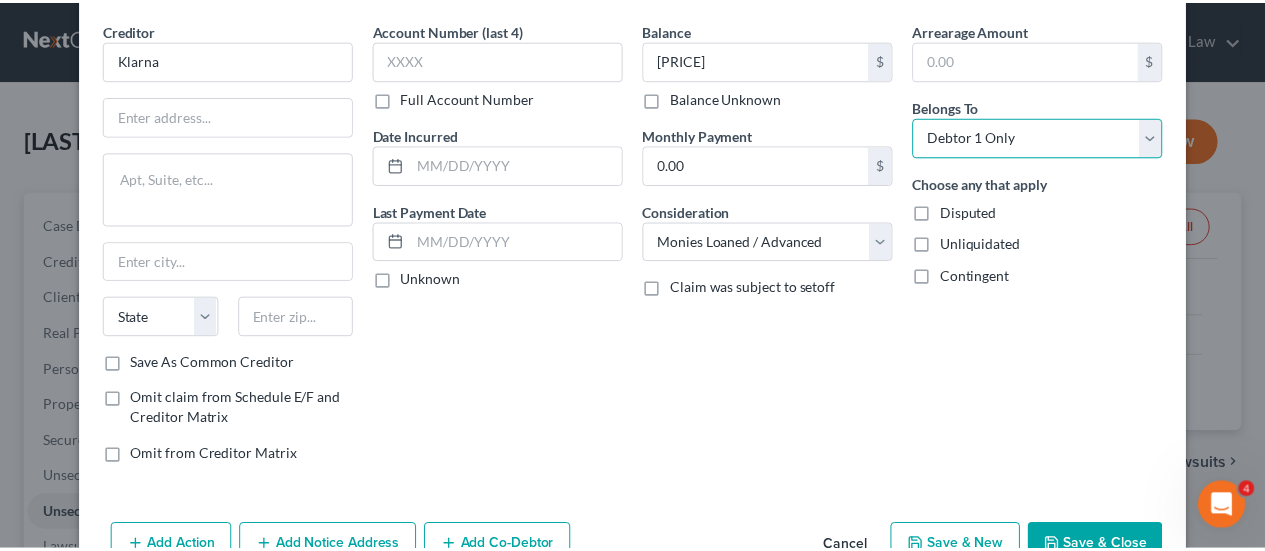 scroll, scrollTop: 125, scrollLeft: 0, axis: vertical 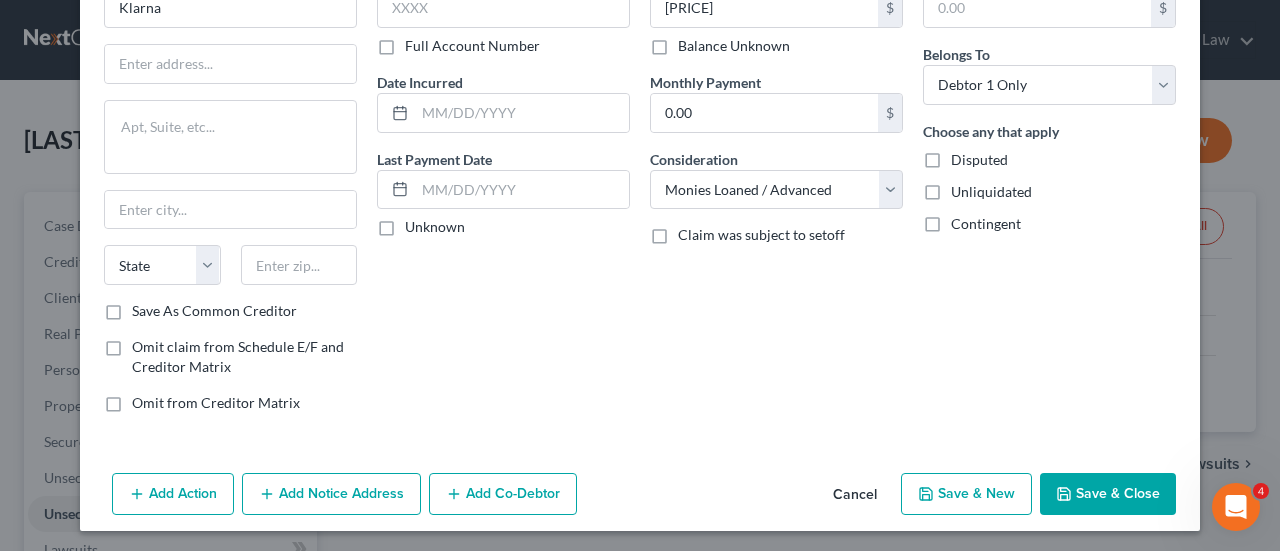 click on "Save & Close" at bounding box center (1108, 494) 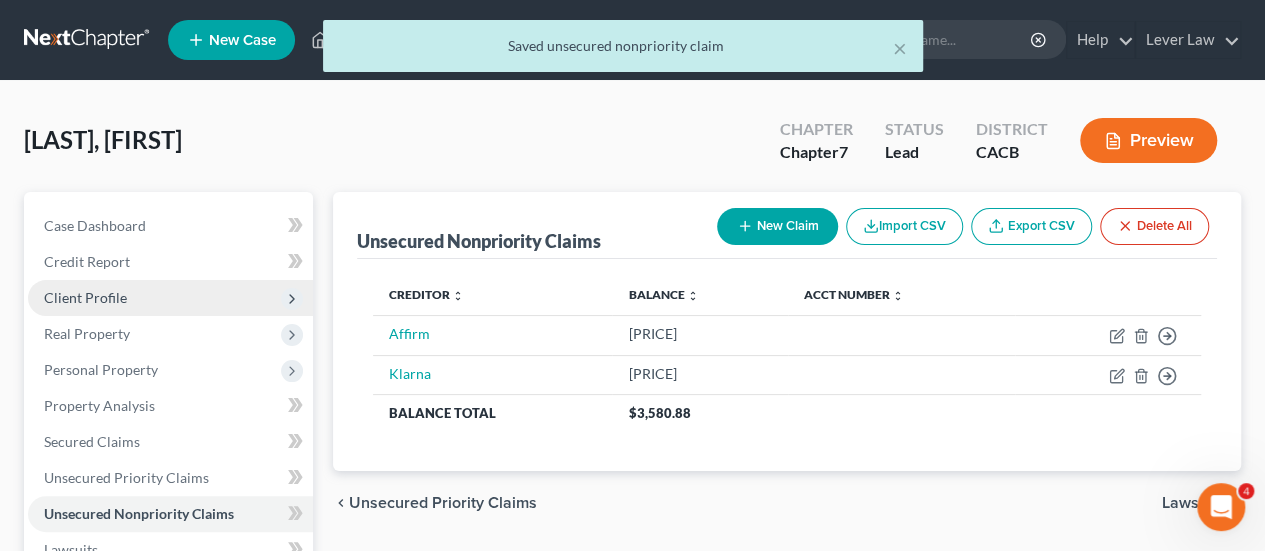 click on "Client Profile" at bounding box center [85, 297] 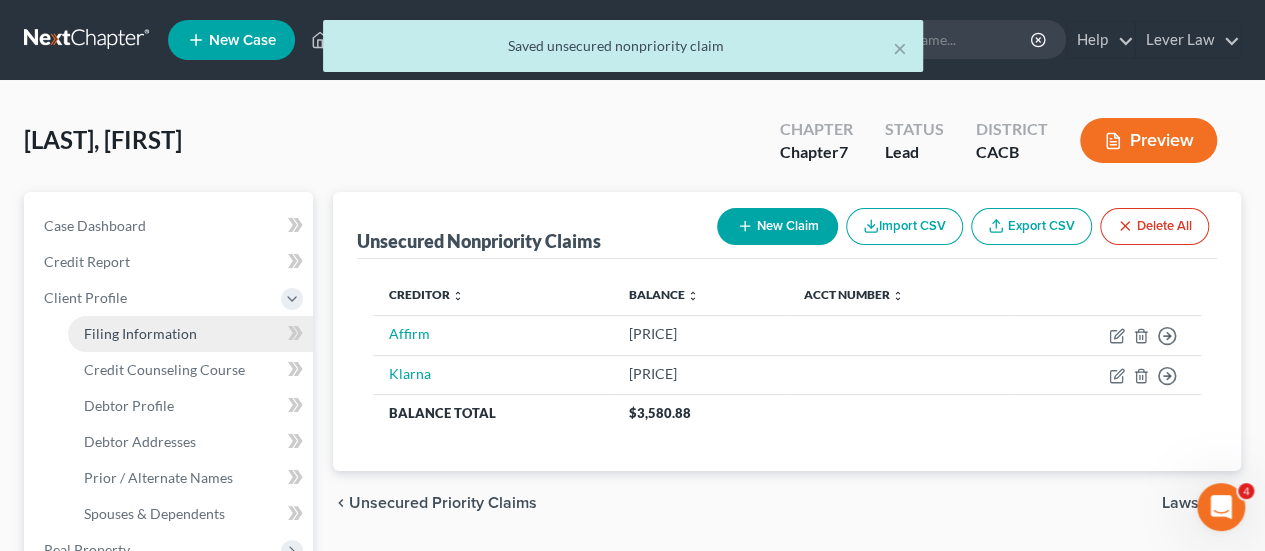 click on "Filing Information" at bounding box center [140, 333] 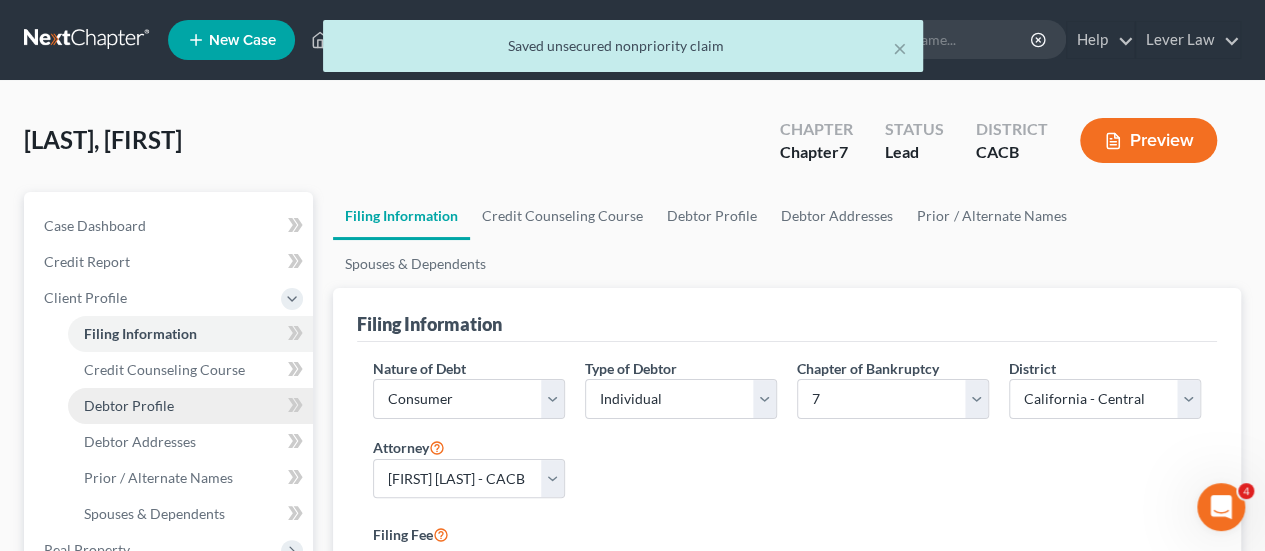 click on "Debtor Profile" at bounding box center [129, 405] 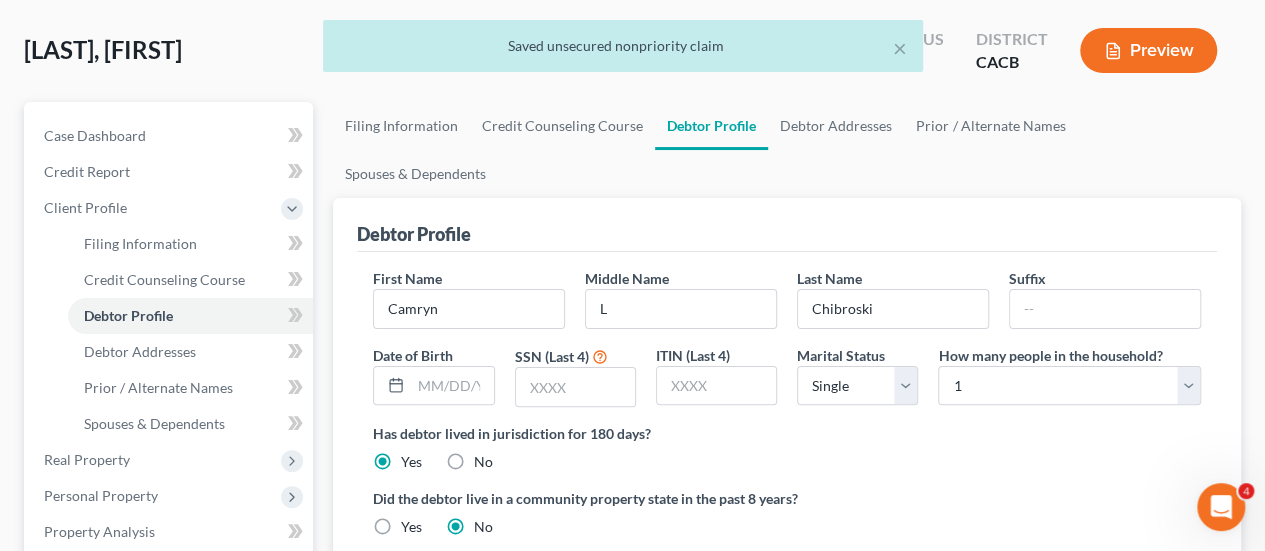 scroll, scrollTop: 100, scrollLeft: 0, axis: vertical 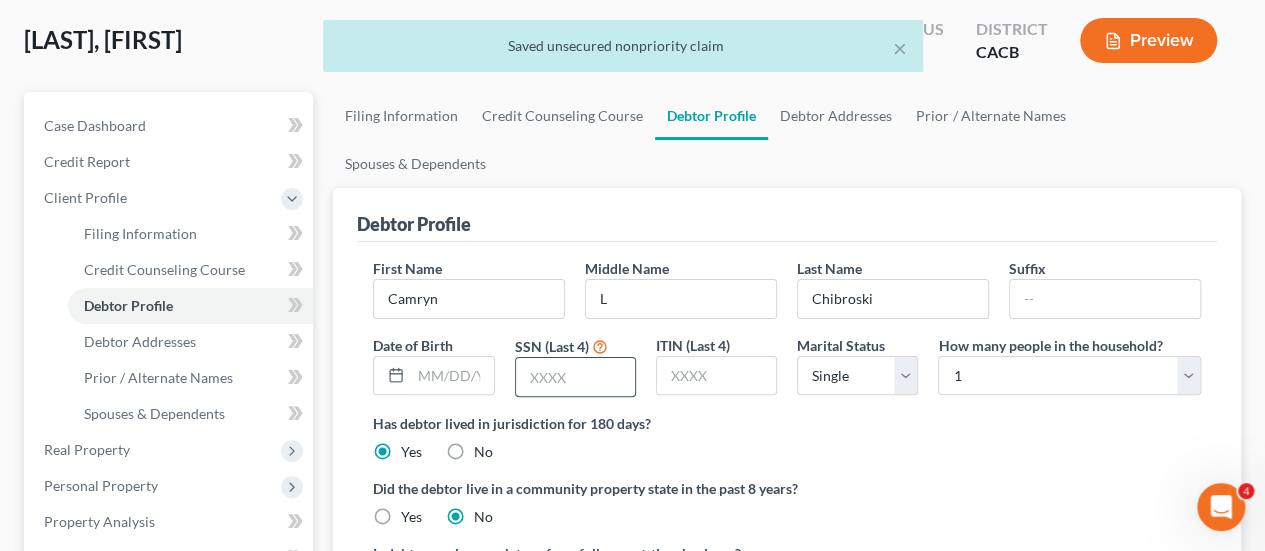 click at bounding box center (575, 377) 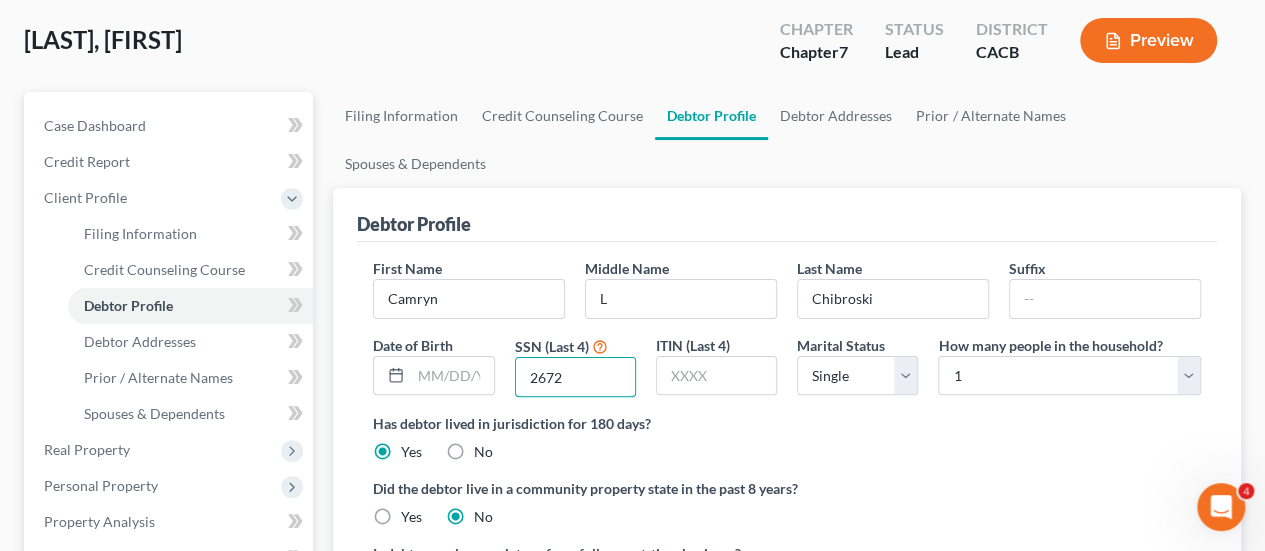 type on "2672" 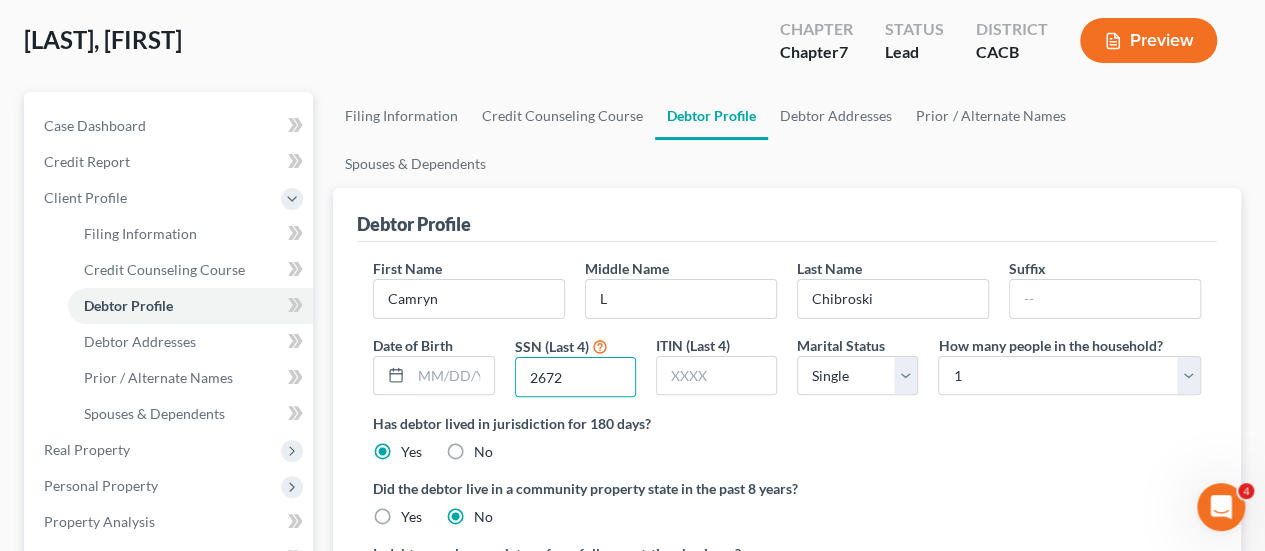 click on "Did the debtor live in a community property state in the past 8 years?" at bounding box center [787, 488] 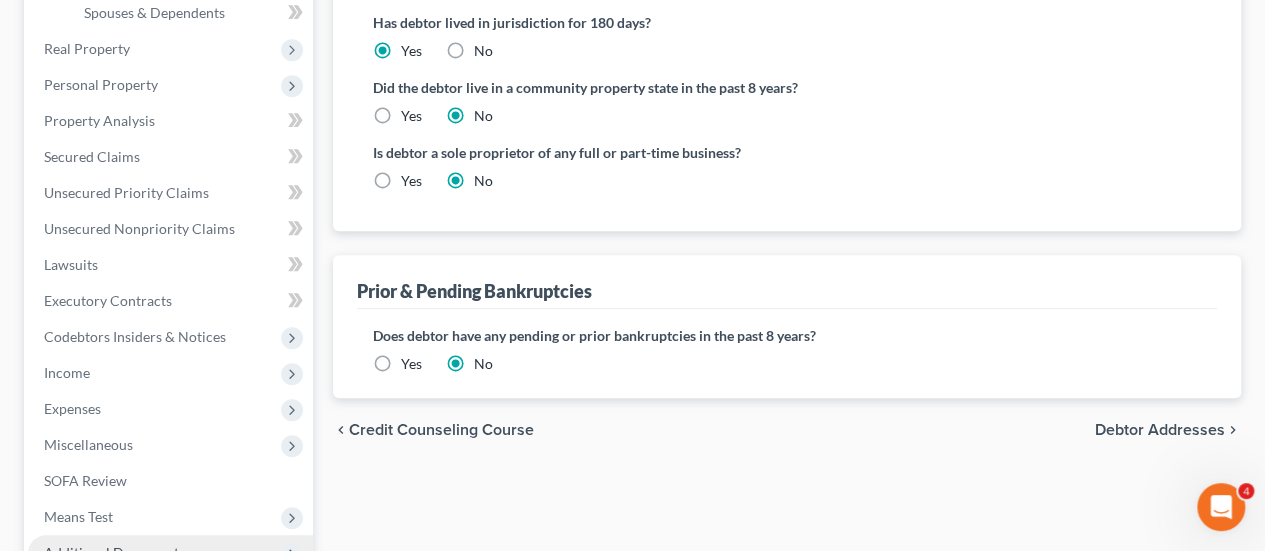 scroll, scrollTop: 600, scrollLeft: 0, axis: vertical 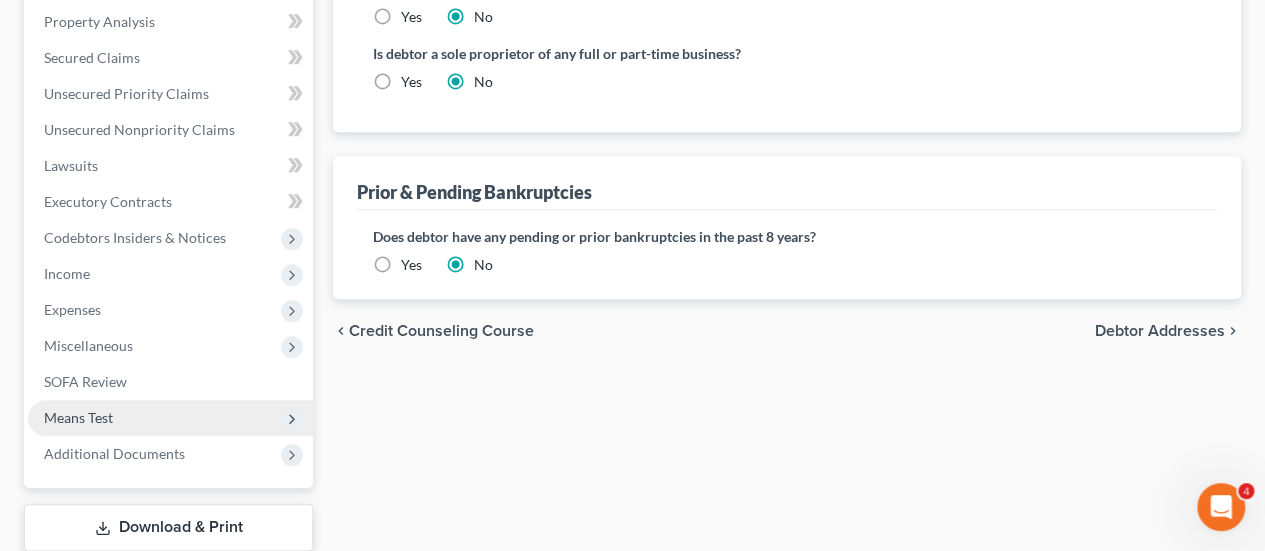 click on "Means Test" at bounding box center [78, 417] 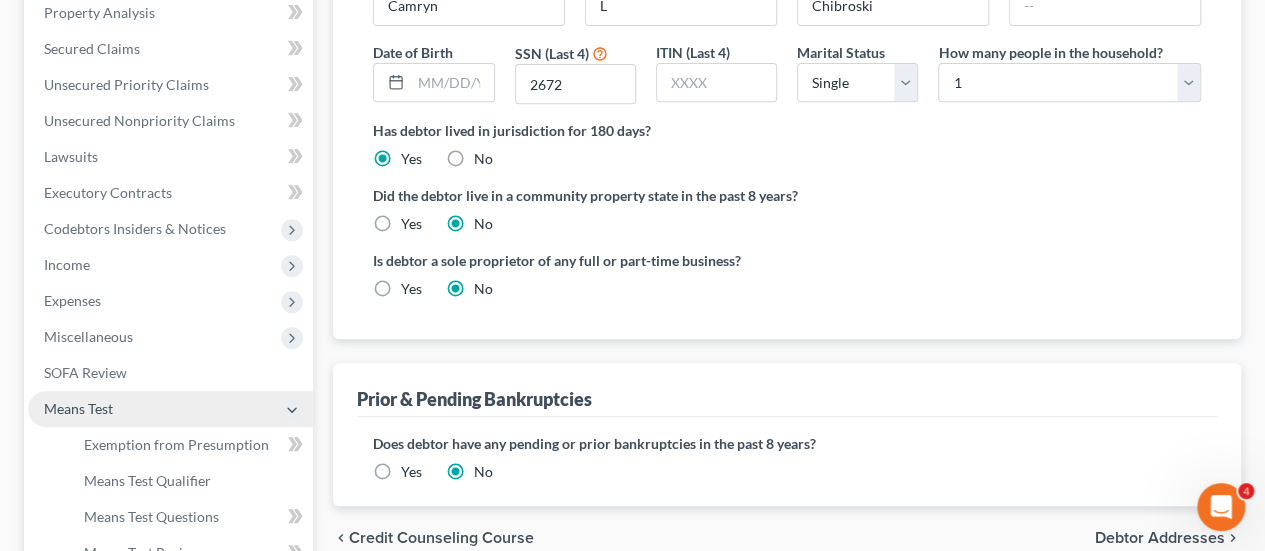 scroll, scrollTop: 384, scrollLeft: 0, axis: vertical 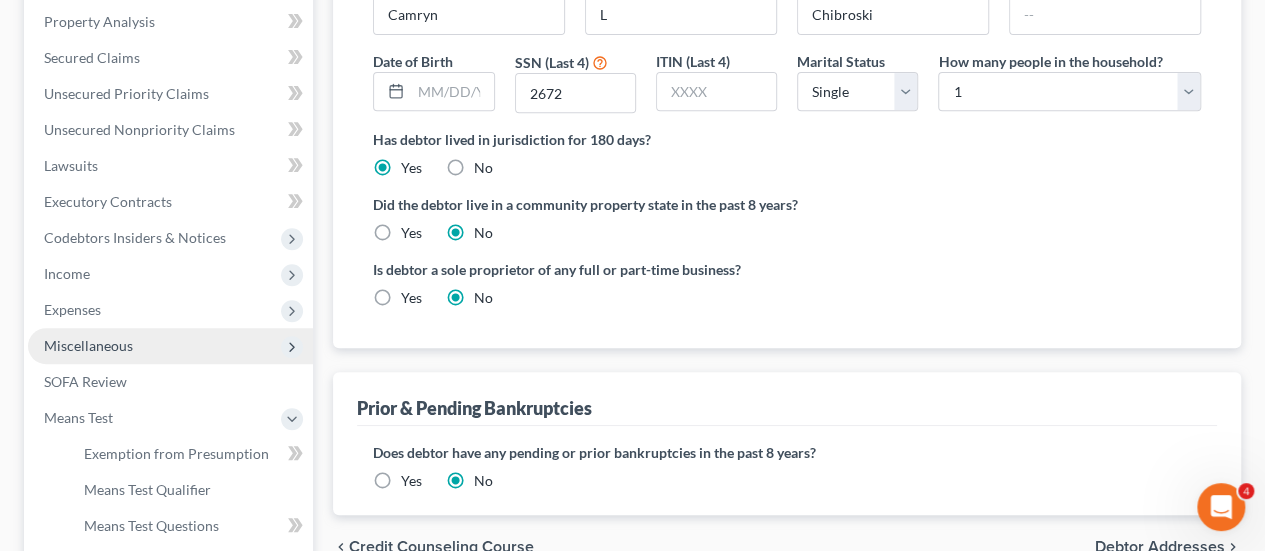 click on "Miscellaneous" at bounding box center [170, 346] 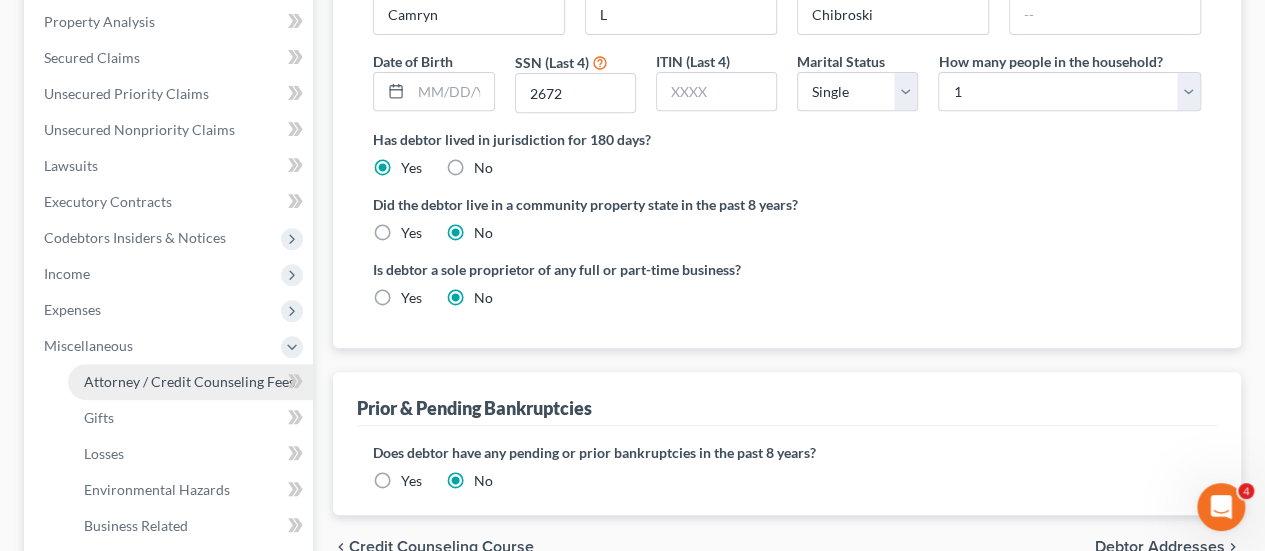 click on "Attorney / Credit Counseling Fees" at bounding box center (189, 381) 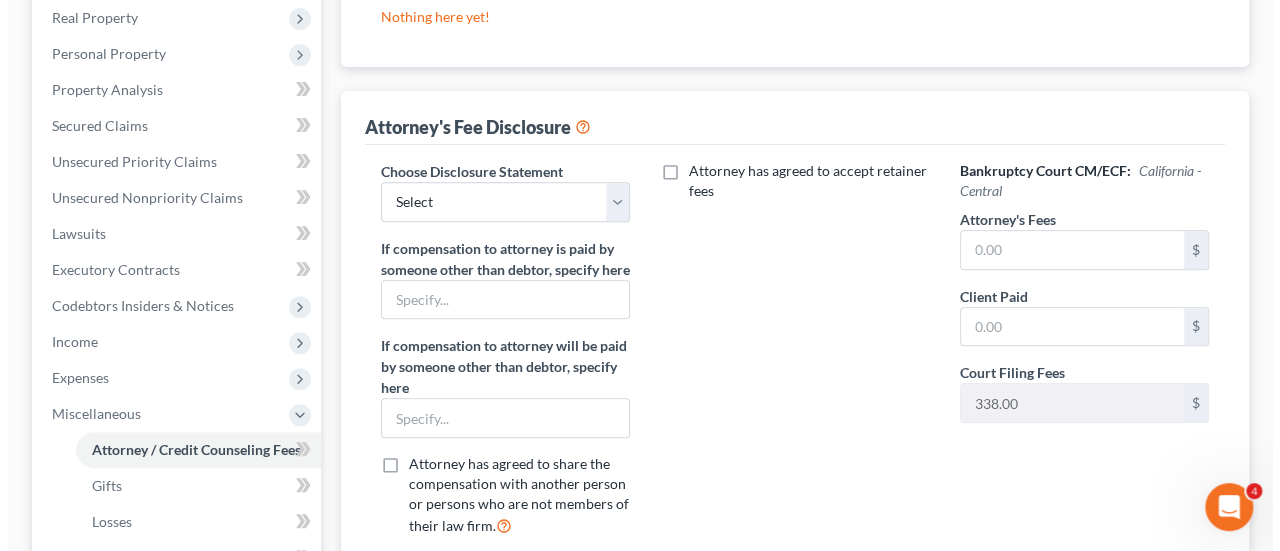 scroll, scrollTop: 0, scrollLeft: 0, axis: both 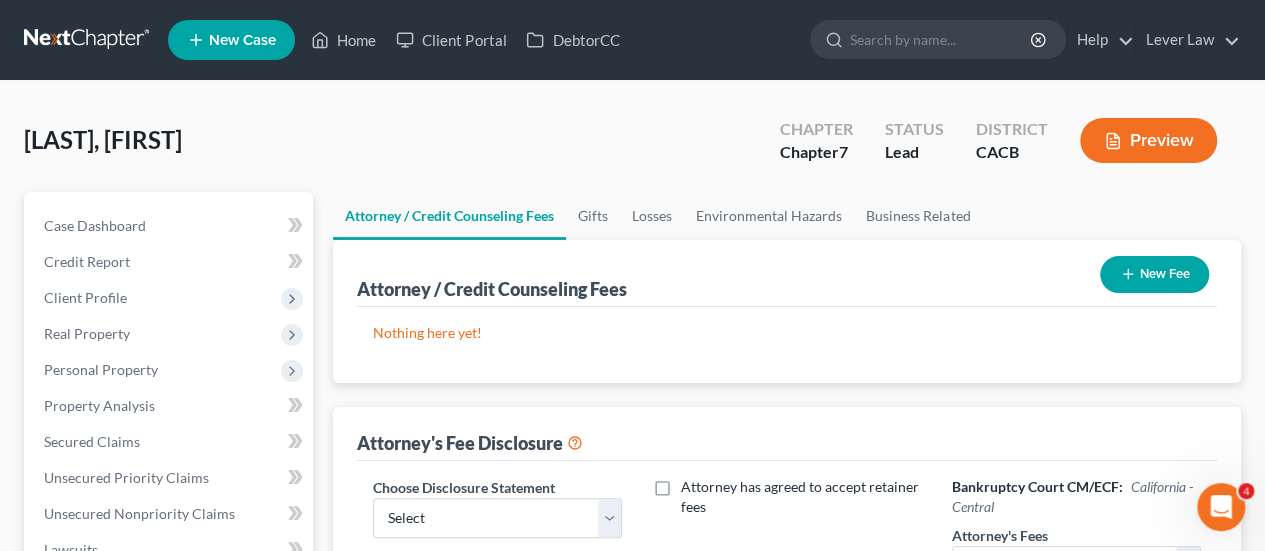 click on "New Fee" at bounding box center [1154, 274] 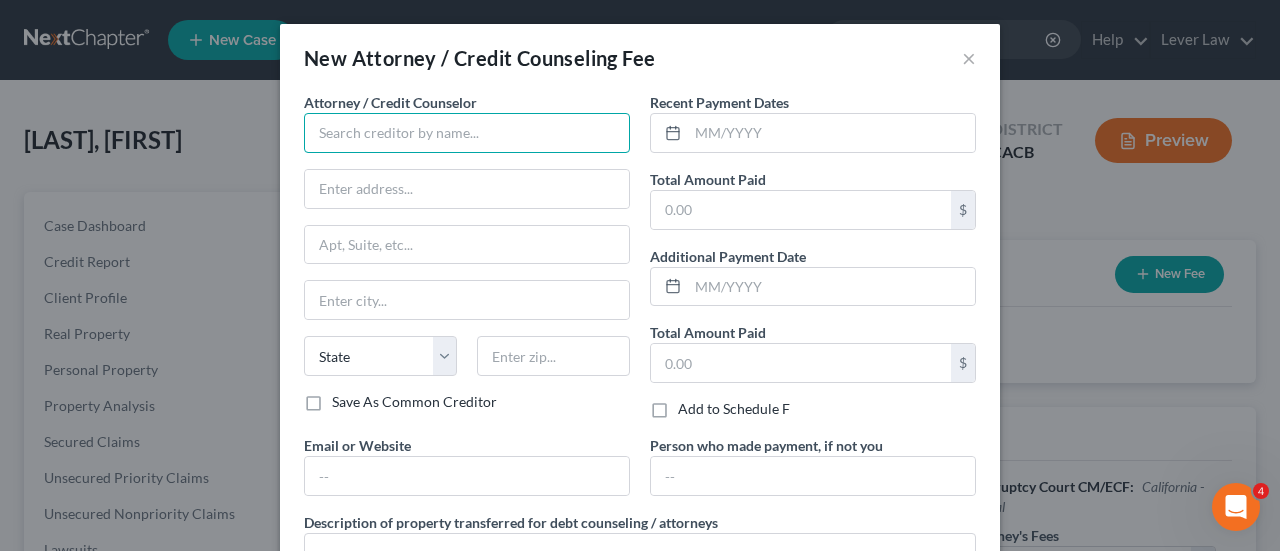 click at bounding box center (467, 133) 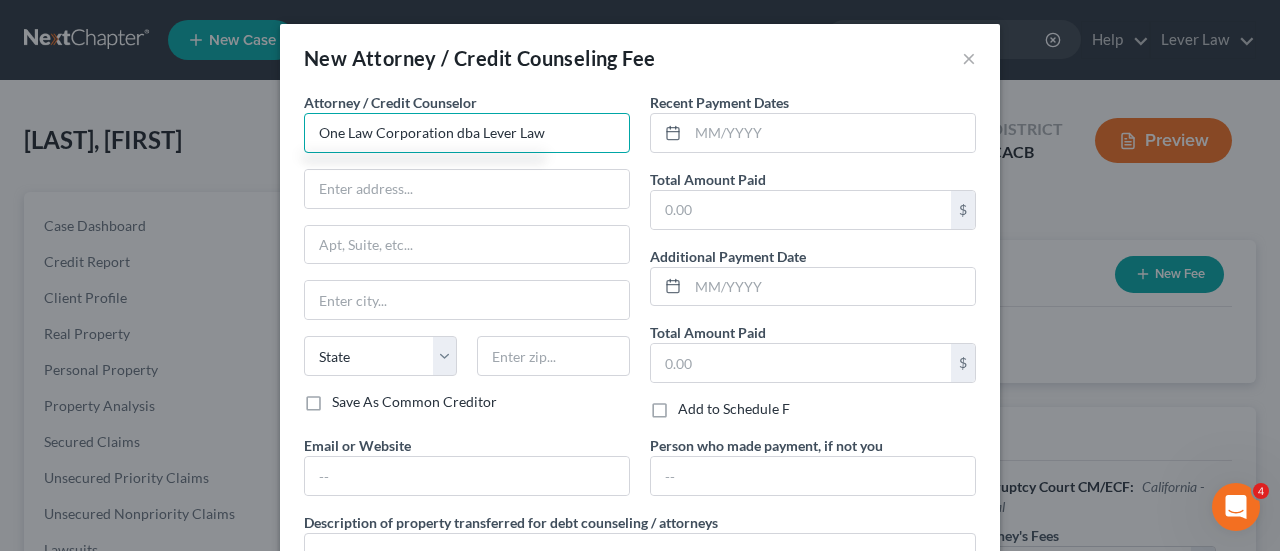 type on "One Law Corporation dba Lever Law" 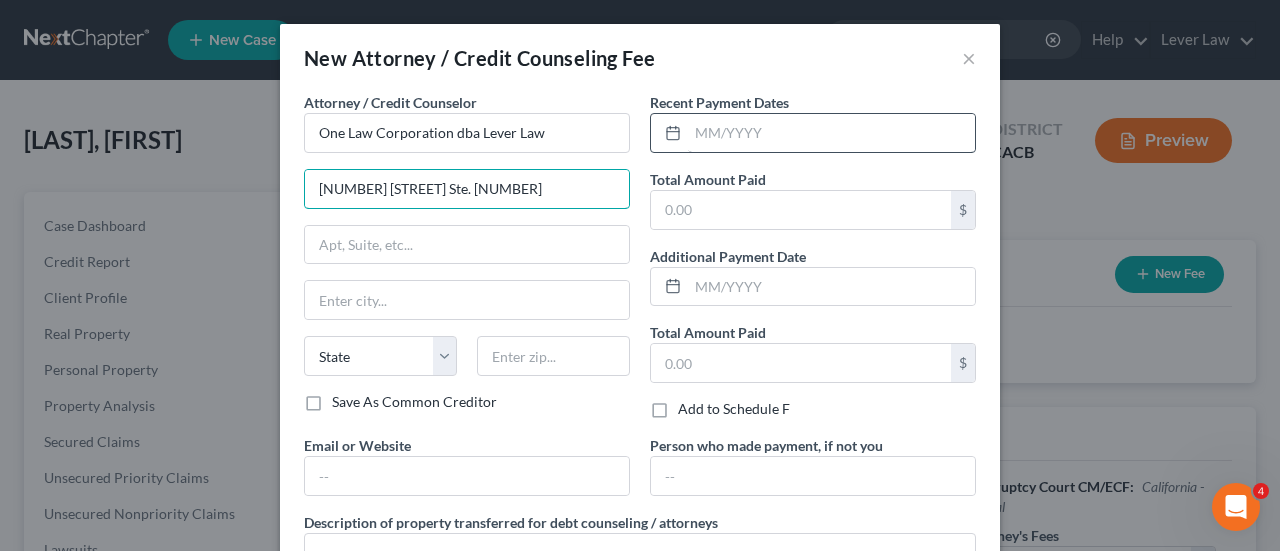type on "[NUMBER] [STREET] Ste. [NUMBER]" 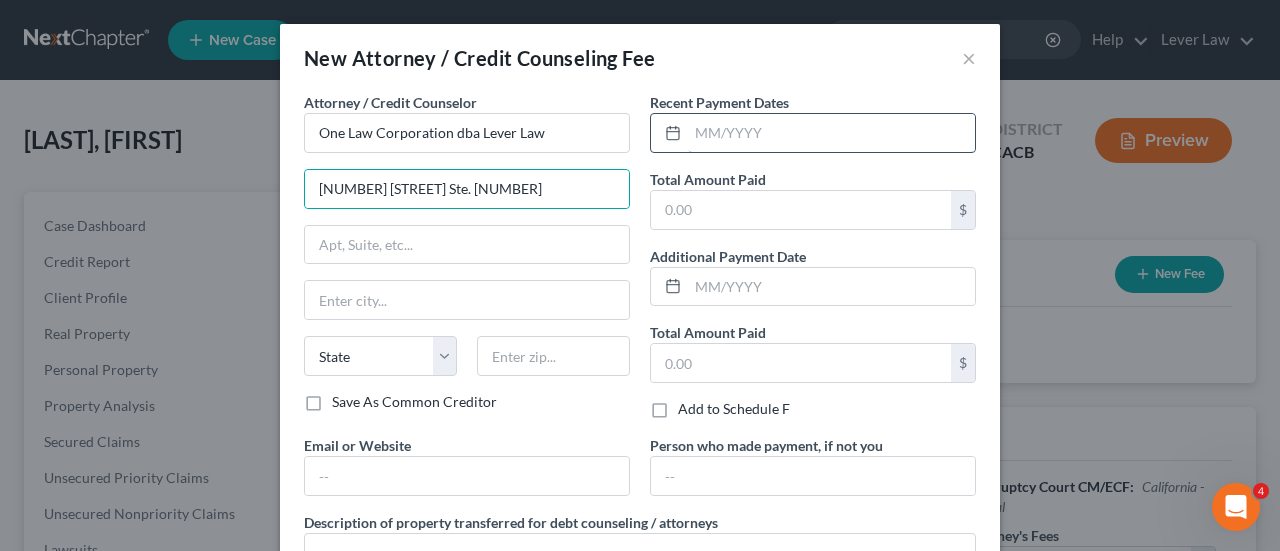 click at bounding box center [831, 133] 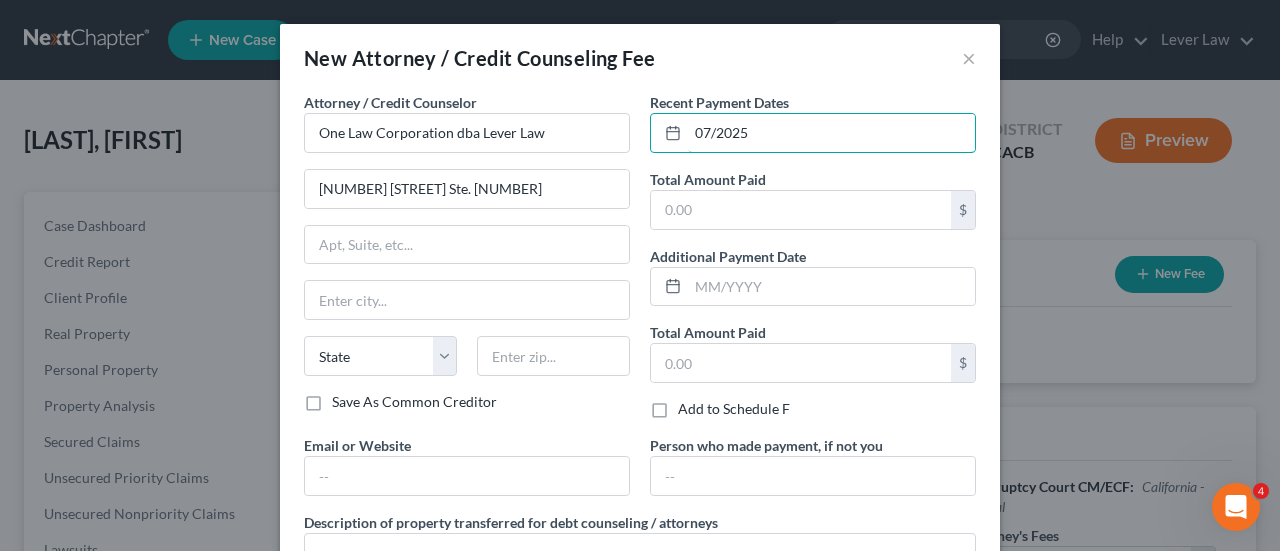 type on "07/2025" 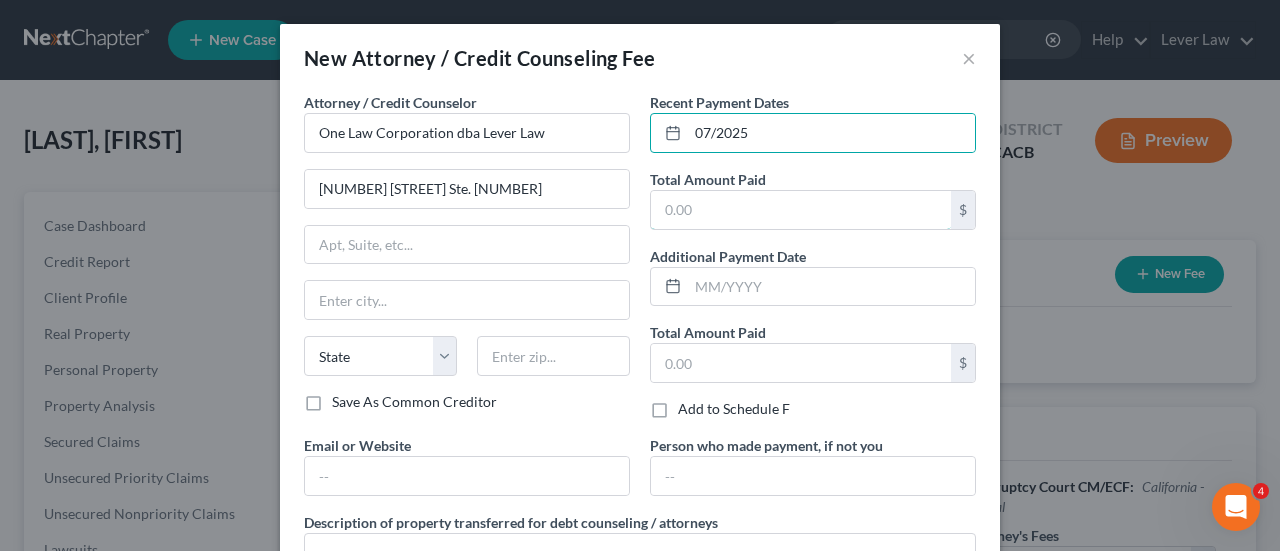 drag, startPoint x: 801, startPoint y: 214, endPoint x: 791, endPoint y: 61, distance: 153.32645 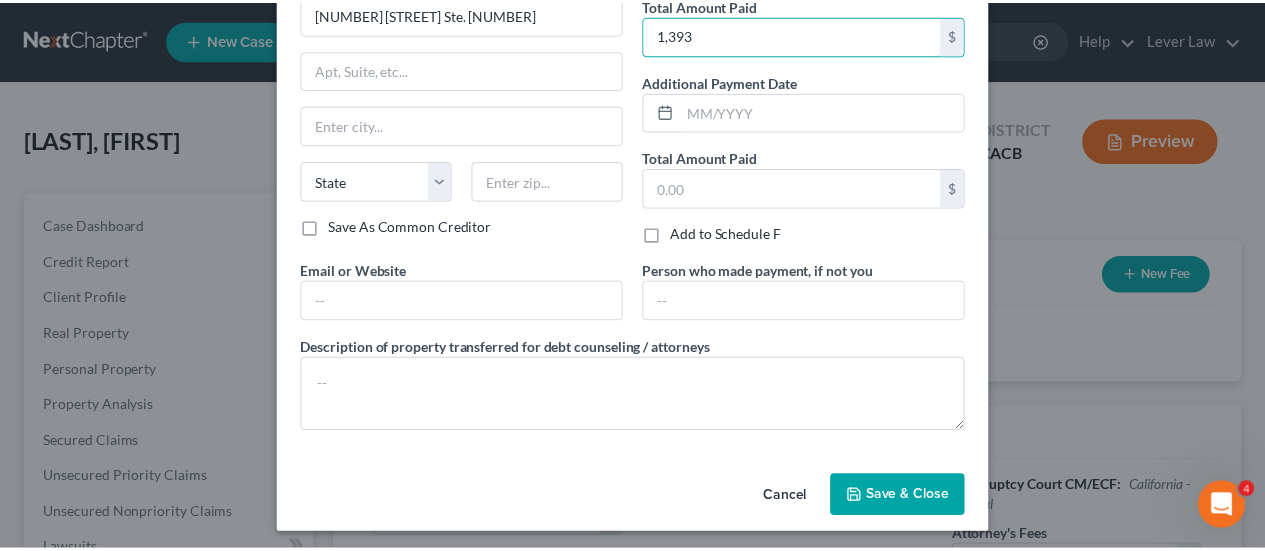 scroll, scrollTop: 177, scrollLeft: 0, axis: vertical 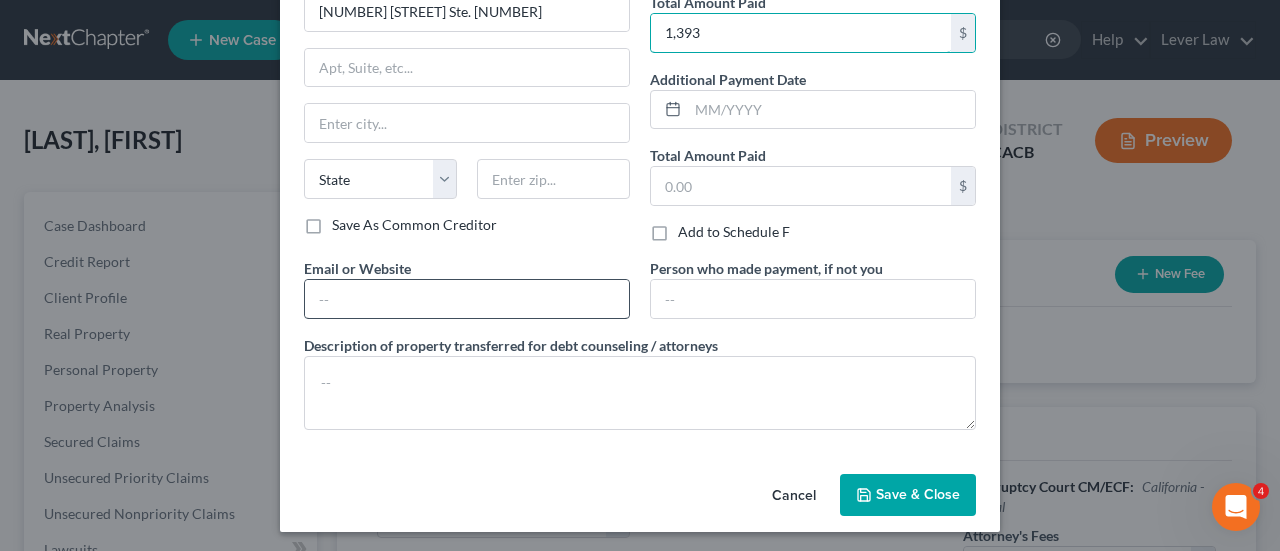 type on "1,393" 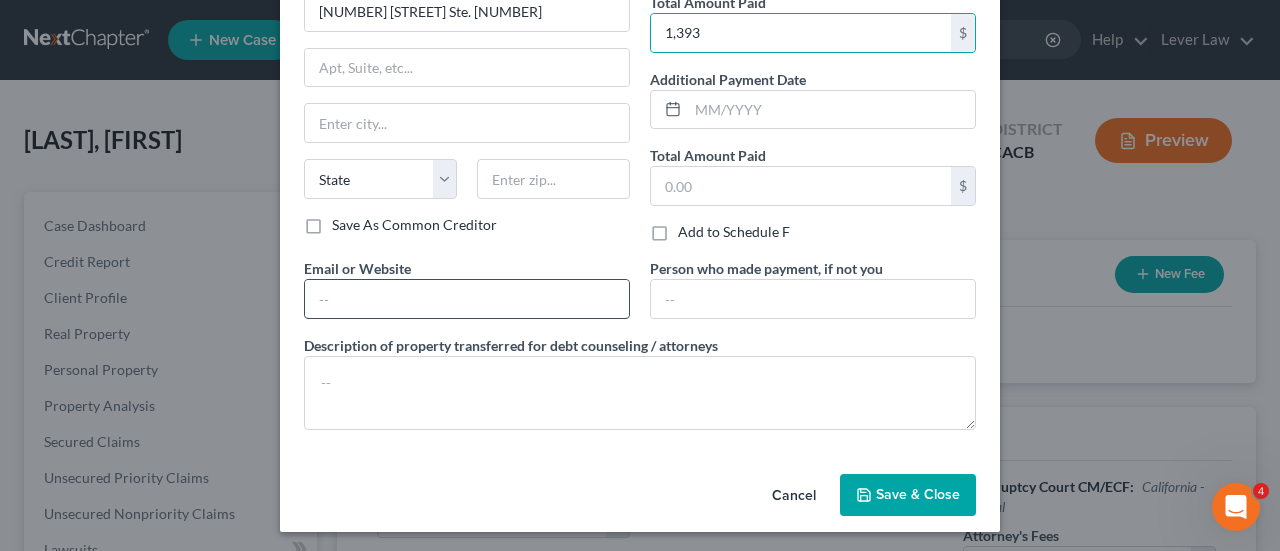 click on "Attorney / Credit Counselor *    One Law Corporation dba Lever Law                      [NUMBER] [STREET] Ste. [NUMBER][NUMBER] State AL AK AR AZ CA CO CT DE DC FL GA GU HI ID IL IN IA KS KY LA ME MD MA MI MN MS MO MT NC ND NE NV NH NJ NM NY OH OK OR PA PR RI SC SD TN TX UT VI VA VT WA WV WI WY Save As Common Creditor Recent Payment Dates         07/[YEAR] Total Amount Paid [NUMBER] $ Additional Payment Date         Total Amount Paid $ Add to Schedule F Email or Website Person who made payment, if not you Description of property transferred for debt counseling / attorneys" at bounding box center (640, 180) 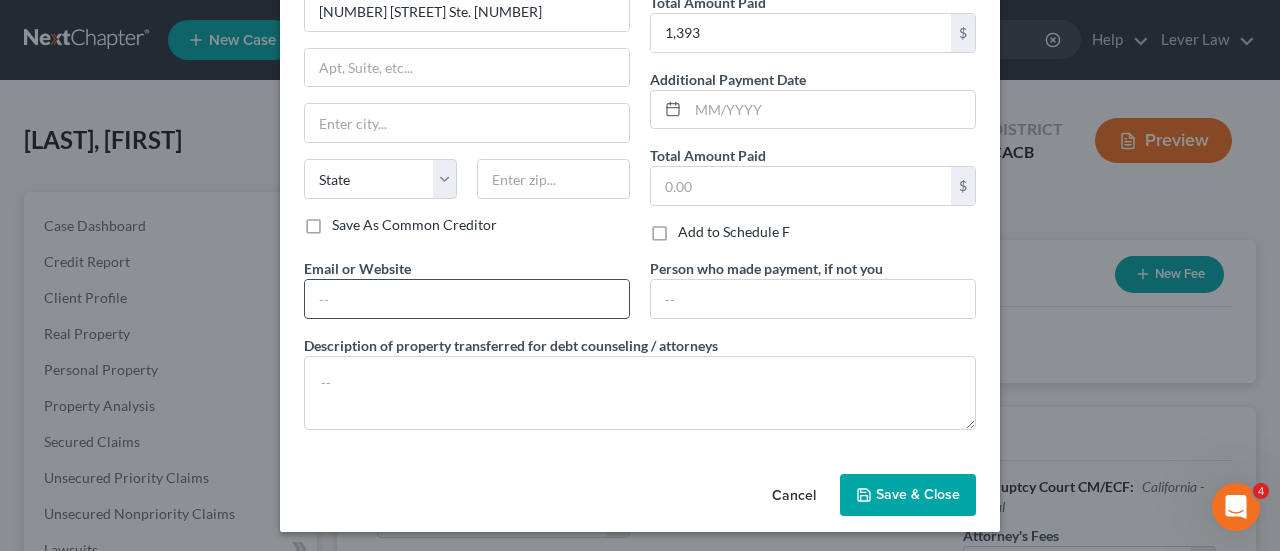 click at bounding box center (467, 299) 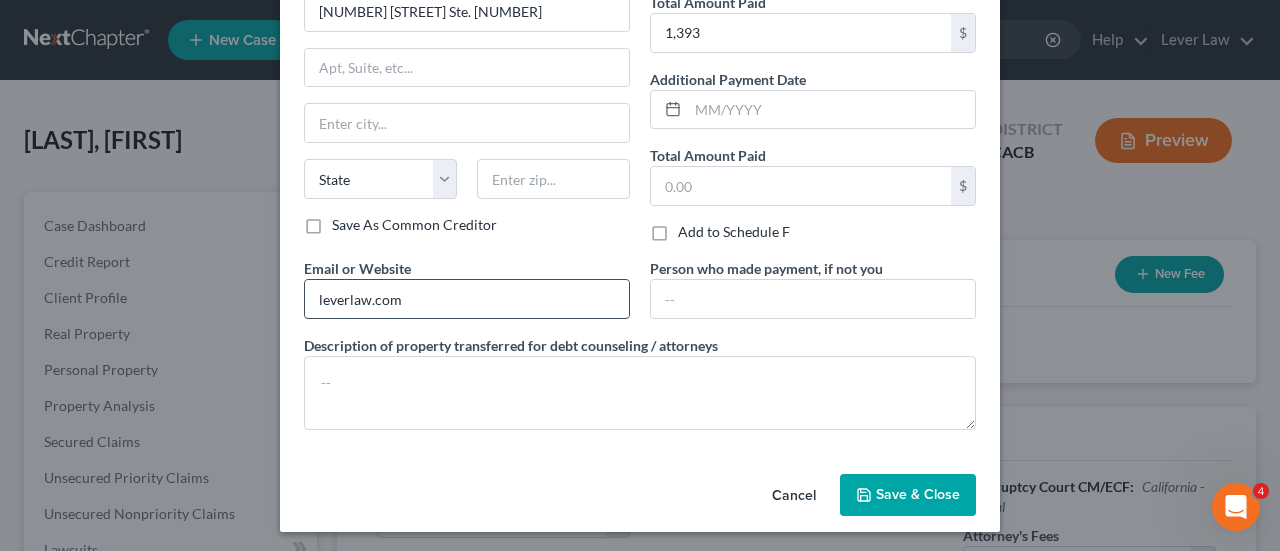 type on "leverlaw.com" 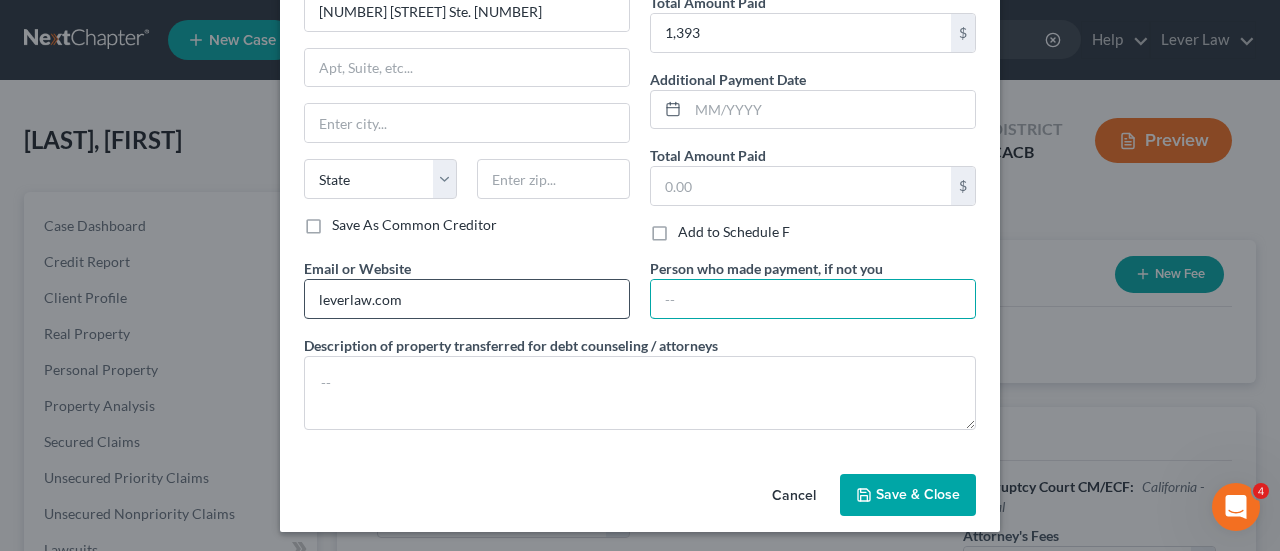 type on "A" 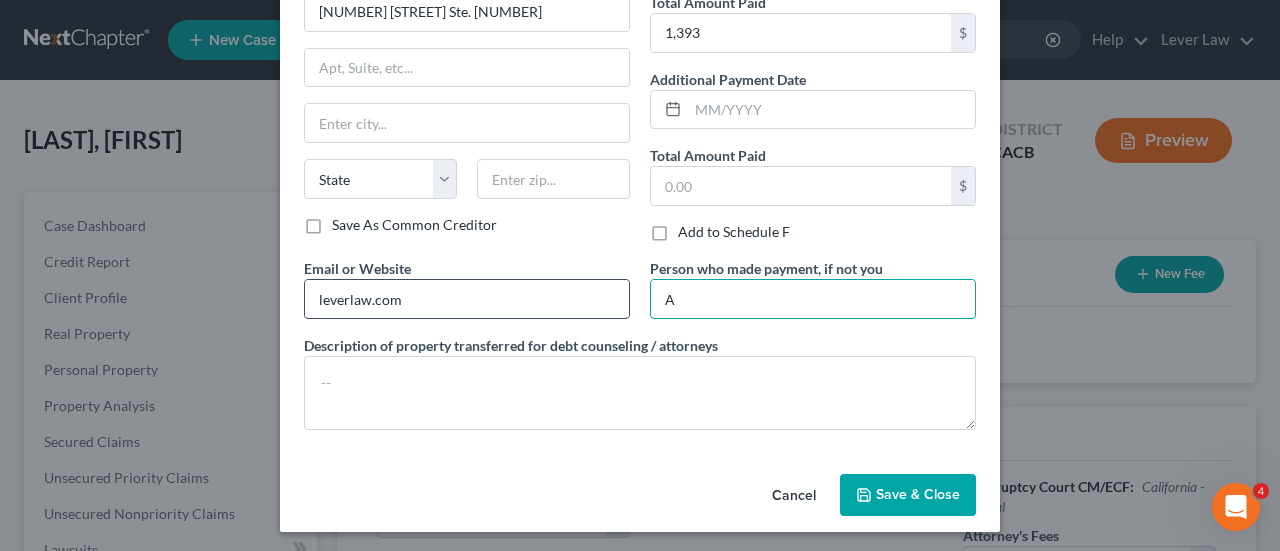 type 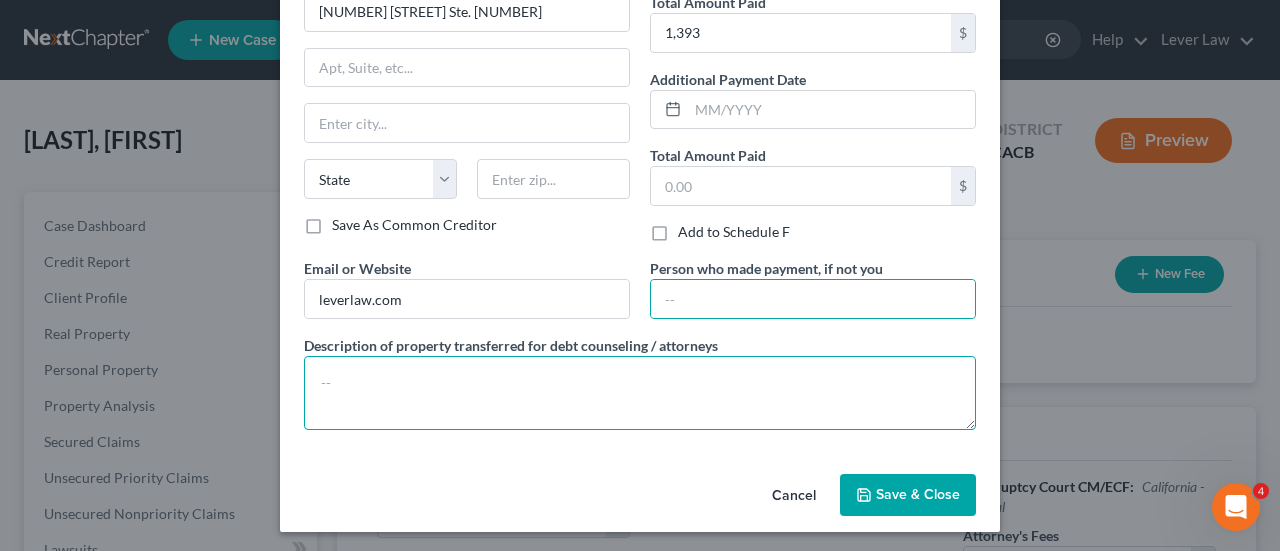 click at bounding box center (640, 393) 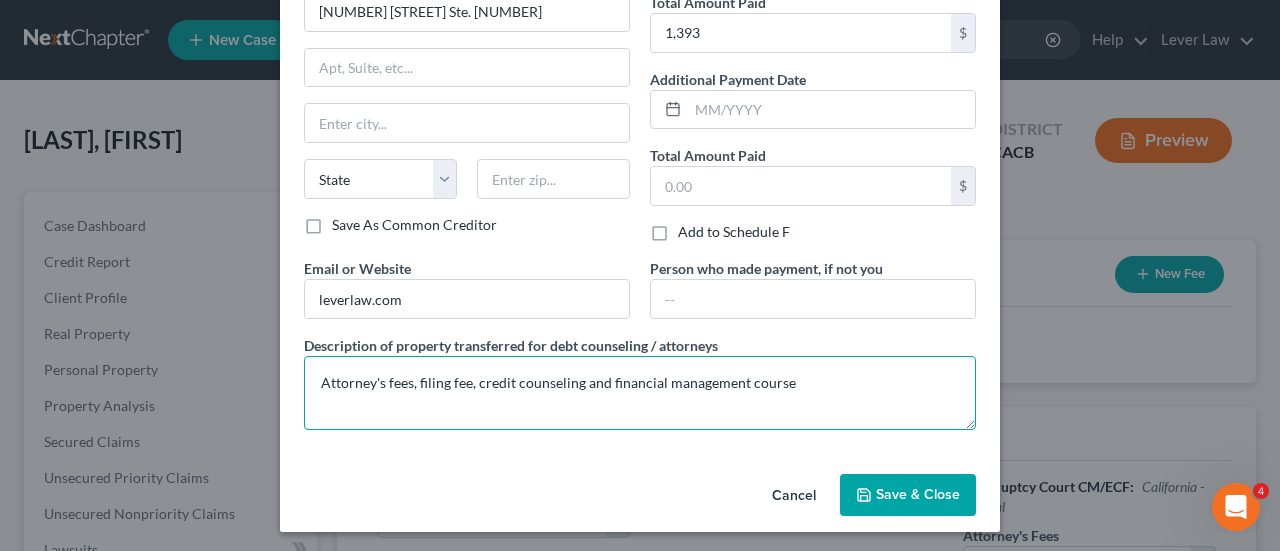 type on "Attorney's fees, filing fee, credit counseling and financial management course" 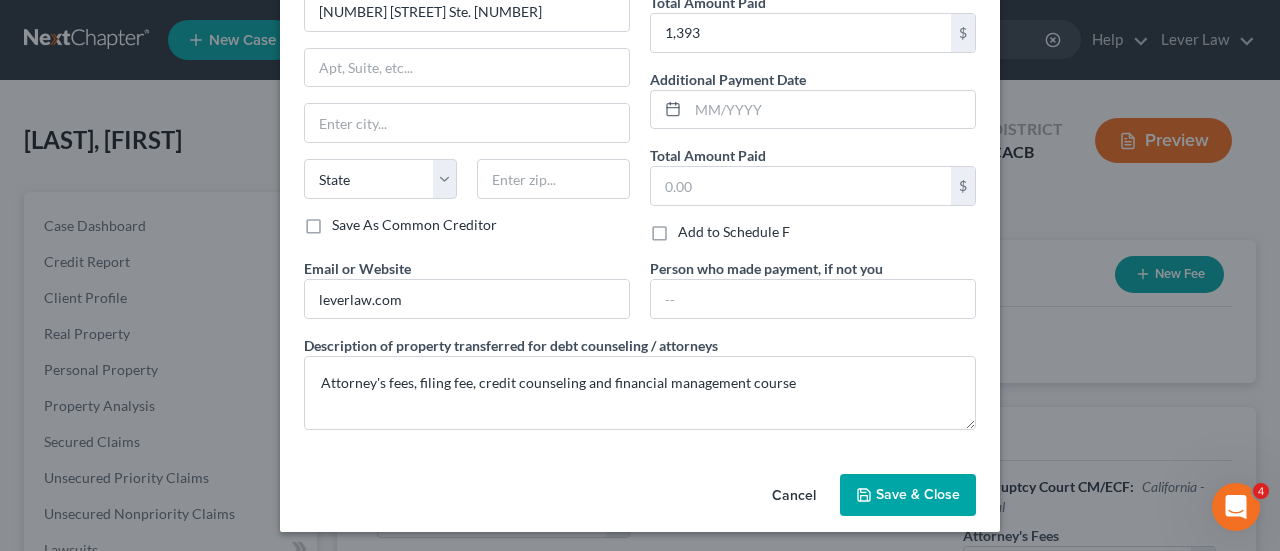 click on "Save & Close" at bounding box center [908, 495] 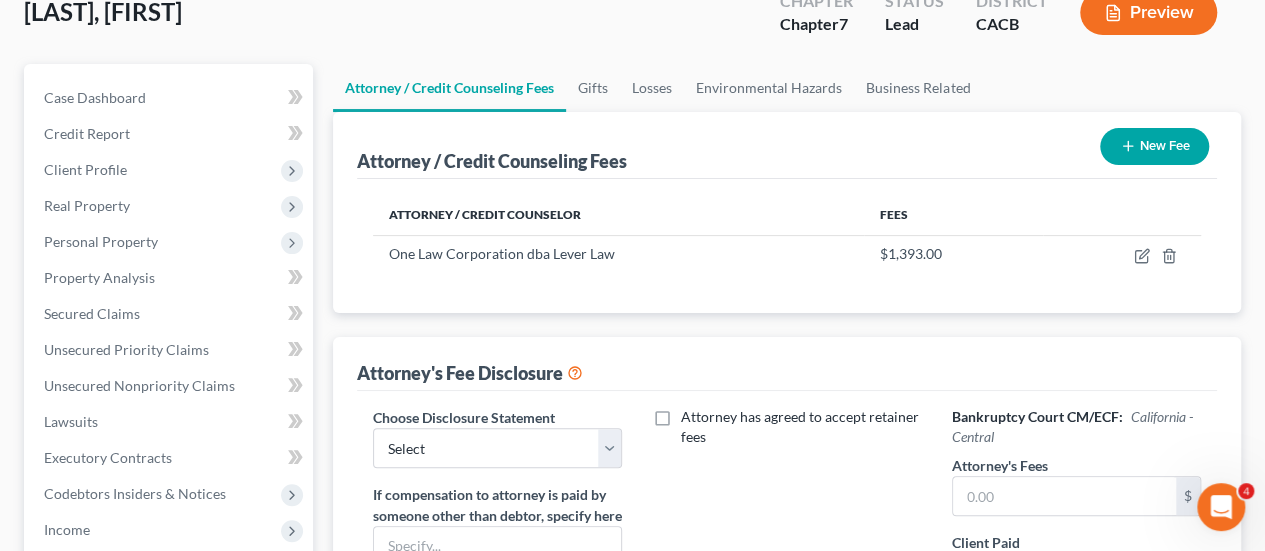 scroll, scrollTop: 200, scrollLeft: 0, axis: vertical 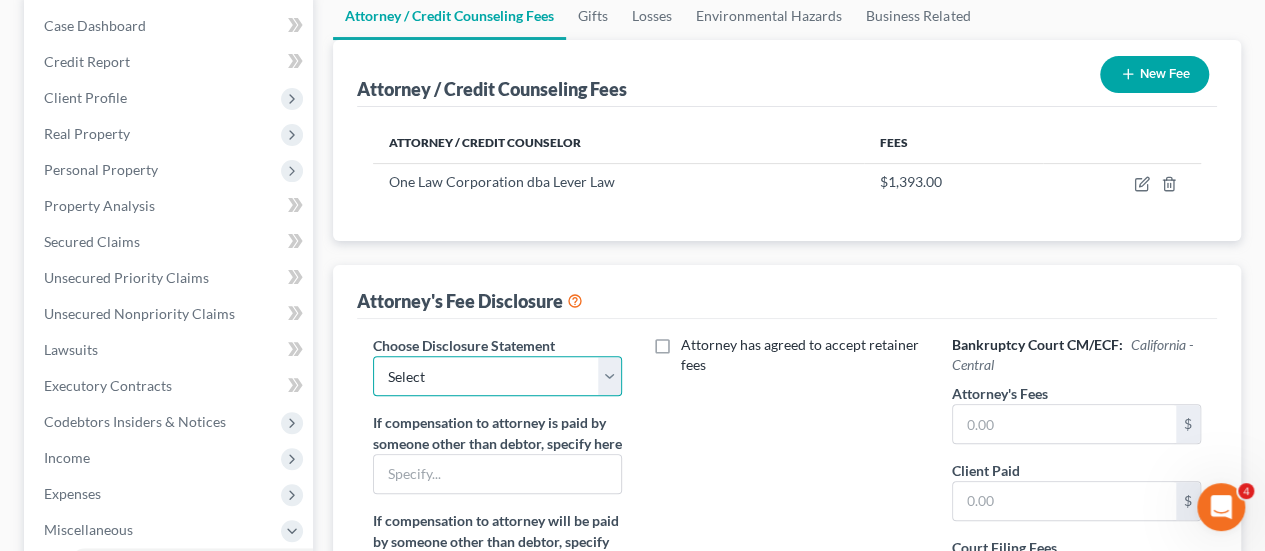 click on "Select Atty Disclosure" at bounding box center (497, 376) 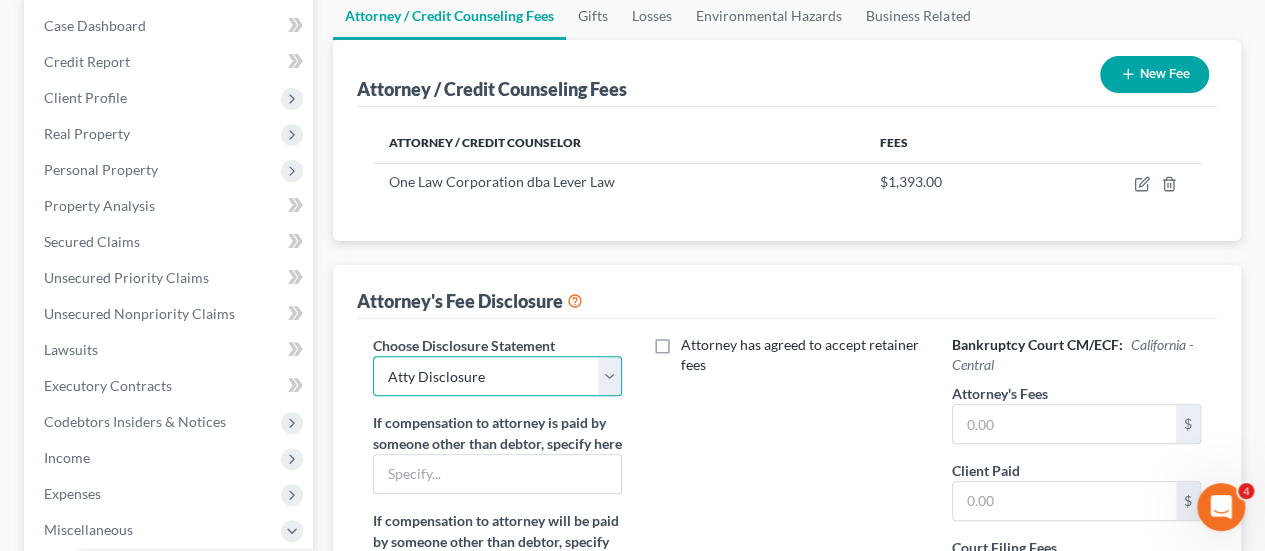 click on "Select Atty Disclosure" at bounding box center [497, 376] 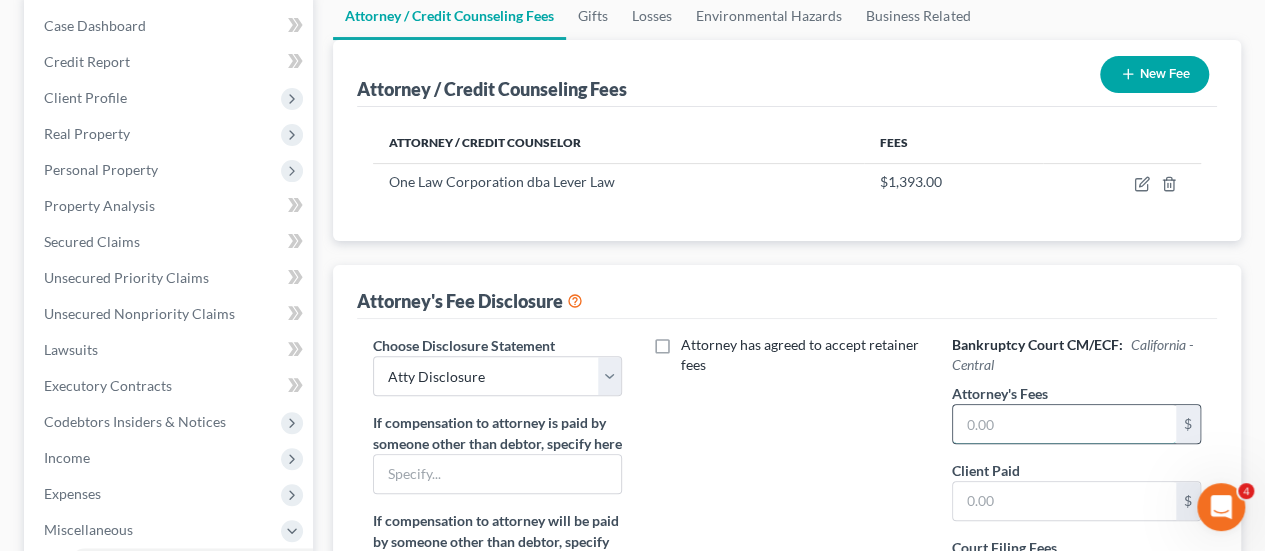 click at bounding box center [1064, 424] 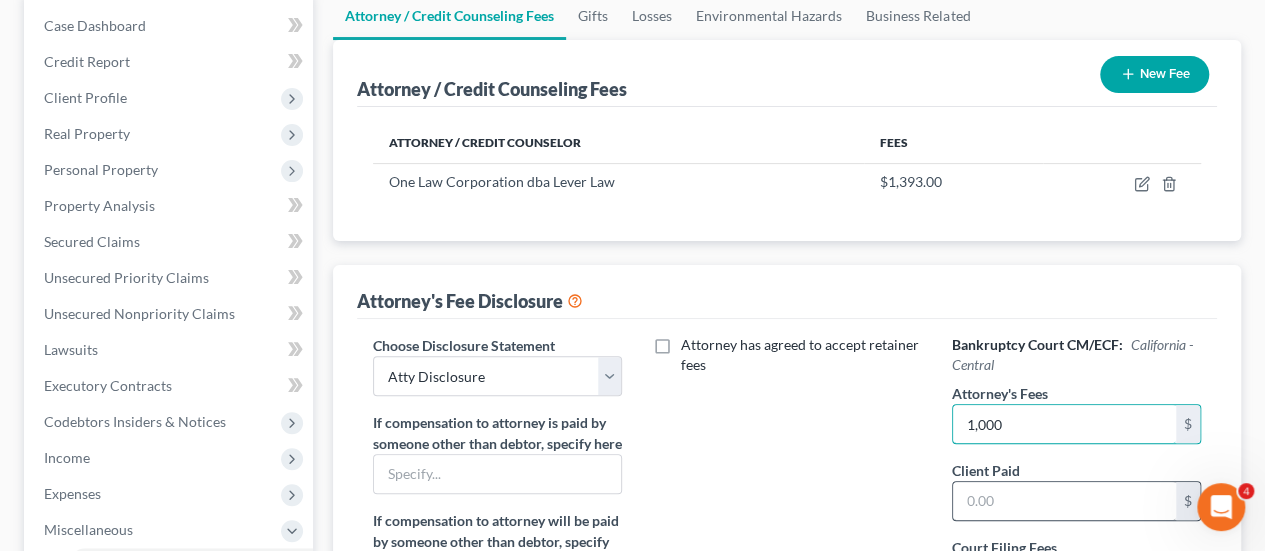 type on "1,000" 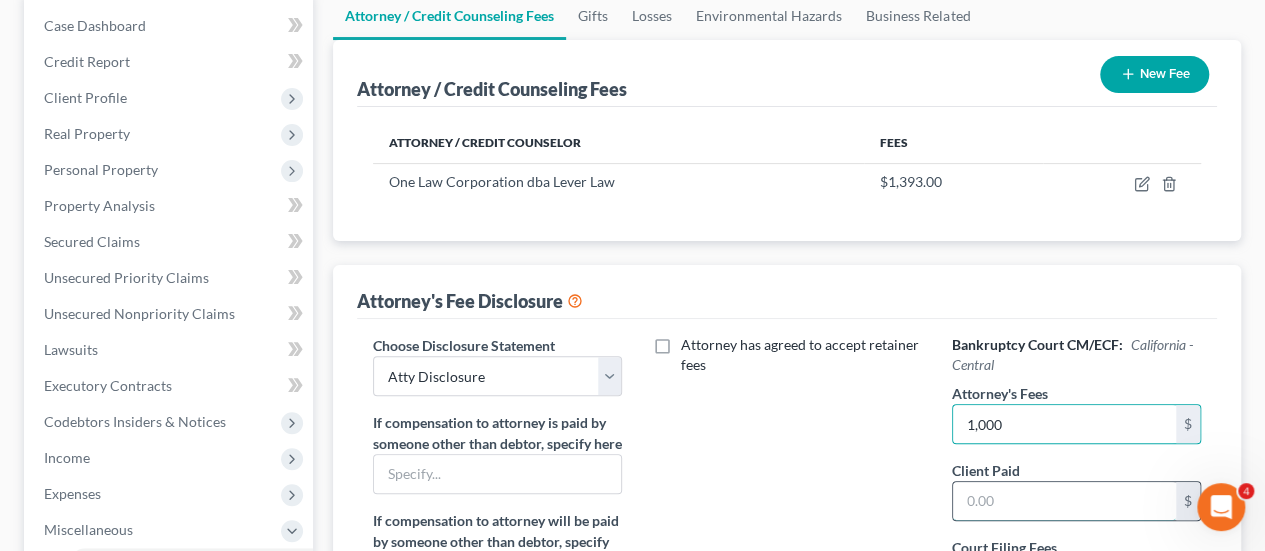 click at bounding box center [1064, 501] 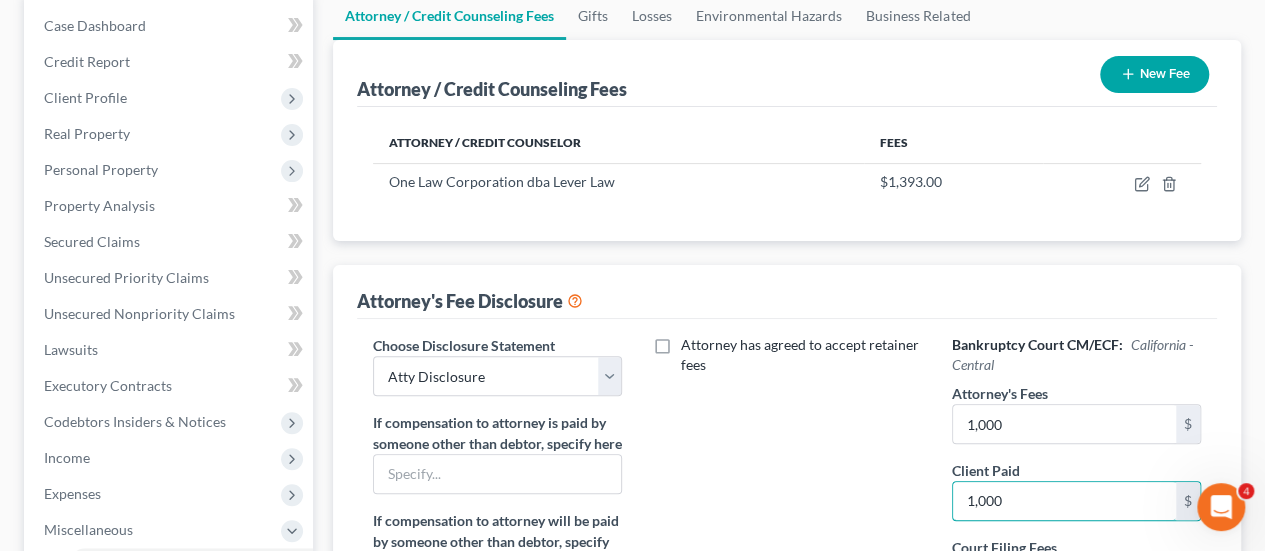 type on "1,000" 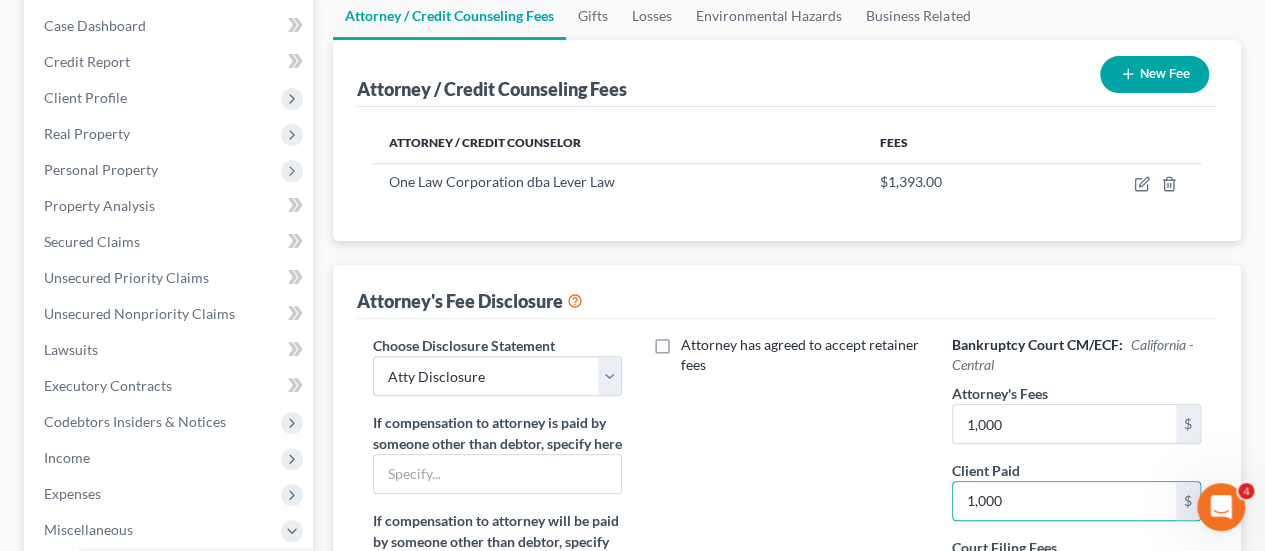 click on "Attorney has agreed to accept retainer fees" at bounding box center [786, 531] 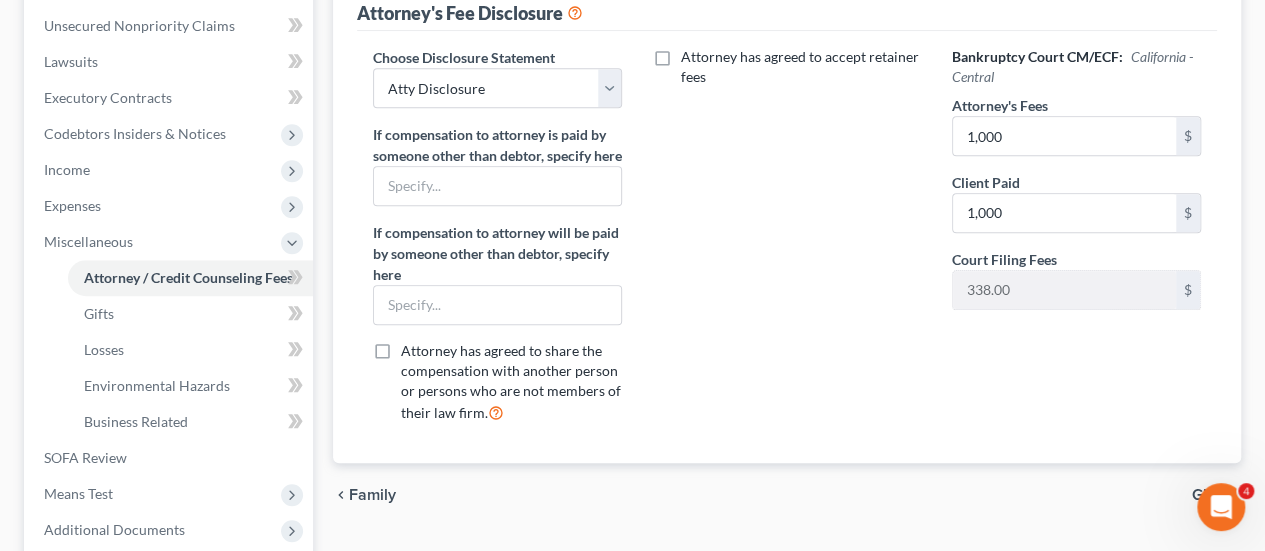 scroll, scrollTop: 689, scrollLeft: 0, axis: vertical 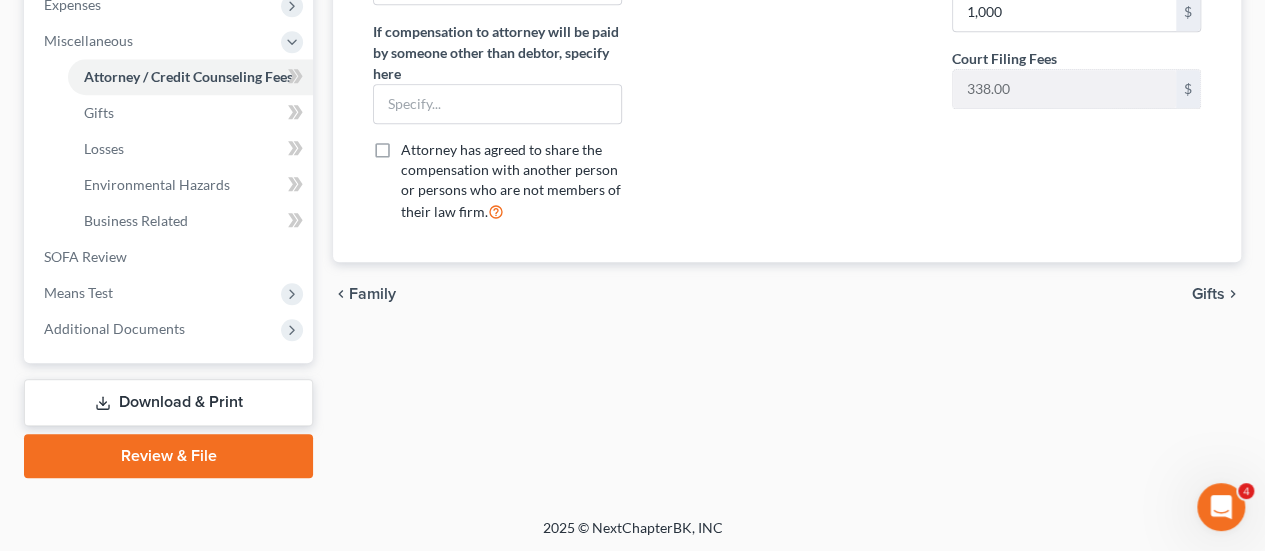 drag, startPoint x: 1137, startPoint y: 191, endPoint x: 1118, endPoint y: 195, distance: 19.416489 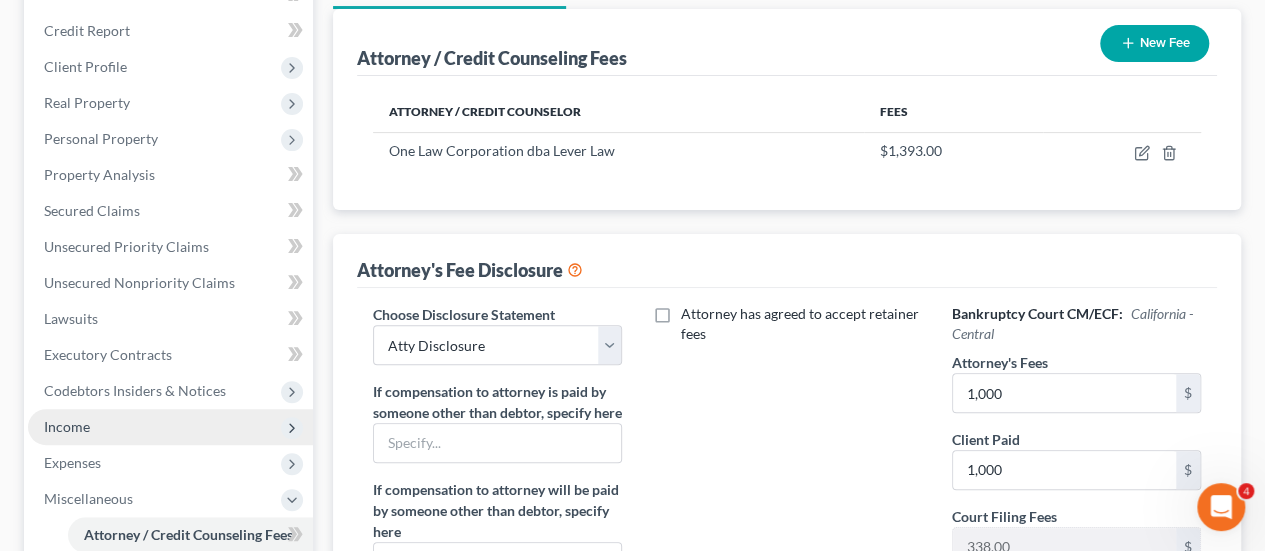scroll, scrollTop: 189, scrollLeft: 0, axis: vertical 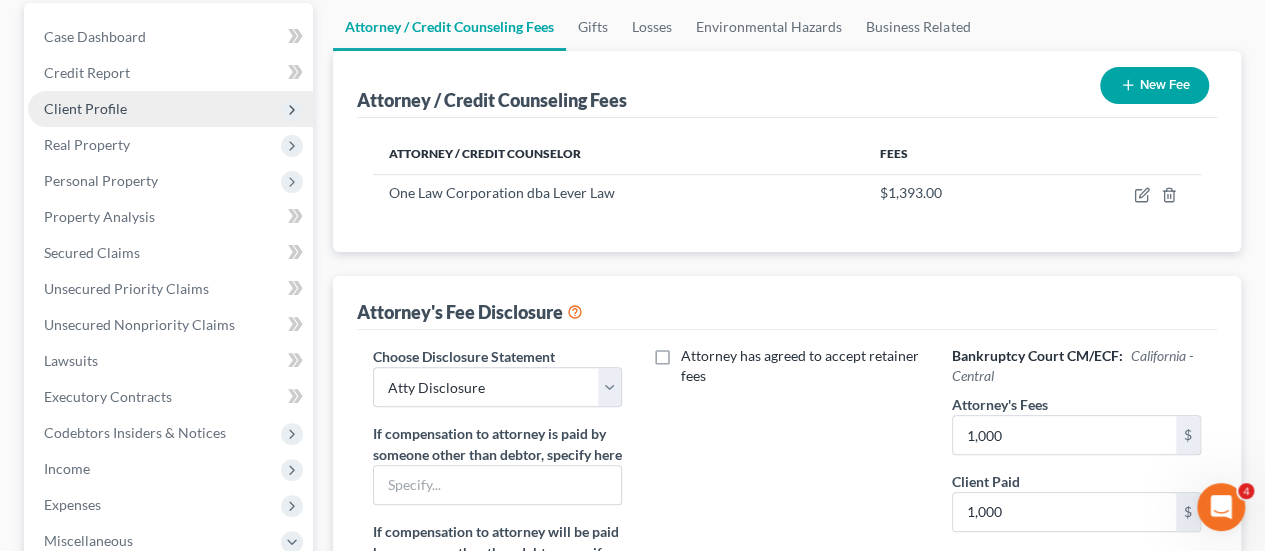 drag, startPoint x: 108, startPoint y: 97, endPoint x: 120, endPoint y: 98, distance: 12.0415945 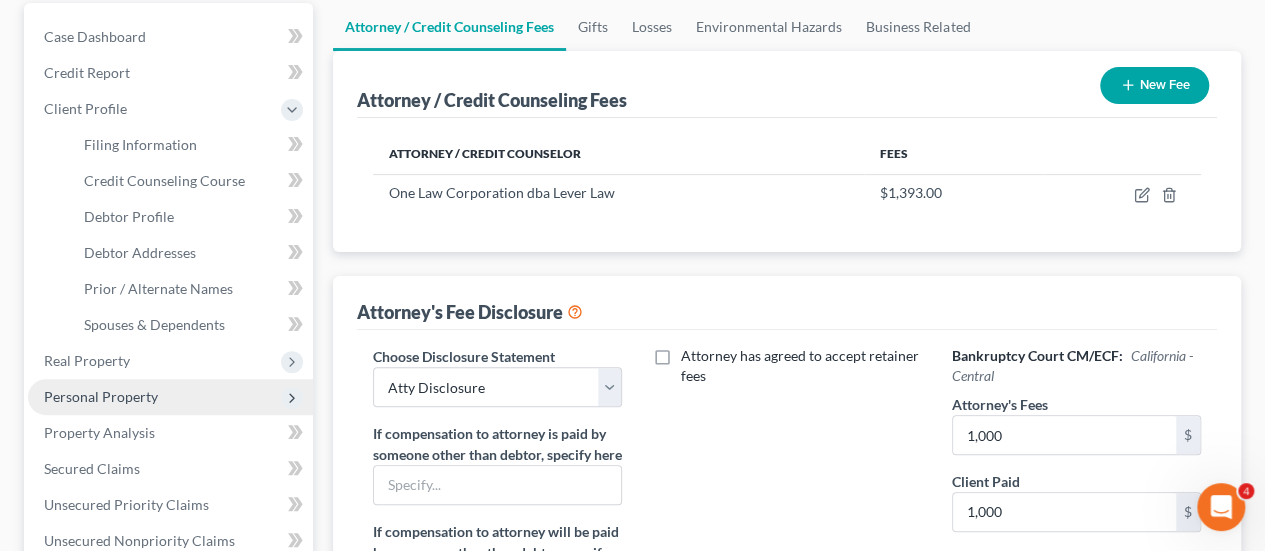 click on "Personal Property" at bounding box center (101, 396) 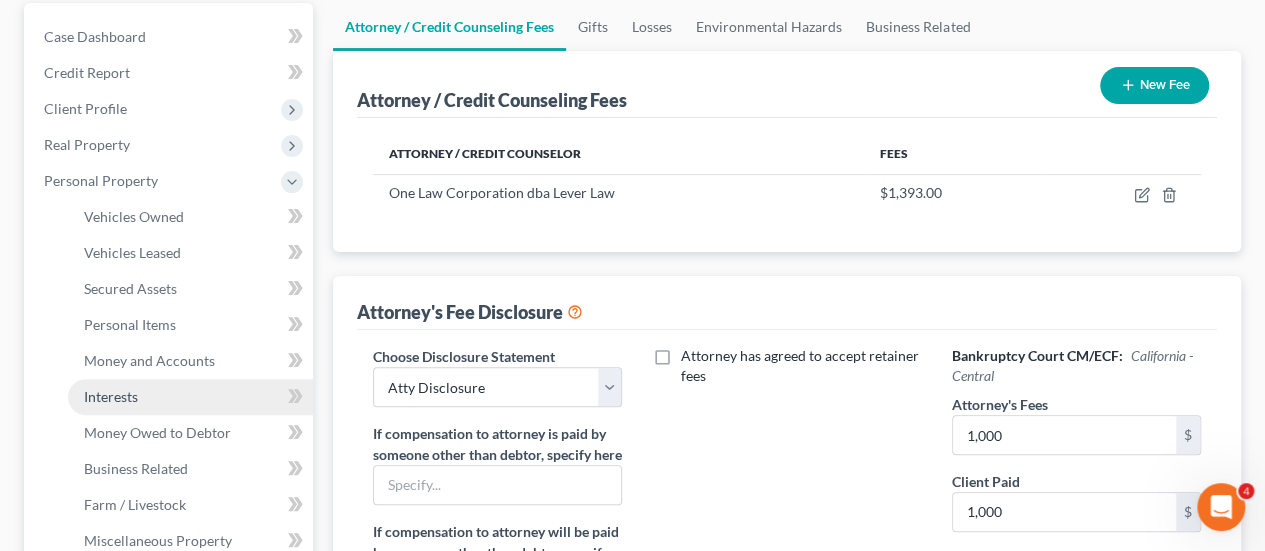 click on "Interests" at bounding box center (190, 397) 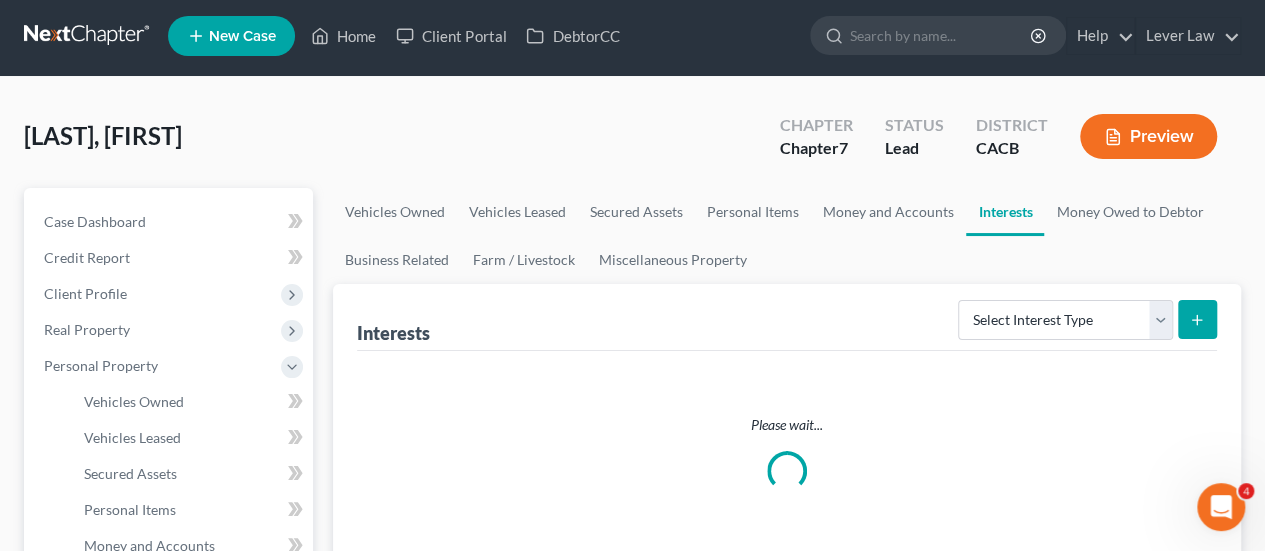 scroll, scrollTop: 0, scrollLeft: 0, axis: both 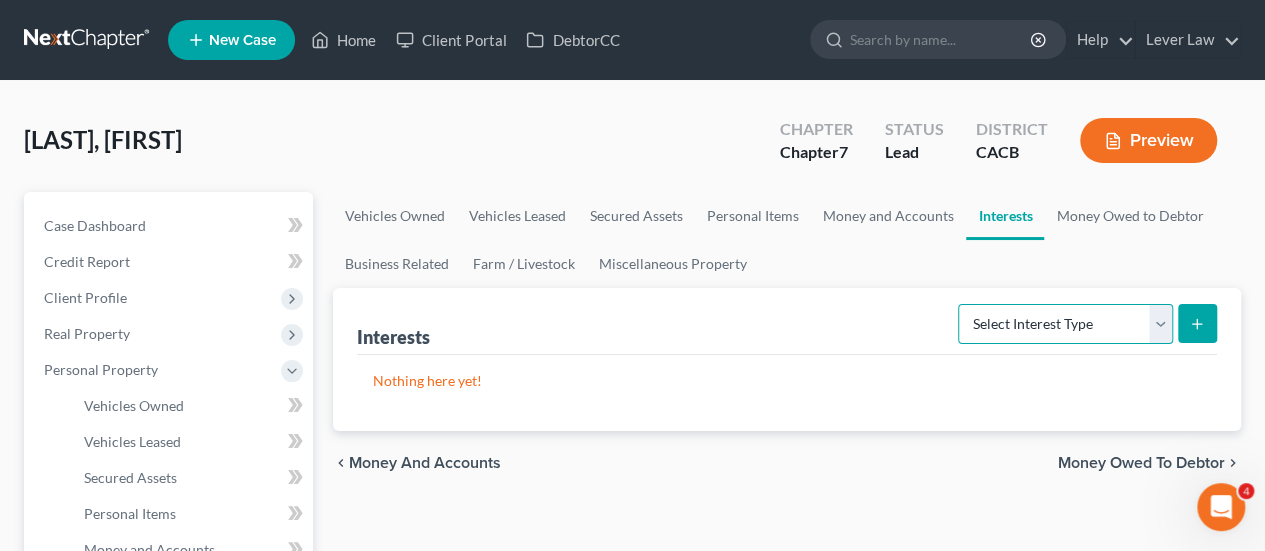 click on "Select Interest Type 401K Annuity Bond Education IRA Government Bond Government Pension Plan Incorporated Business IRA Joint Venture (Active) Joint Venture (Inactive) Keogh Mutual Fund Other Retirement Plan Partnership (Active) Partnership (Inactive) Pension Plan Stock Term Life Insurance Unincorporated Business Whole Life Insurance" at bounding box center (1065, 324) 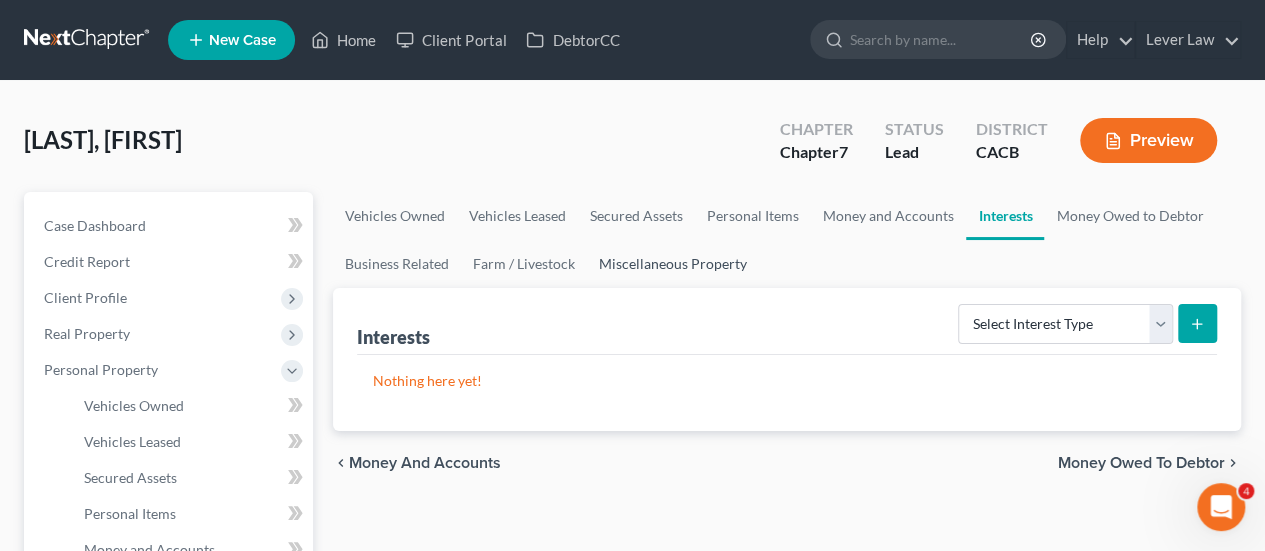drag, startPoint x: 834, startPoint y: 412, endPoint x: 734, endPoint y: 281, distance: 164.80595 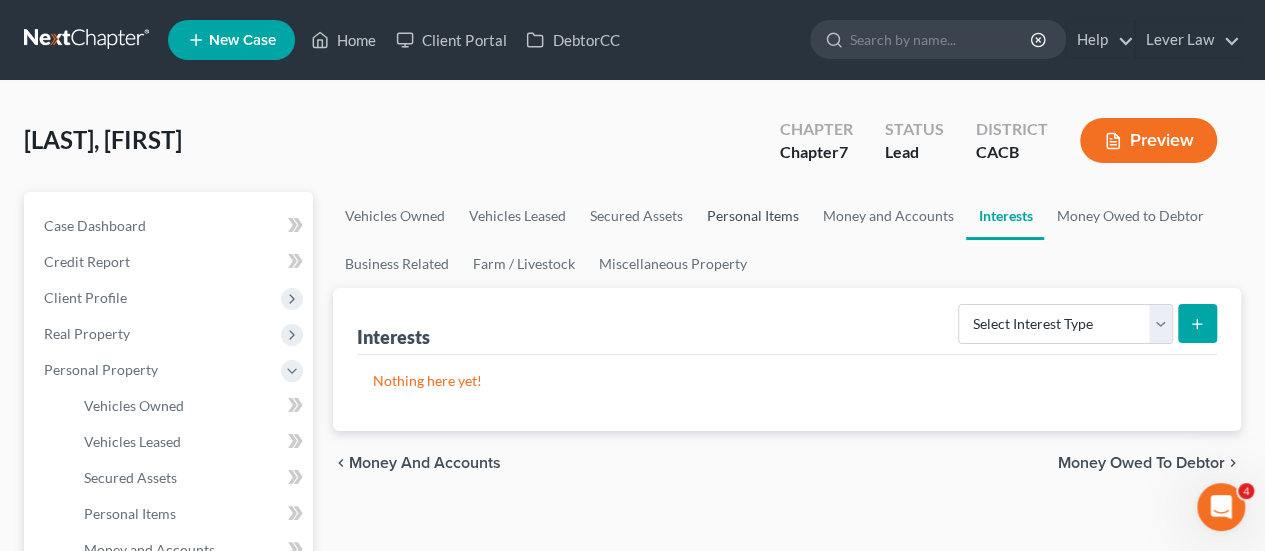 click on "Personal Items" at bounding box center (753, 216) 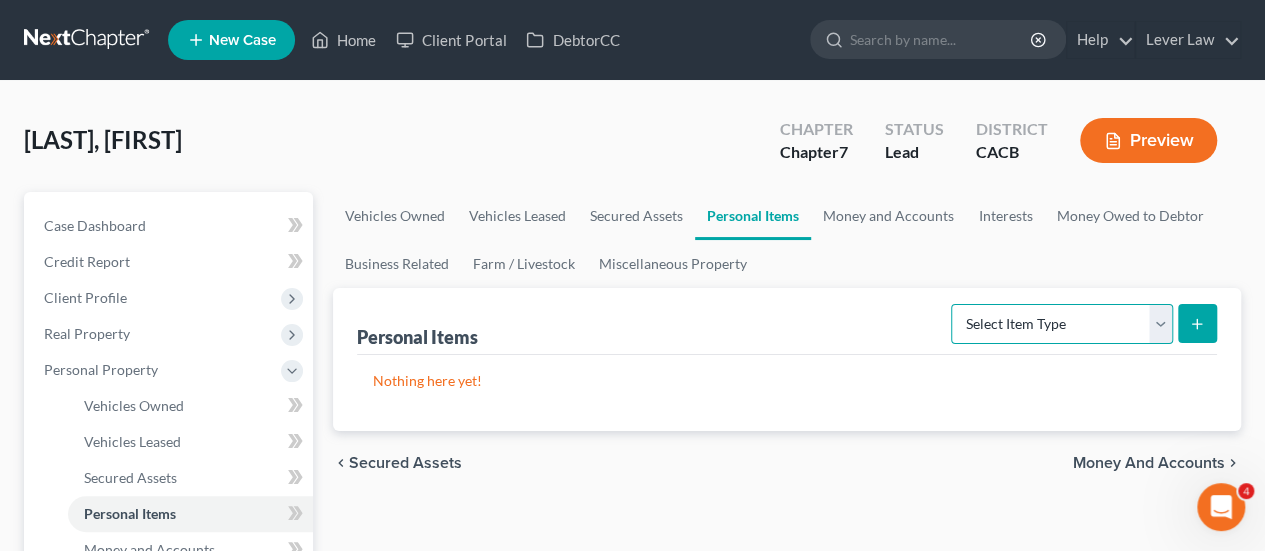 click on "Select Item Type Clothing Collectibles Of Value Electronics Firearms Household Goods Jewelry Other Pet(s) Sports & Hobby Equipment" at bounding box center [1062, 324] 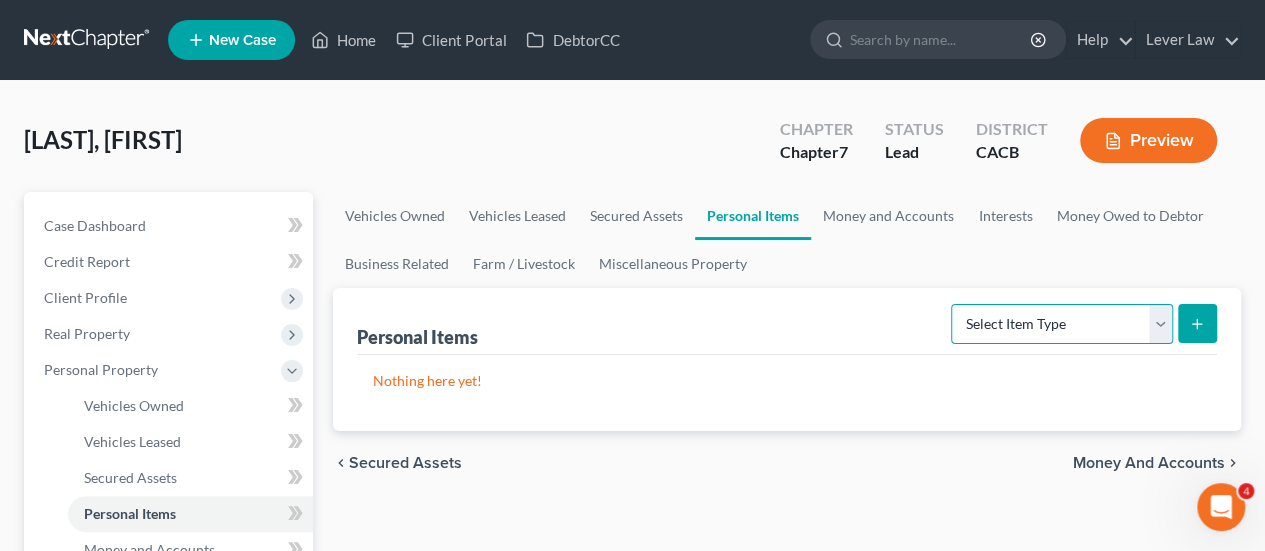 select on "clothing" 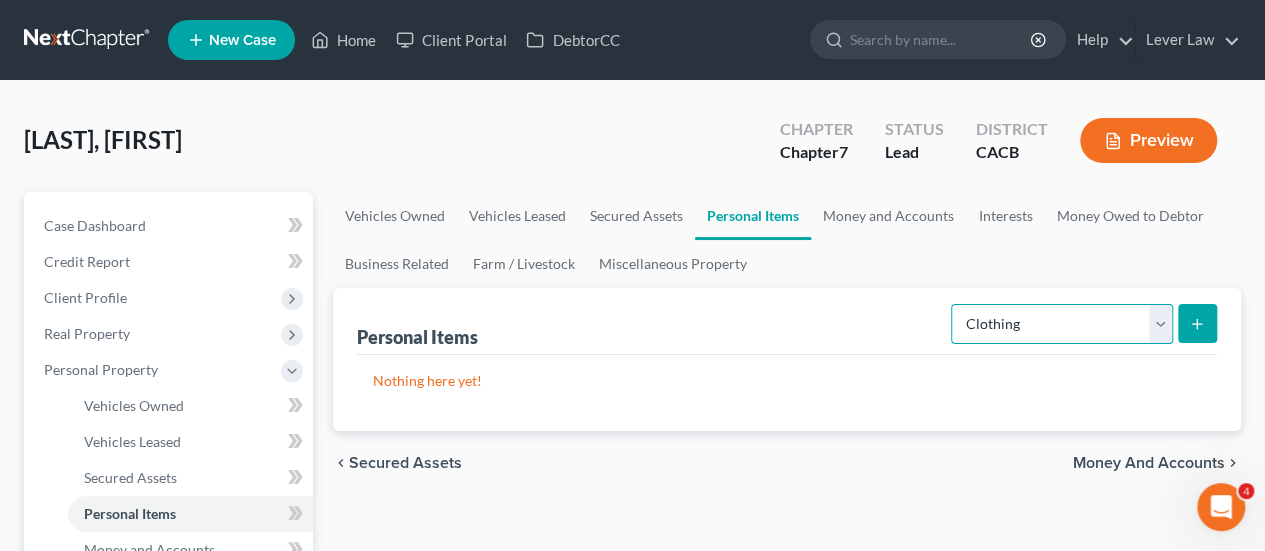 click on "Select Item Type Clothing Collectibles Of Value Electronics Firearms Household Goods Jewelry Other Pet(s) Sports & Hobby Equipment" at bounding box center [1062, 324] 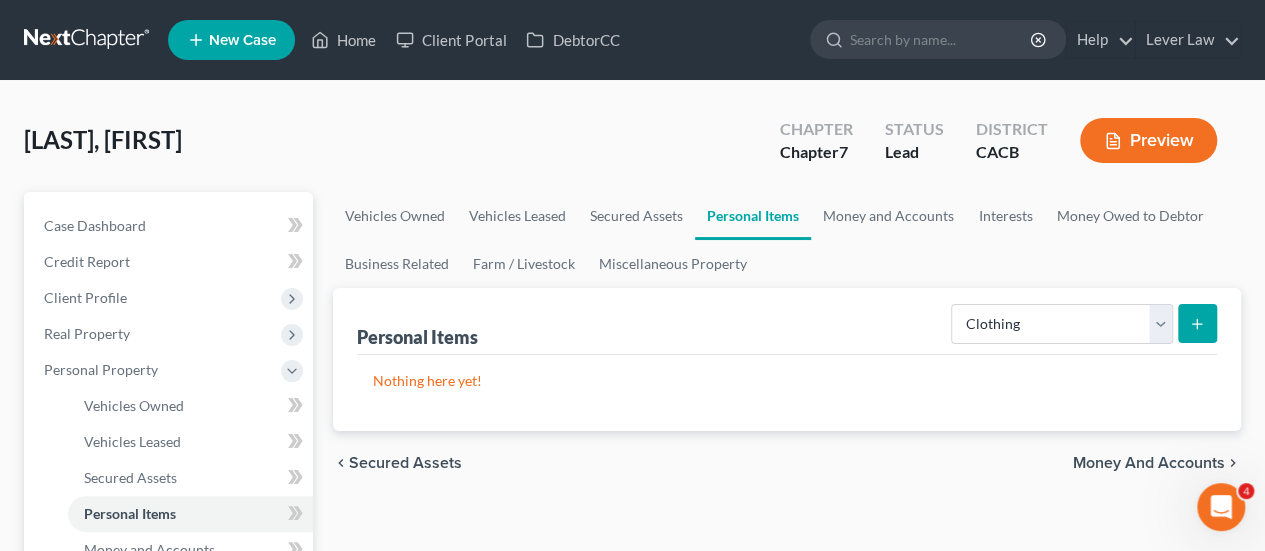 click 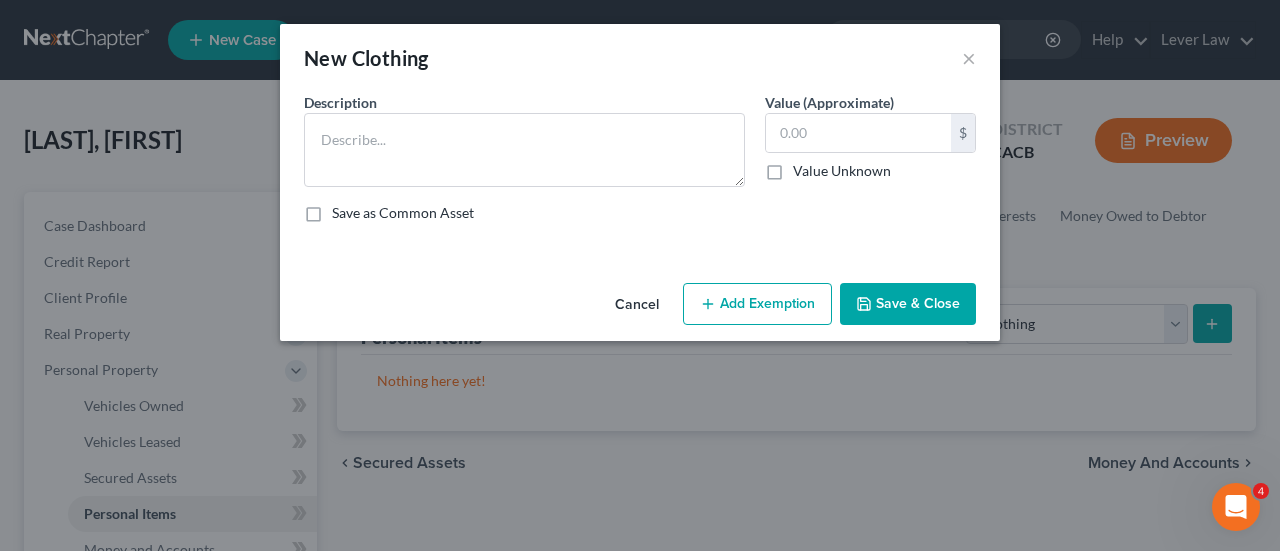 click on "Description
*
Value (Approximate)
$
Value Unknown
Balance Undetermined
$
Value Unknown
Save as Common Asset" at bounding box center [640, 165] 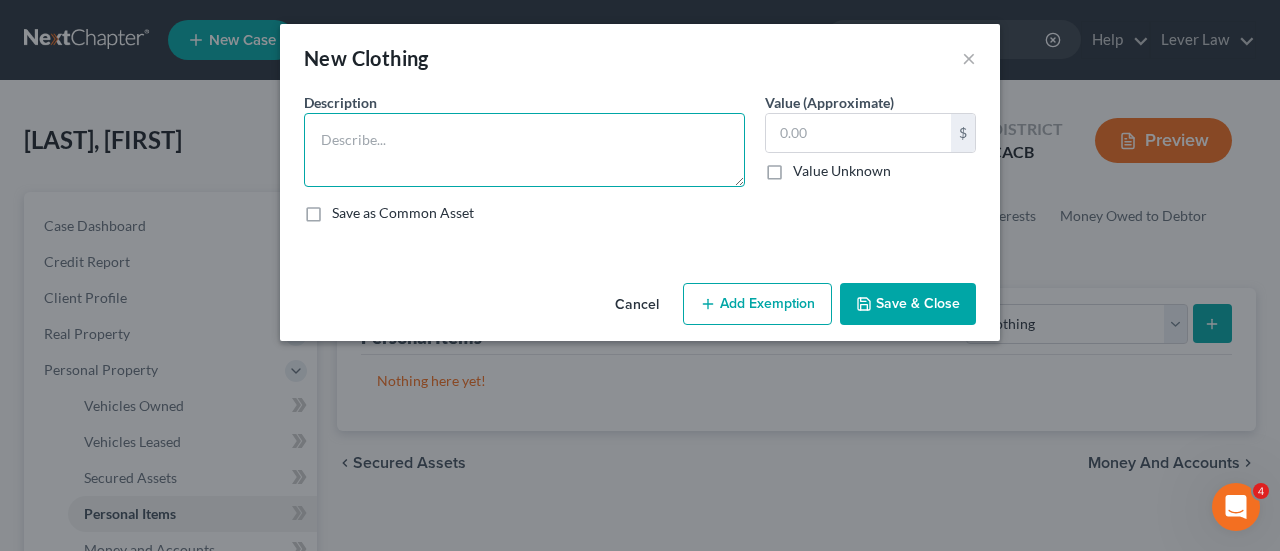 click at bounding box center (524, 150) 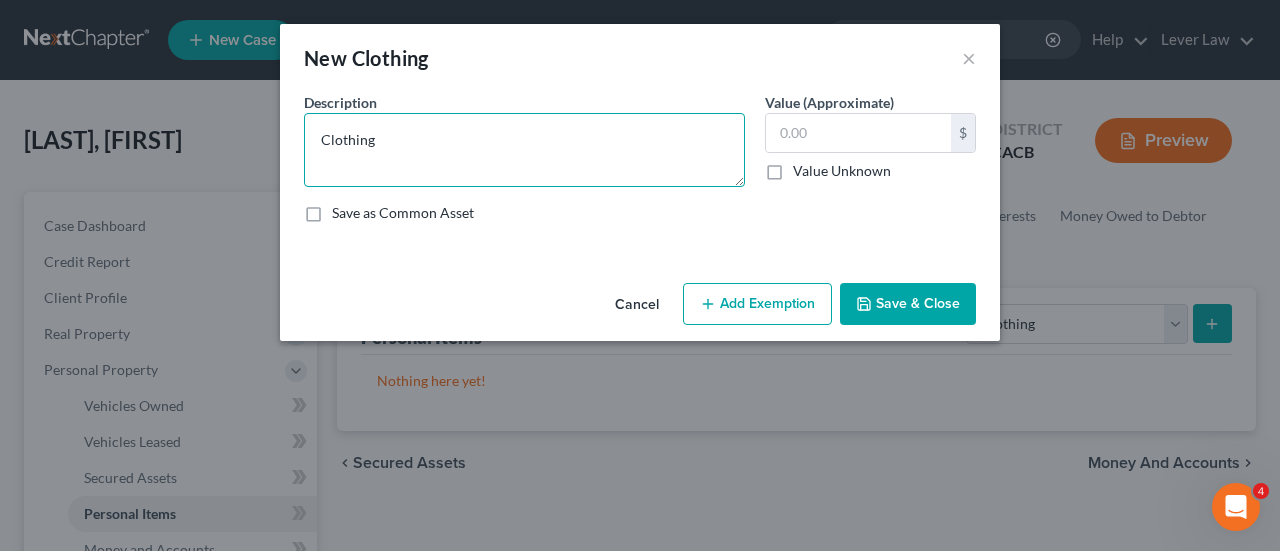 type on "Clothing" 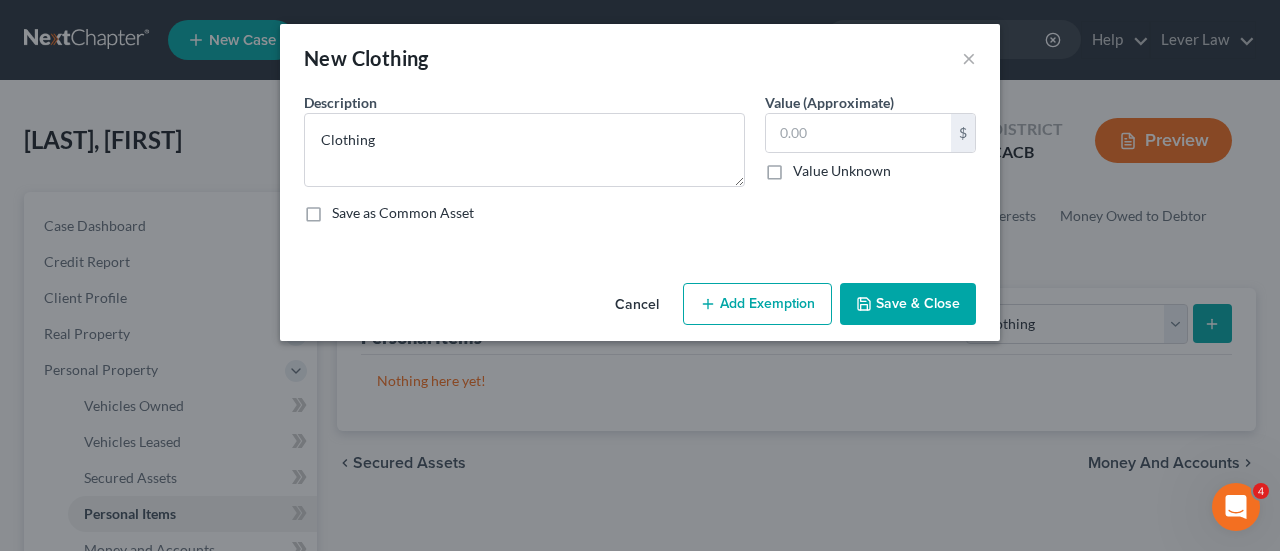 drag, startPoint x: 952, startPoint y: 299, endPoint x: 1001, endPoint y: 299, distance: 49 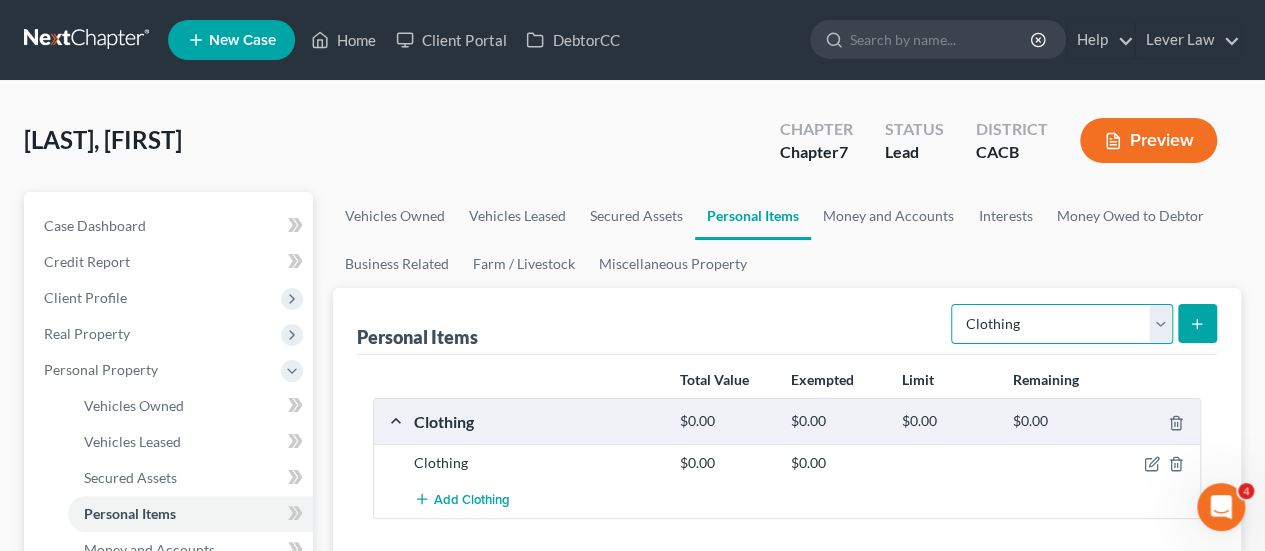 click on "Select Item Type Clothing Collectibles Of Value Electronics Firearms Household Goods Jewelry Other Pet(s) Sports & Hobby Equipment" at bounding box center [1062, 324] 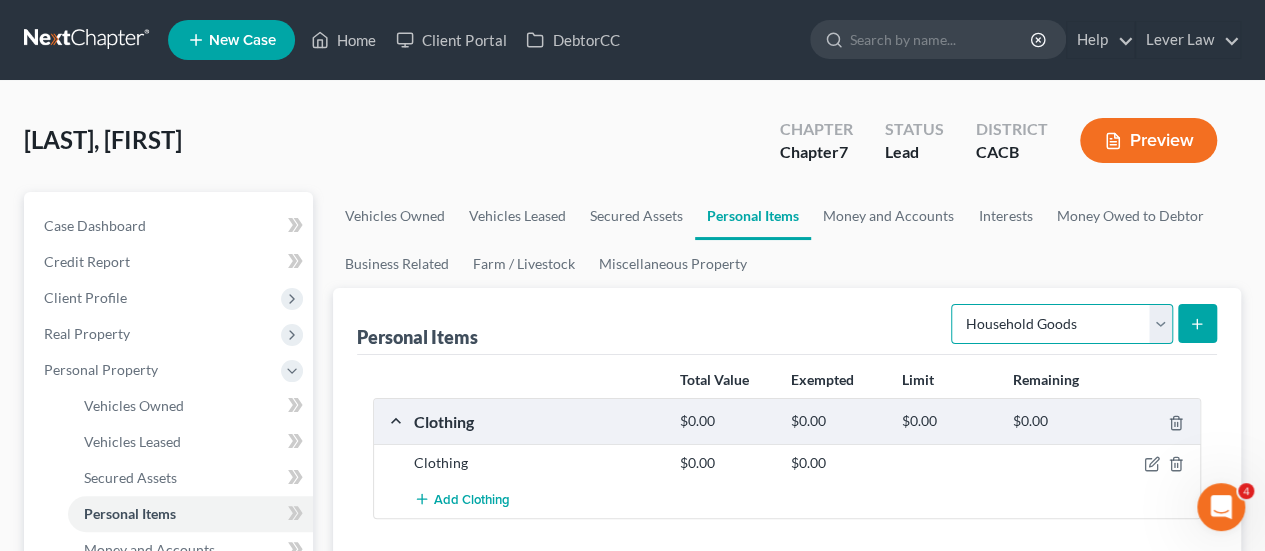 click on "Select Item Type Clothing Collectibles Of Value Electronics Firearms Household Goods Jewelry Other Pet(s) Sports & Hobby Equipment" at bounding box center (1062, 324) 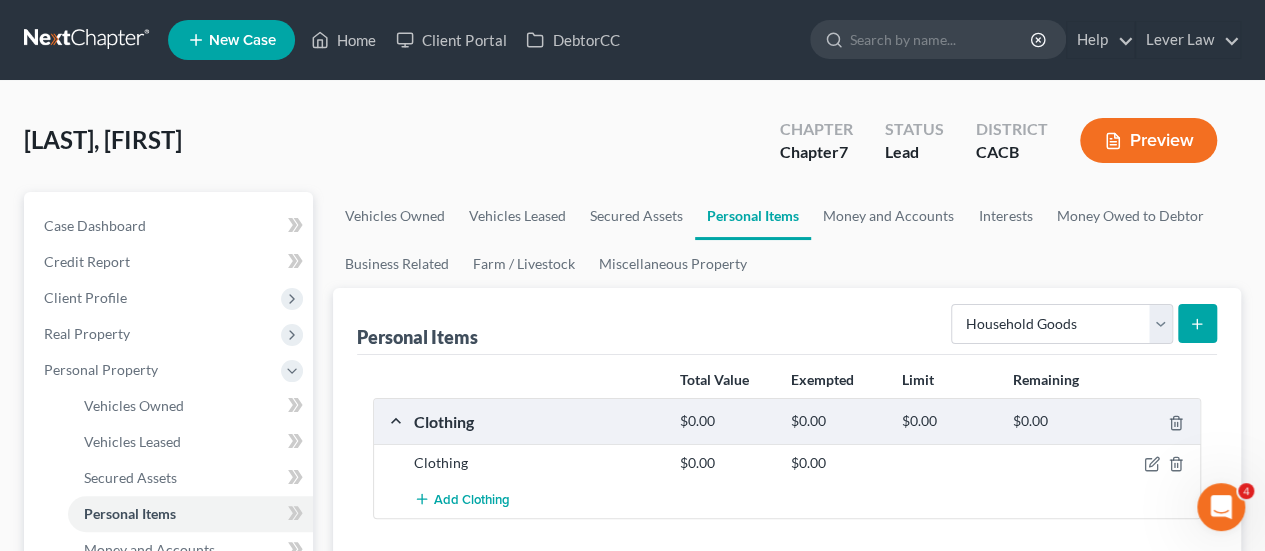 click at bounding box center [1197, 323] 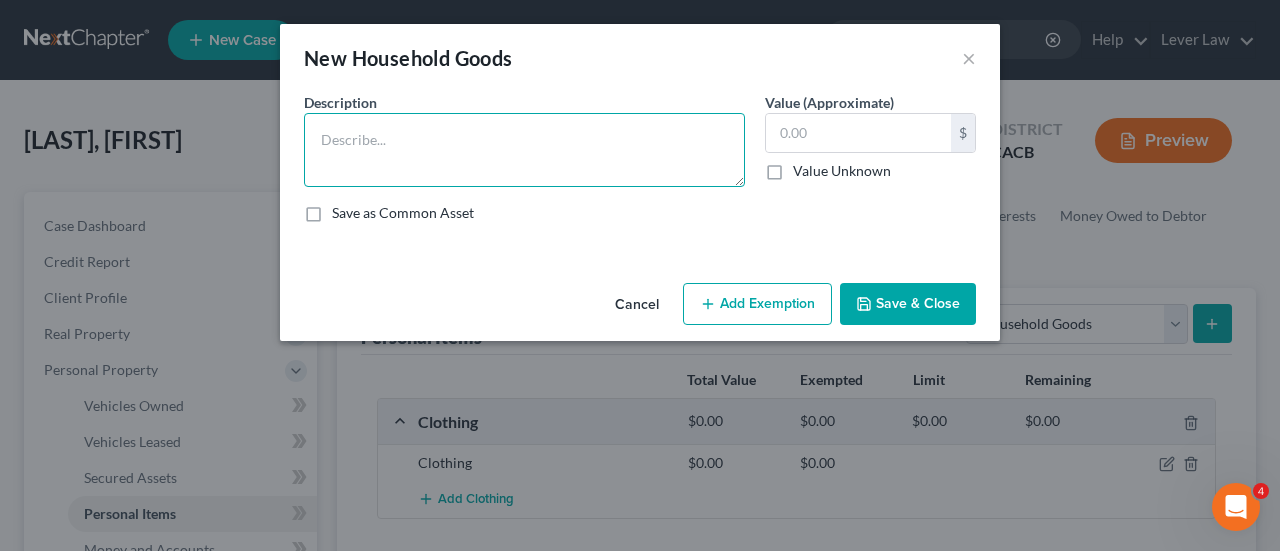 click at bounding box center [524, 150] 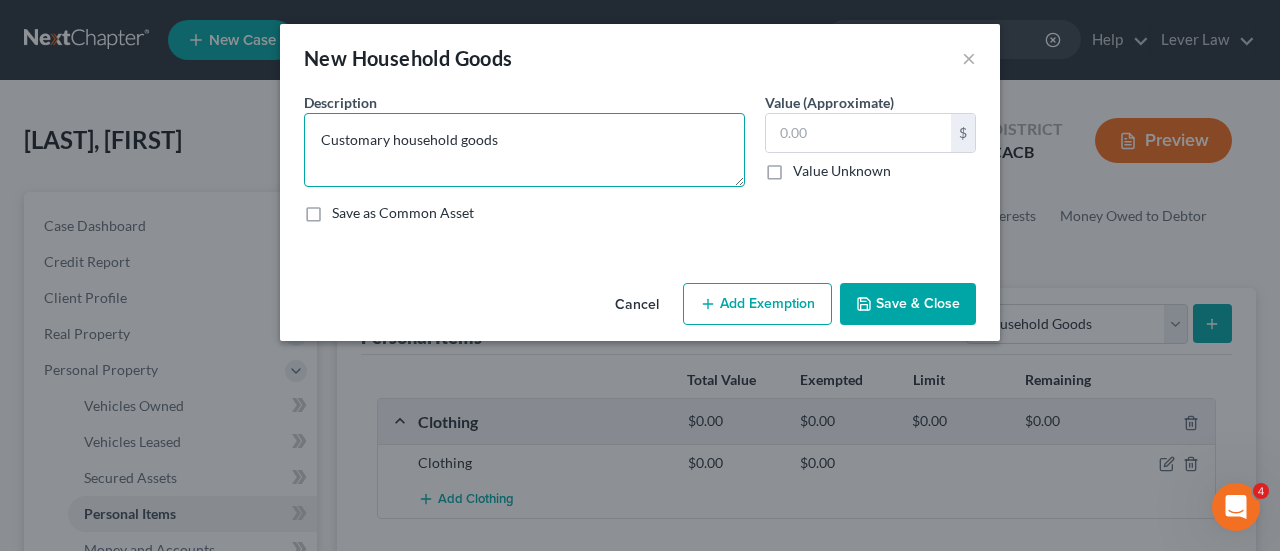 type on "Customary household goods" 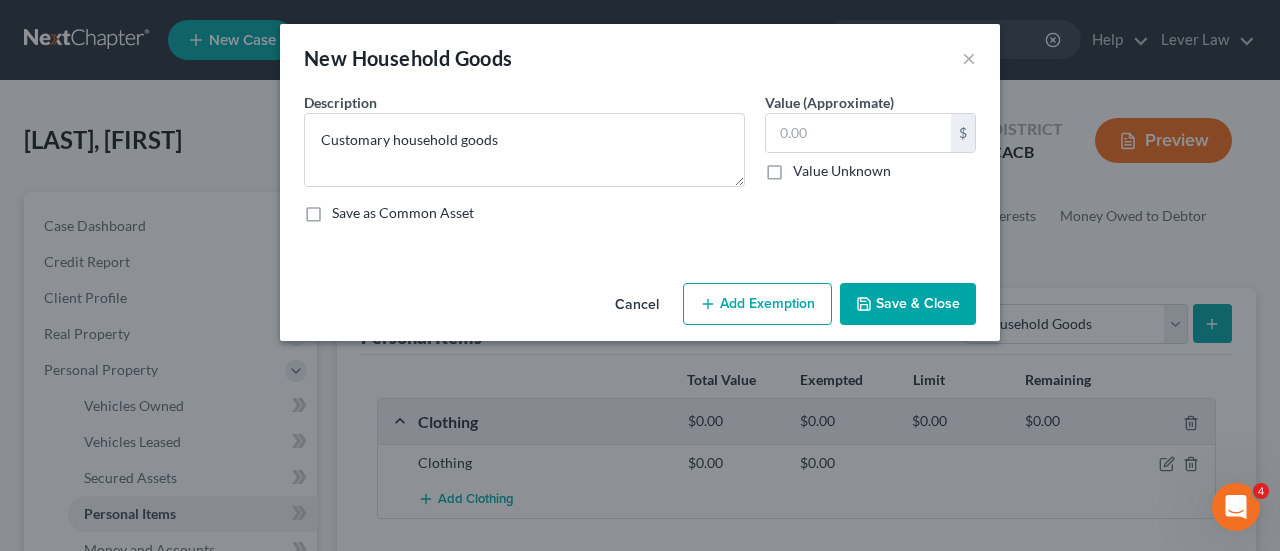 click on "Save & Close" at bounding box center [908, 304] 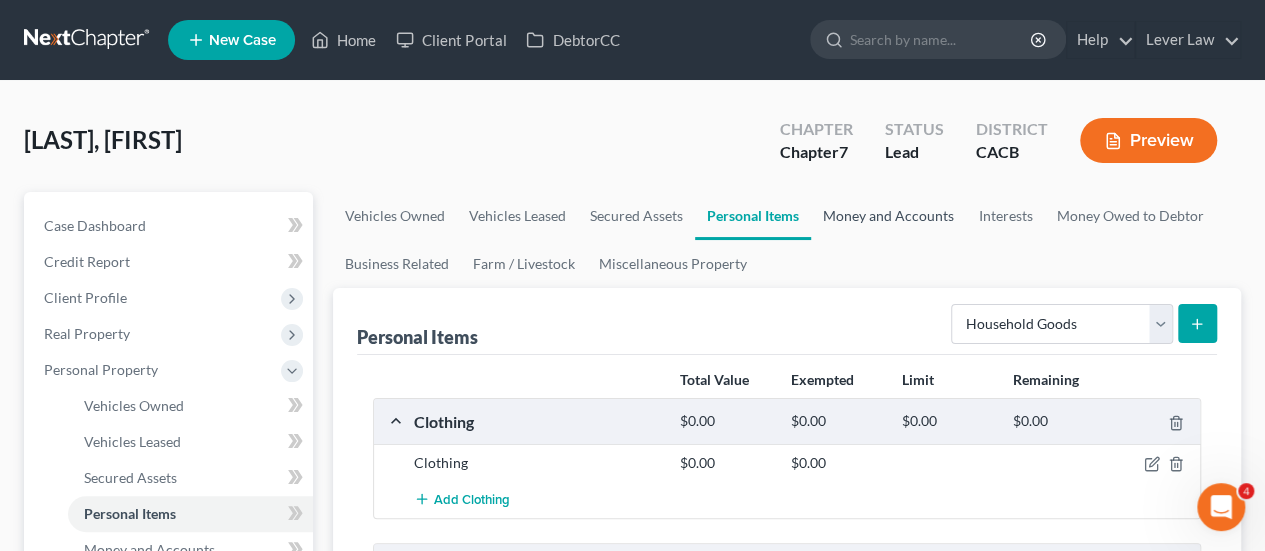 click on "Money and Accounts" at bounding box center [888, 216] 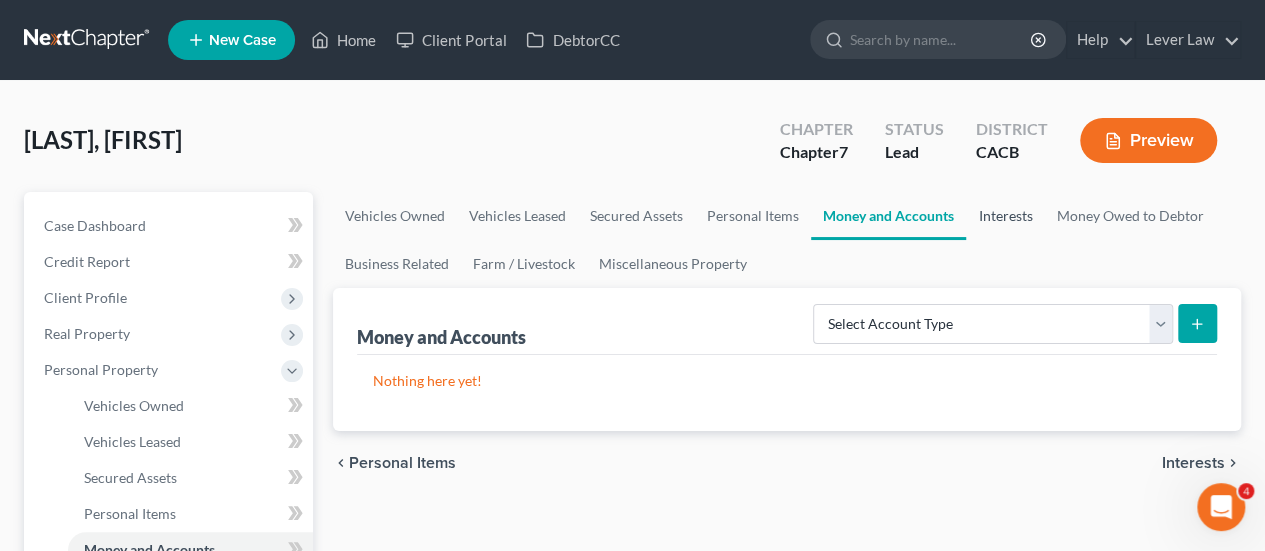 click on "Interests" at bounding box center [1005, 216] 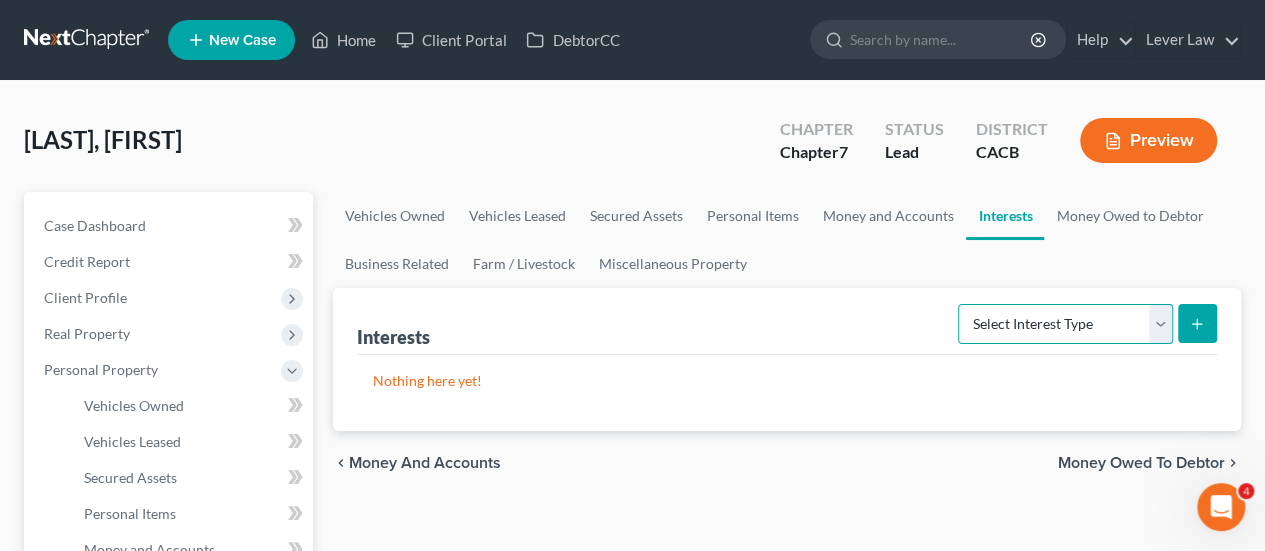 drag, startPoint x: 1071, startPoint y: 325, endPoint x: 1058, endPoint y: 346, distance: 24.698177 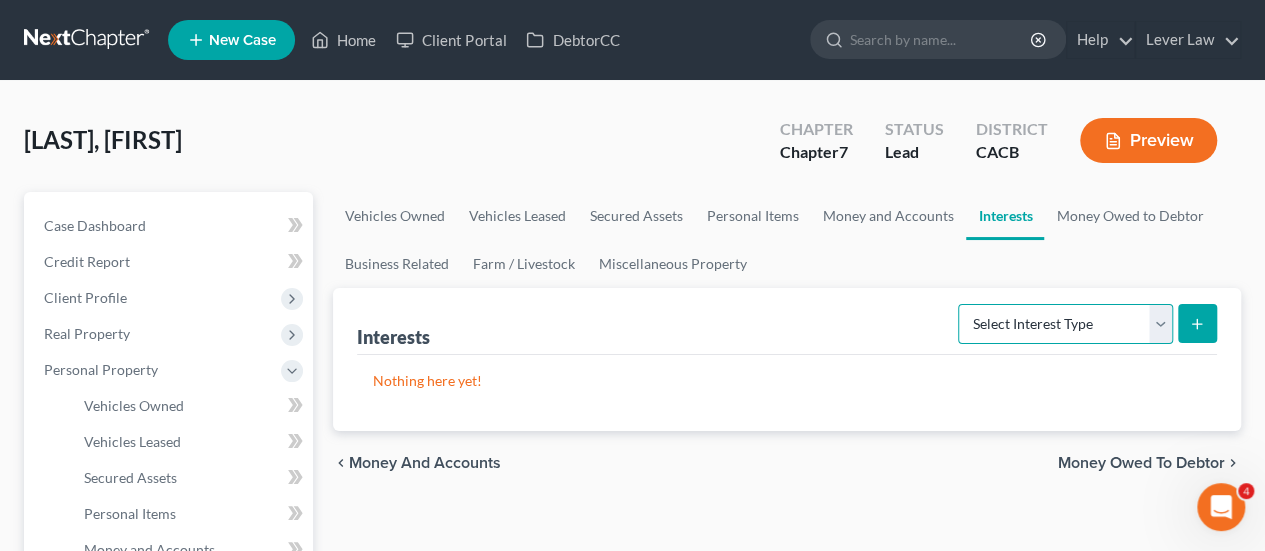 select on "401k" 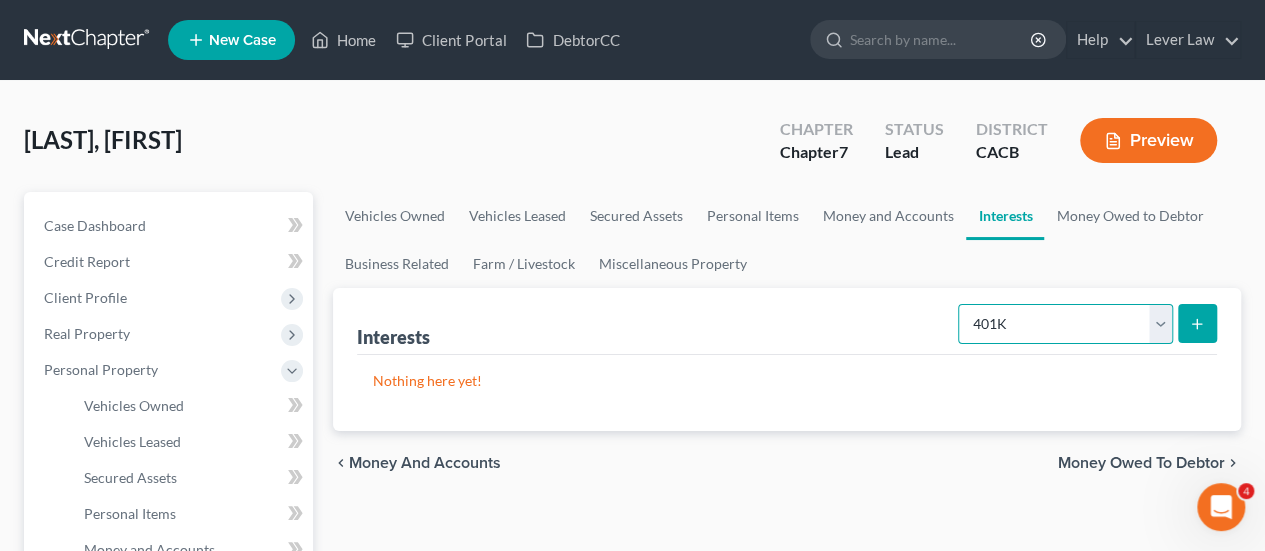 click on "Select Interest Type 401K Annuity Bond Education IRA Government Bond Government Pension Plan Incorporated Business IRA Joint Venture (Active) Joint Venture (Inactive) Keogh Mutual Fund Other Retirement Plan Partnership (Active) Partnership (Inactive) Pension Plan Stock Term Life Insurance Unincorporated Business Whole Life Insurance" at bounding box center [1065, 324] 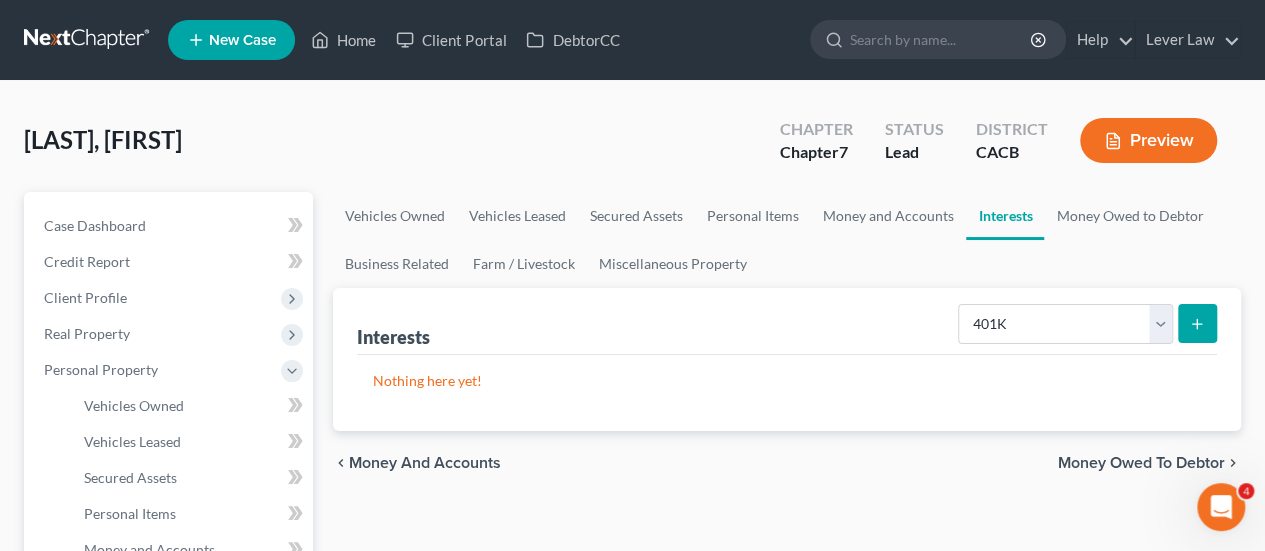 click 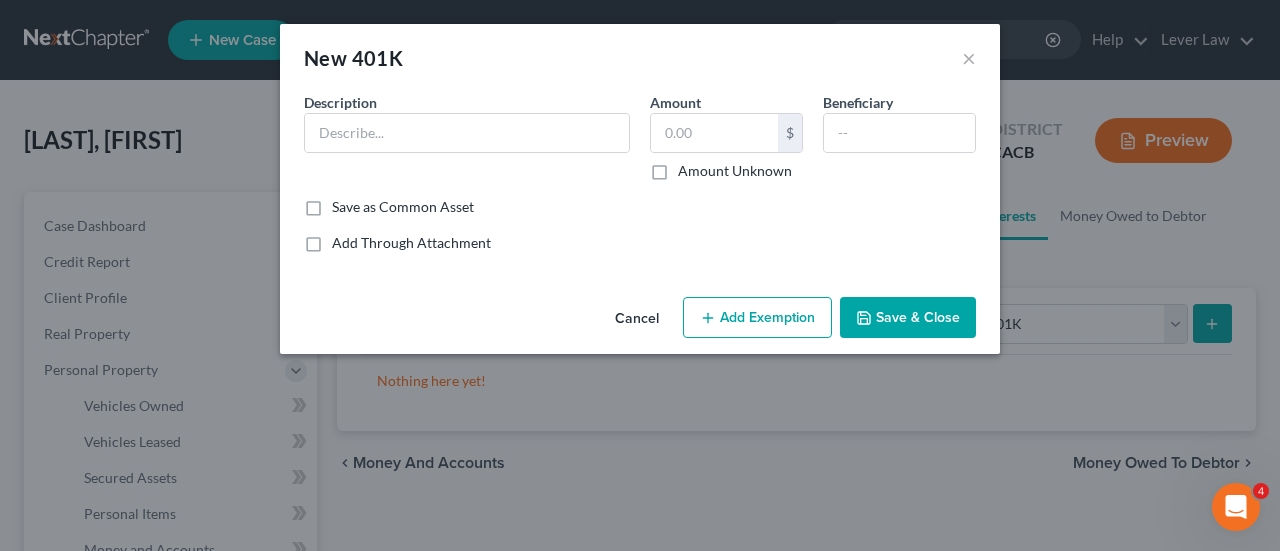 click on "Description
*" at bounding box center [467, 136] 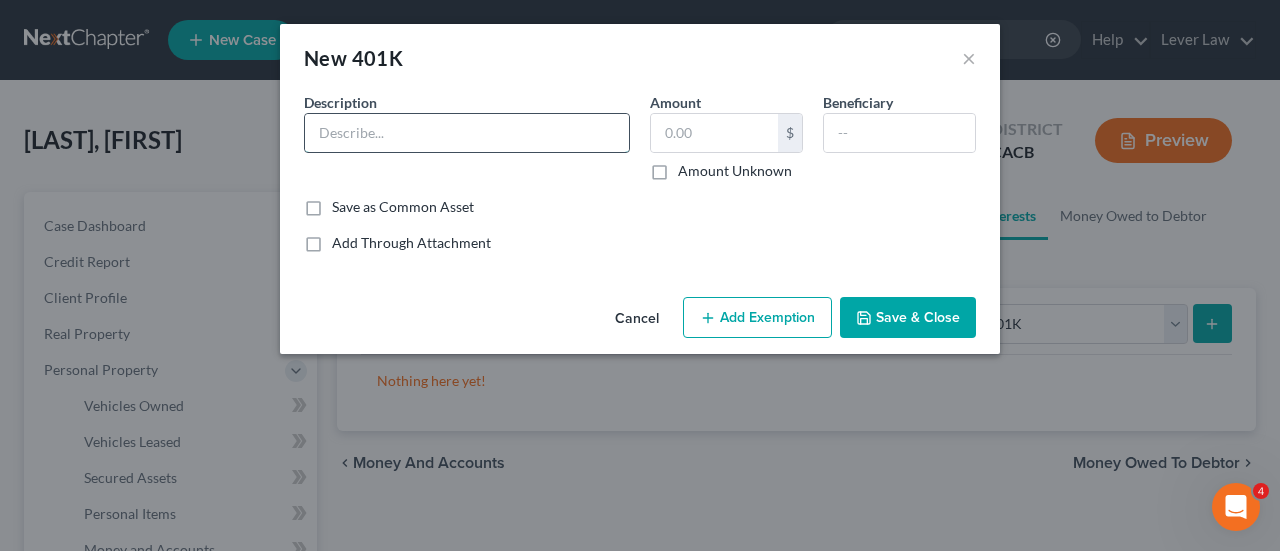 click at bounding box center (467, 133) 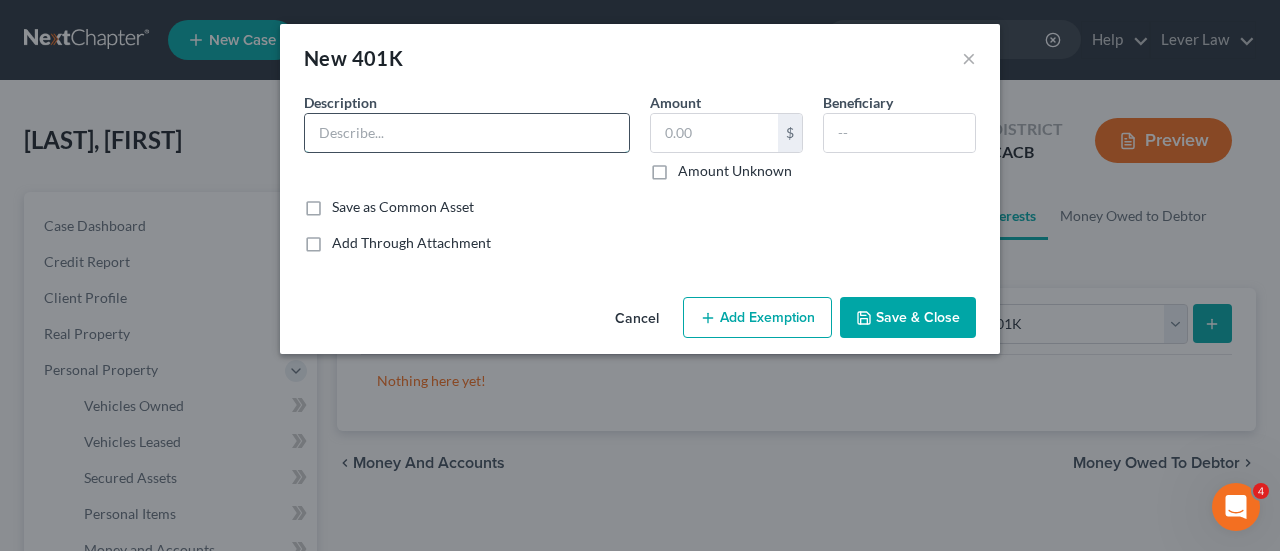 type on "401K through employer" 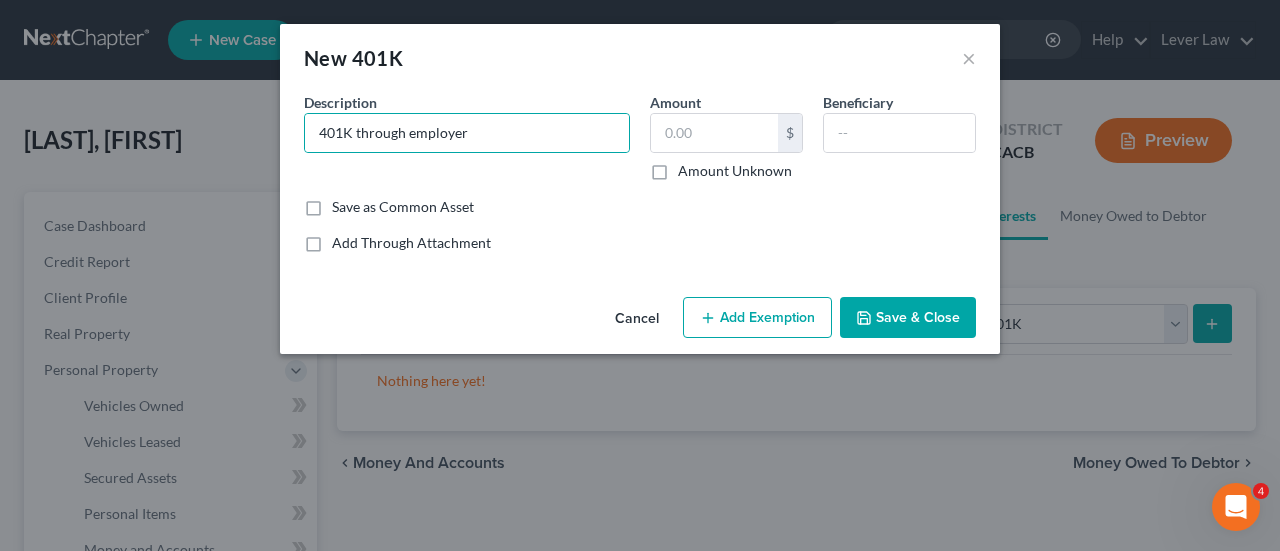 click on "Save & Close" at bounding box center [908, 318] 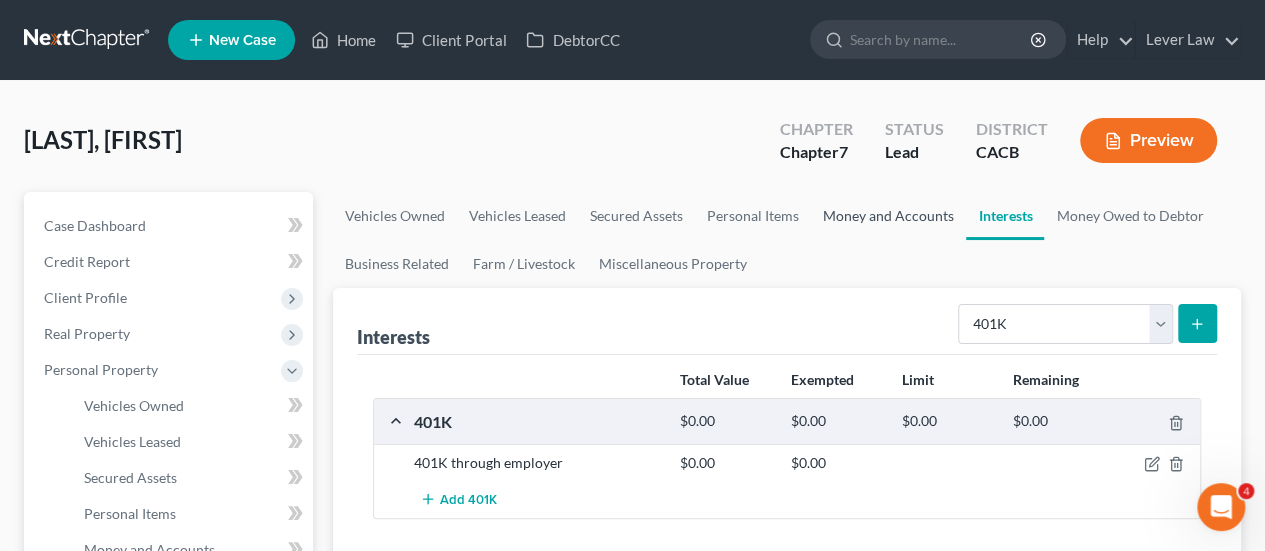 drag, startPoint x: 877, startPoint y: 218, endPoint x: 904, endPoint y: 241, distance: 35.468296 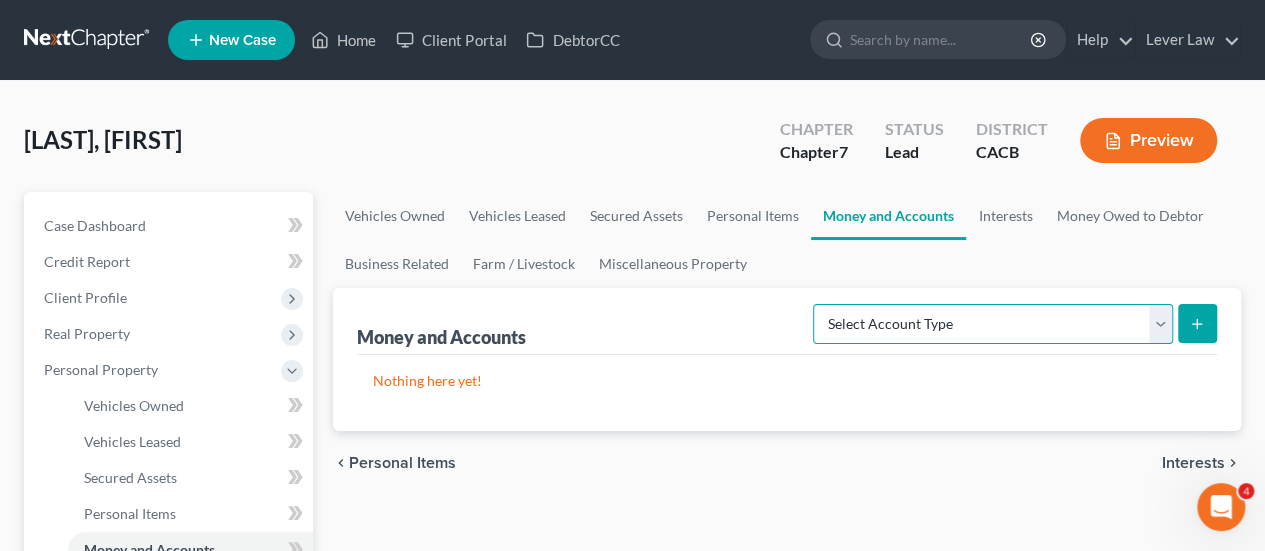 drag, startPoint x: 924, startPoint y: 328, endPoint x: 912, endPoint y: 321, distance: 13.892444 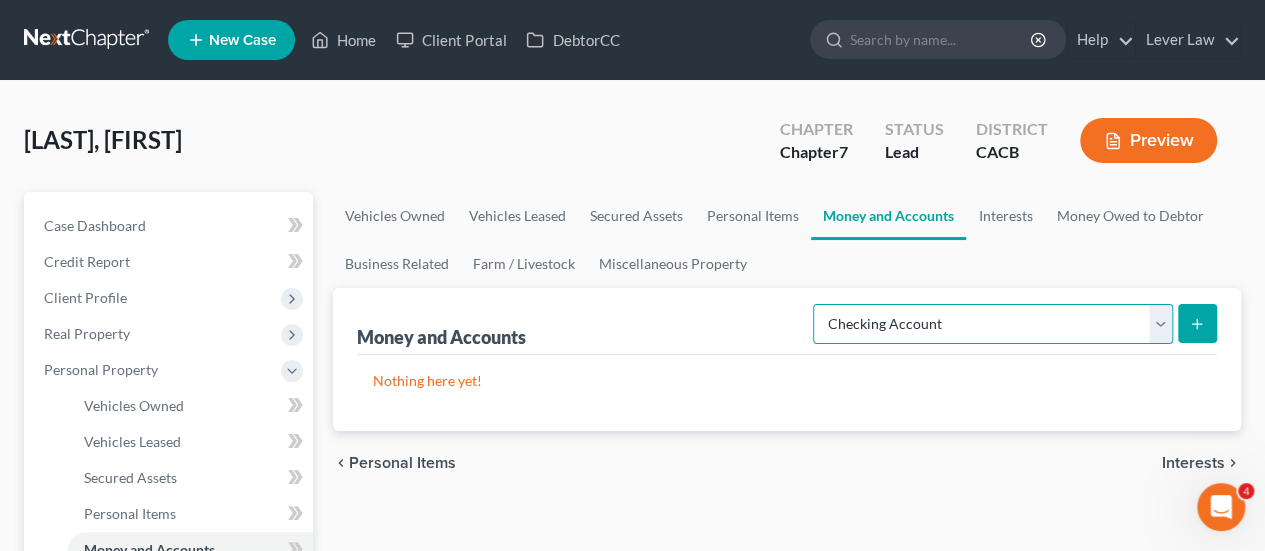 click on "Select Account Type Brokerage Cash on Hand Certificates of Deposit Checking Account Money Market Other (Credit Union, Health Savings Account, etc) Safe Deposit Box Savings Account Security Deposits or Prepayments" at bounding box center (993, 324) 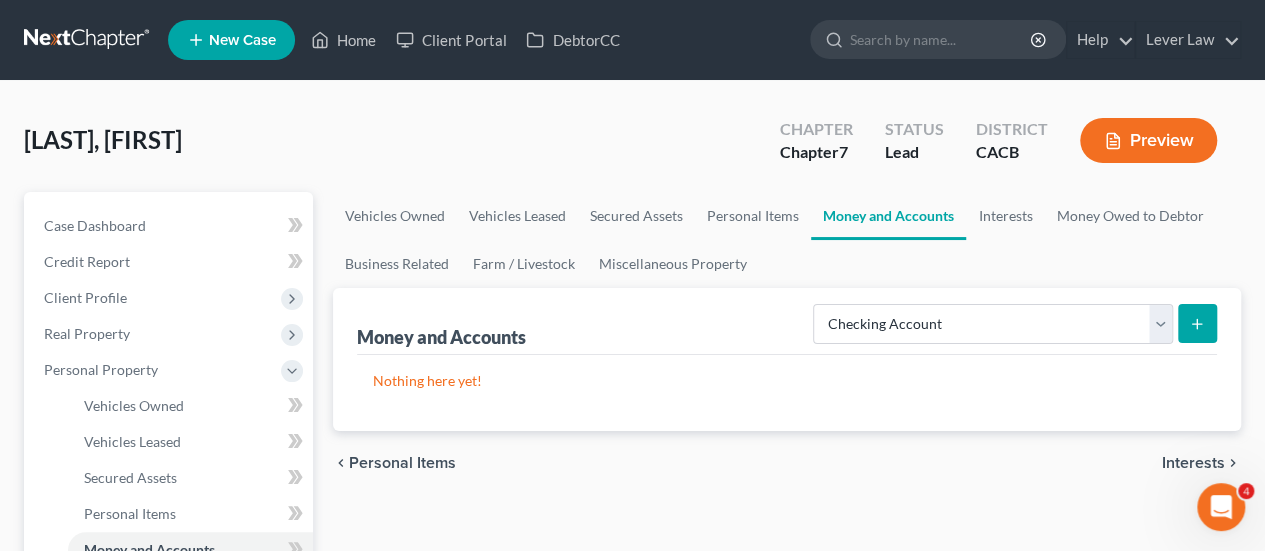 click 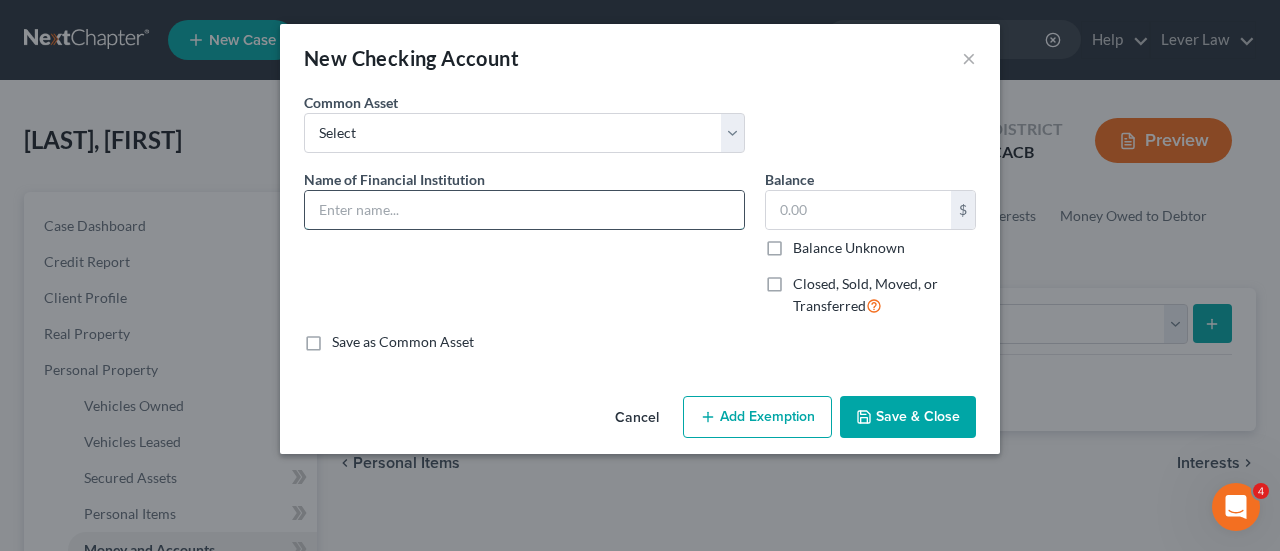 drag, startPoint x: 433, startPoint y: 224, endPoint x: 450, endPoint y: 205, distance: 25.495098 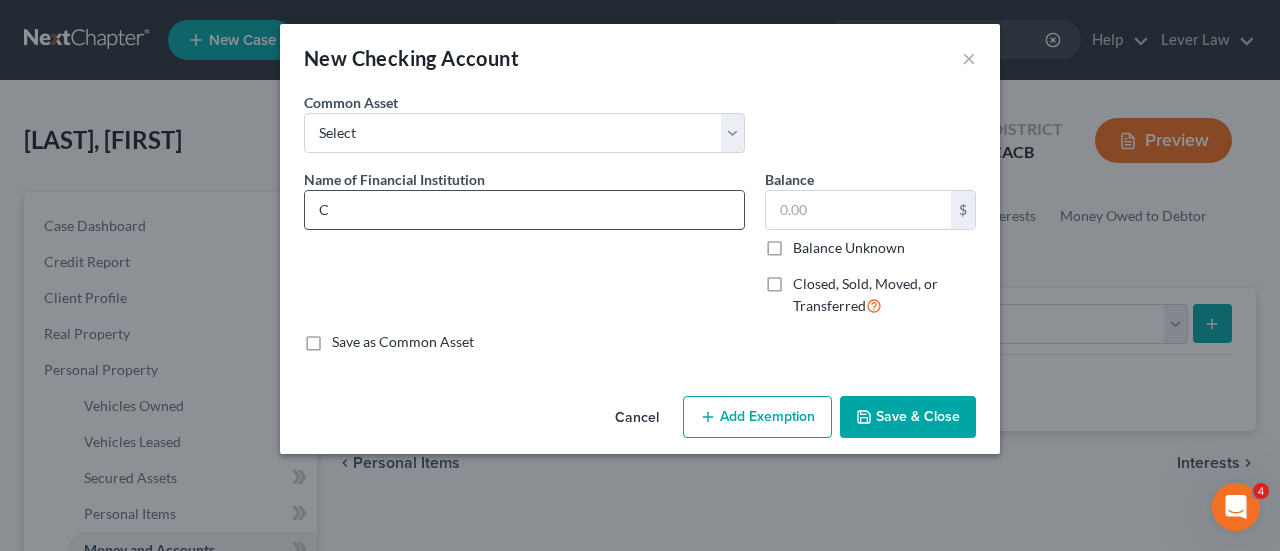 type on "Chase Bank" 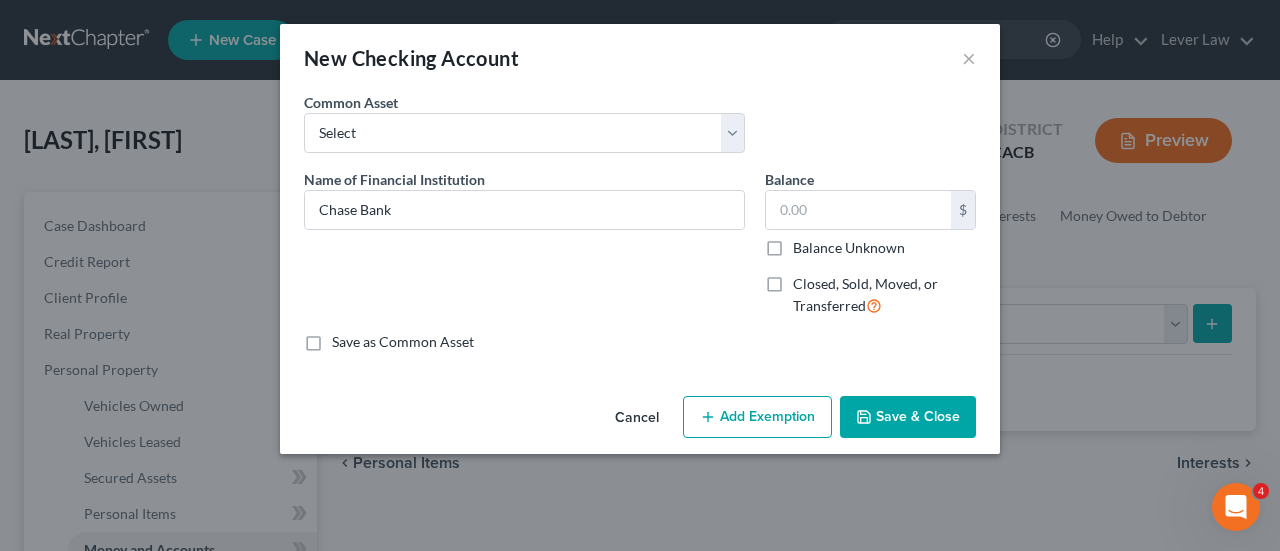 click on "Save & Close" at bounding box center (908, 417) 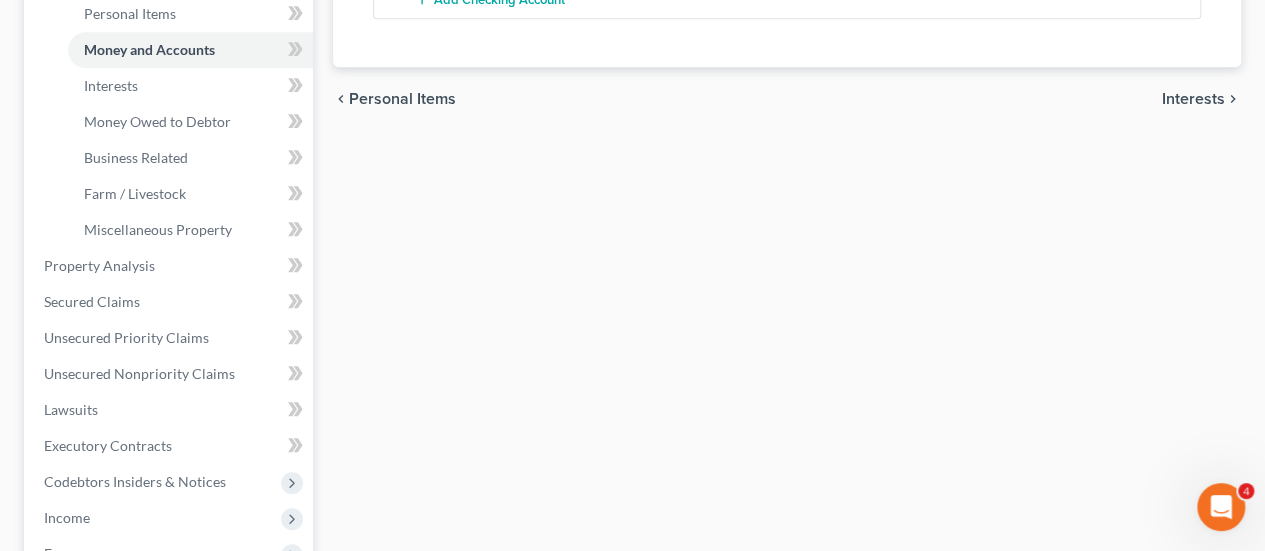 scroll, scrollTop: 0, scrollLeft: 0, axis: both 